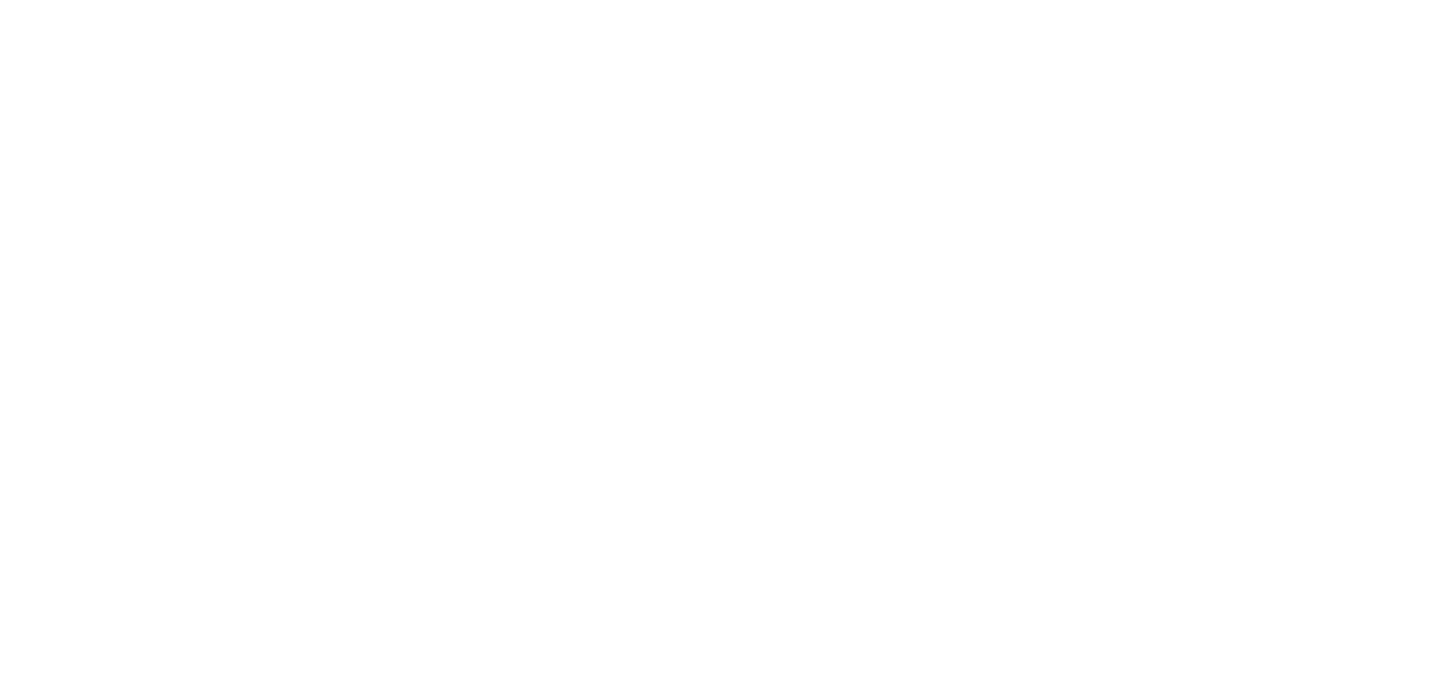 scroll, scrollTop: 0, scrollLeft: 0, axis: both 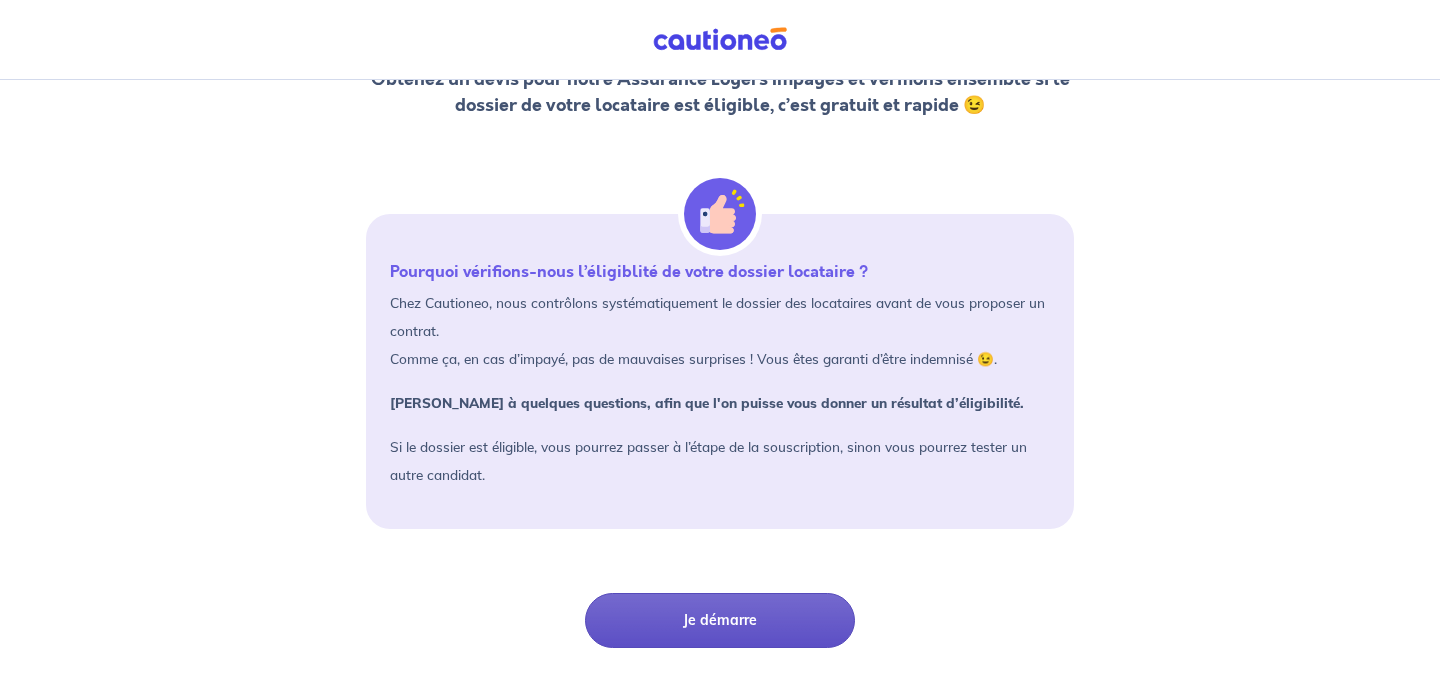 click on "Je démarre" at bounding box center (720, 620) 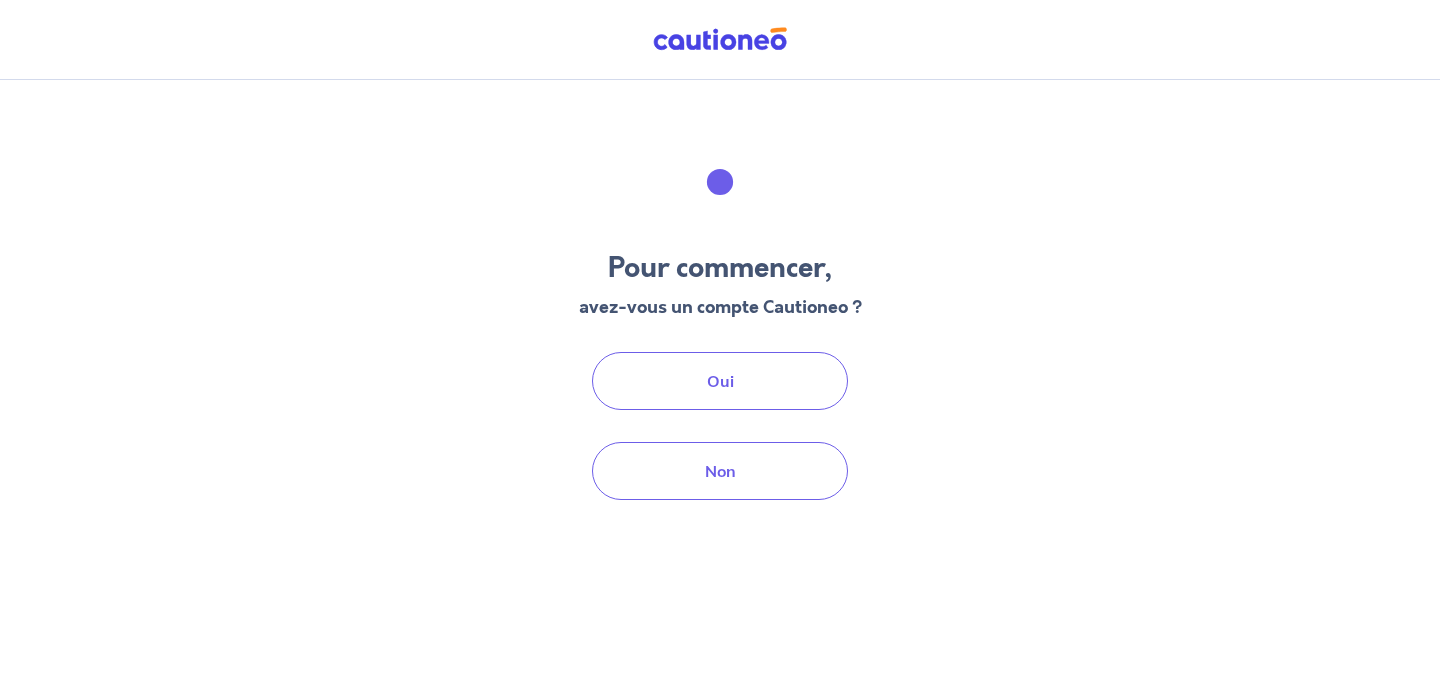 scroll, scrollTop: 0, scrollLeft: 0, axis: both 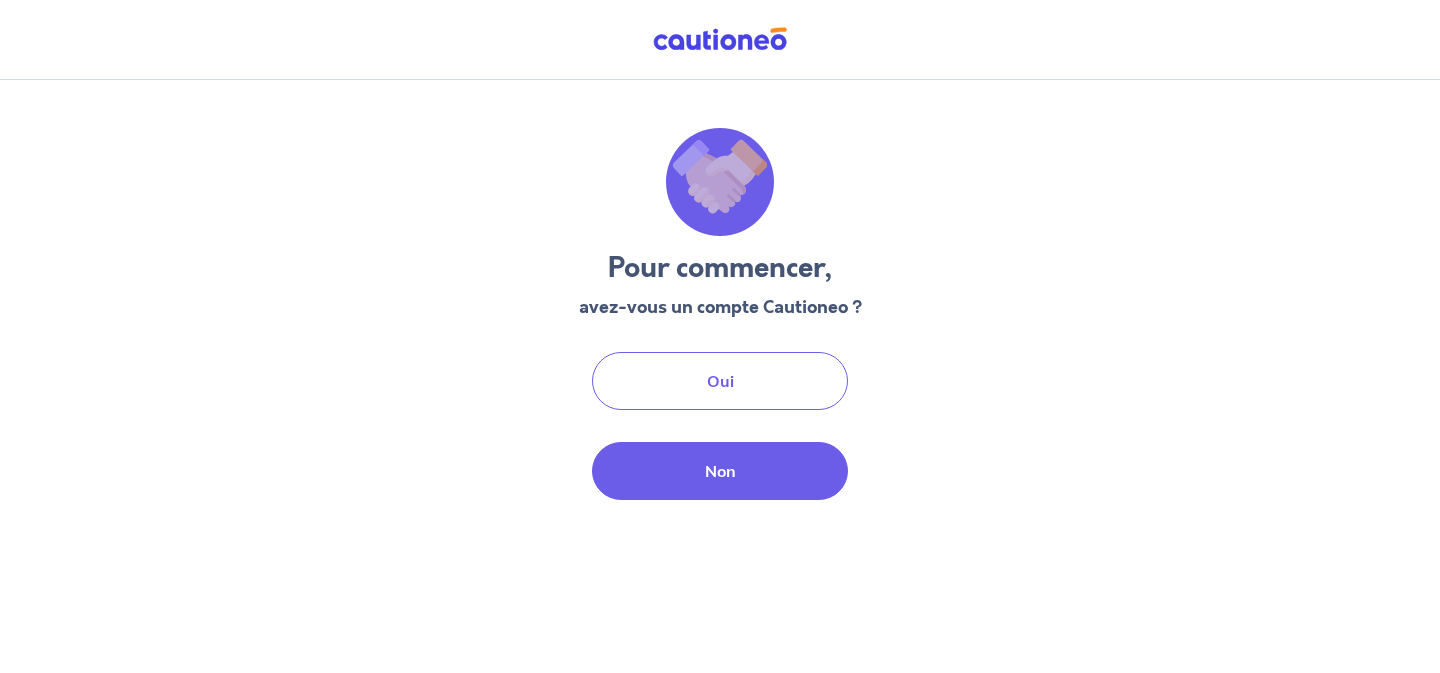 click on "Non" at bounding box center [720, 471] 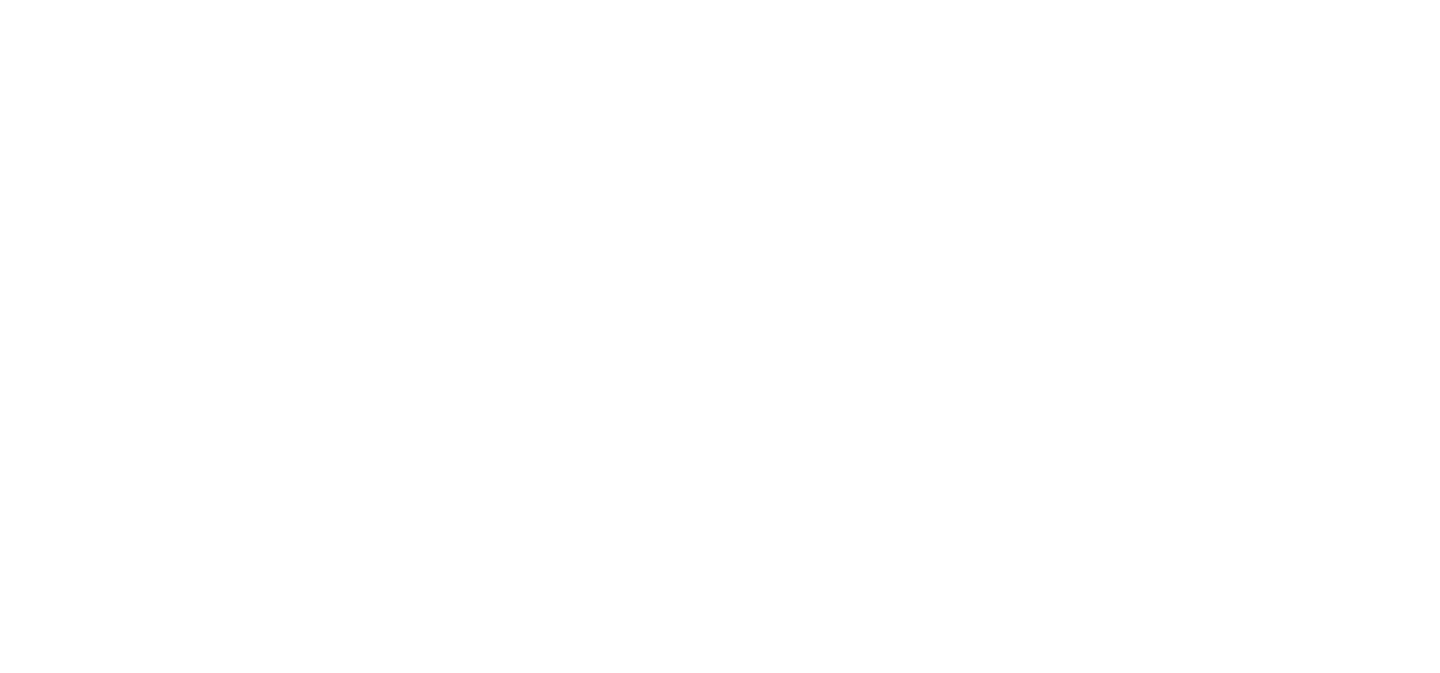 scroll, scrollTop: 0, scrollLeft: 0, axis: both 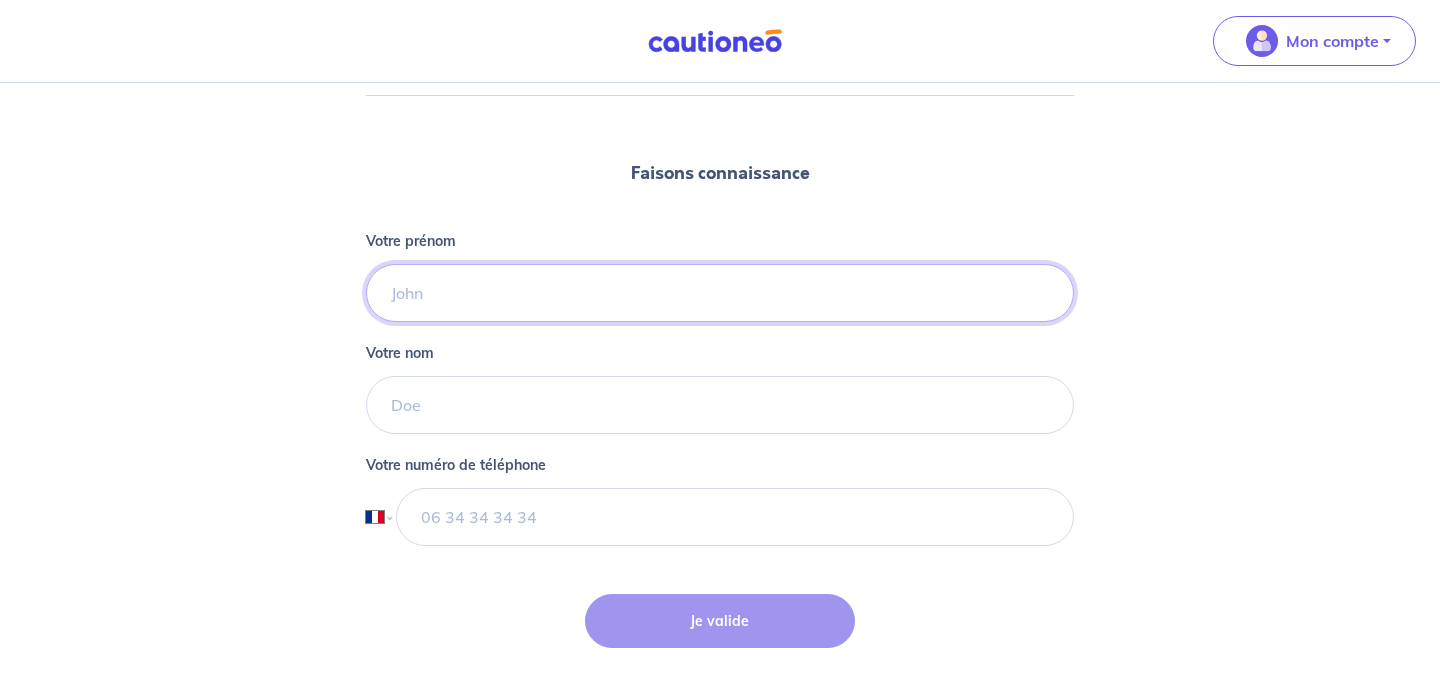 click on "Votre prénom" at bounding box center [720, 293] 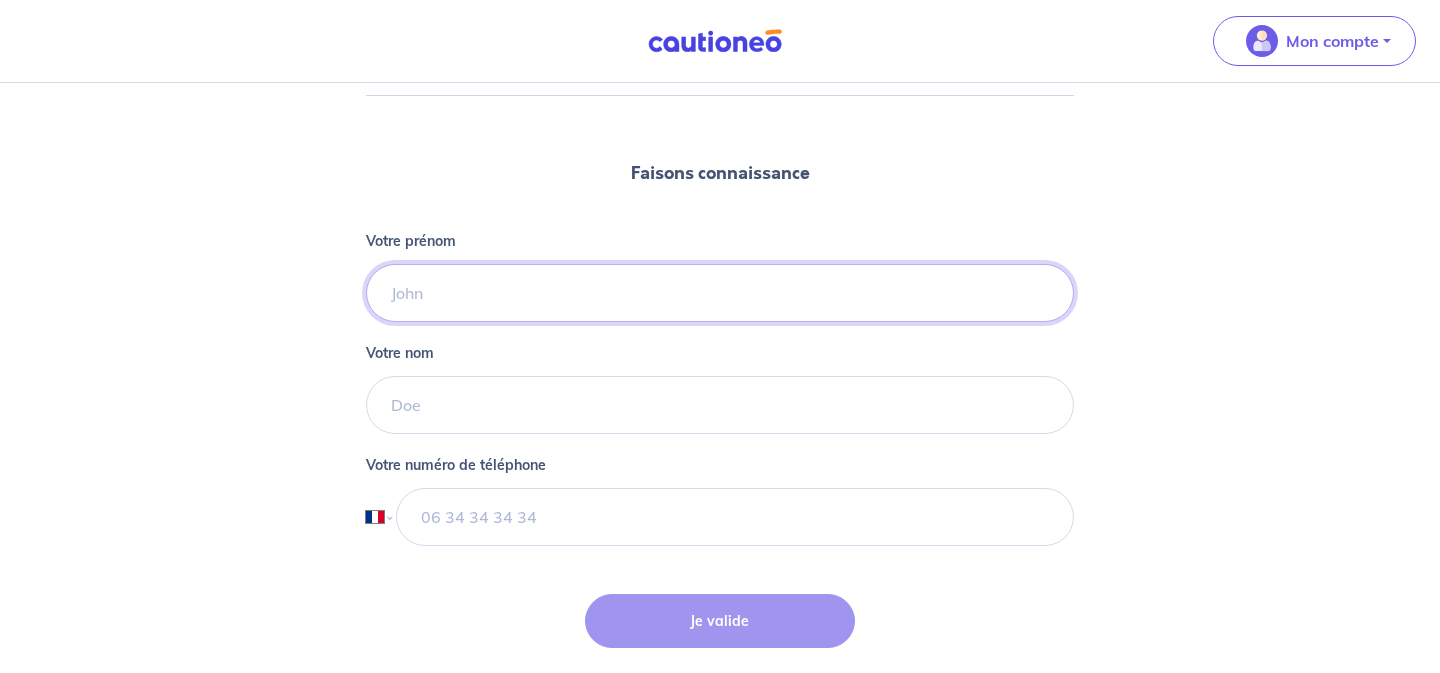 type on "Charlotte" 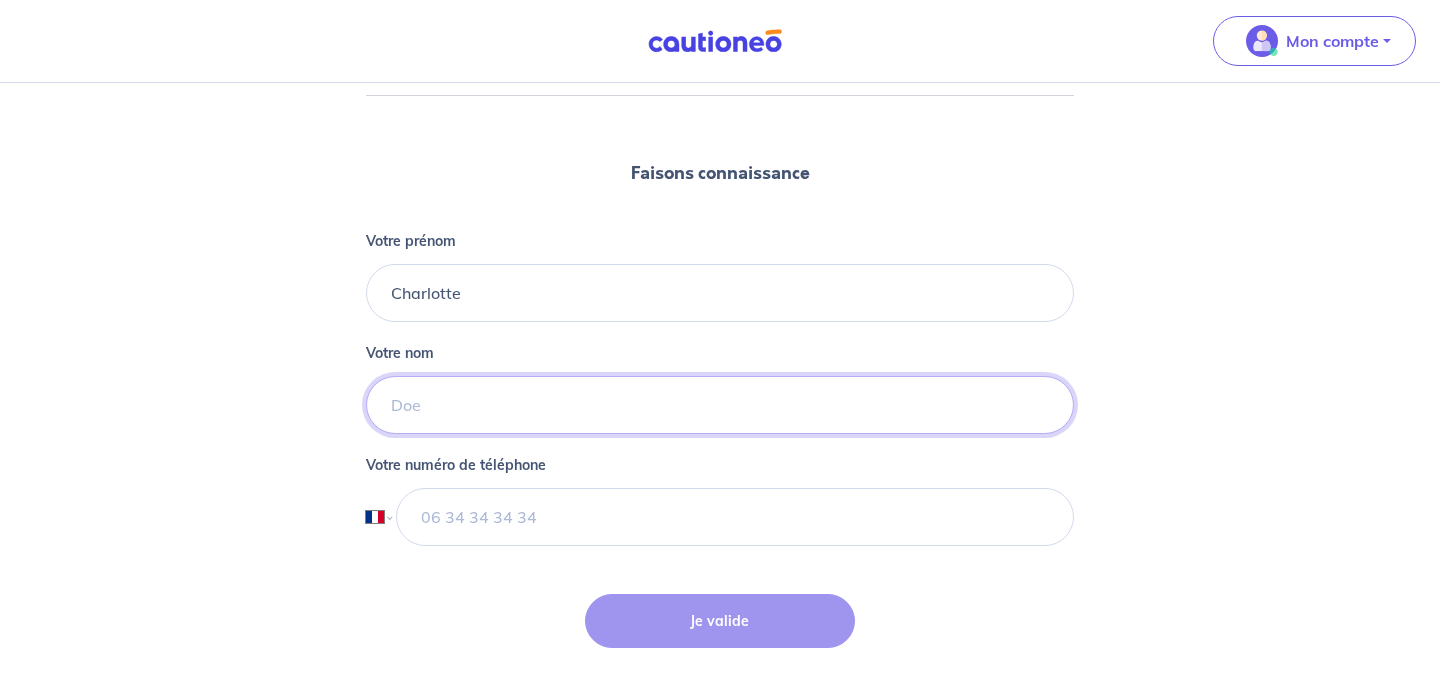 type on "Maraque" 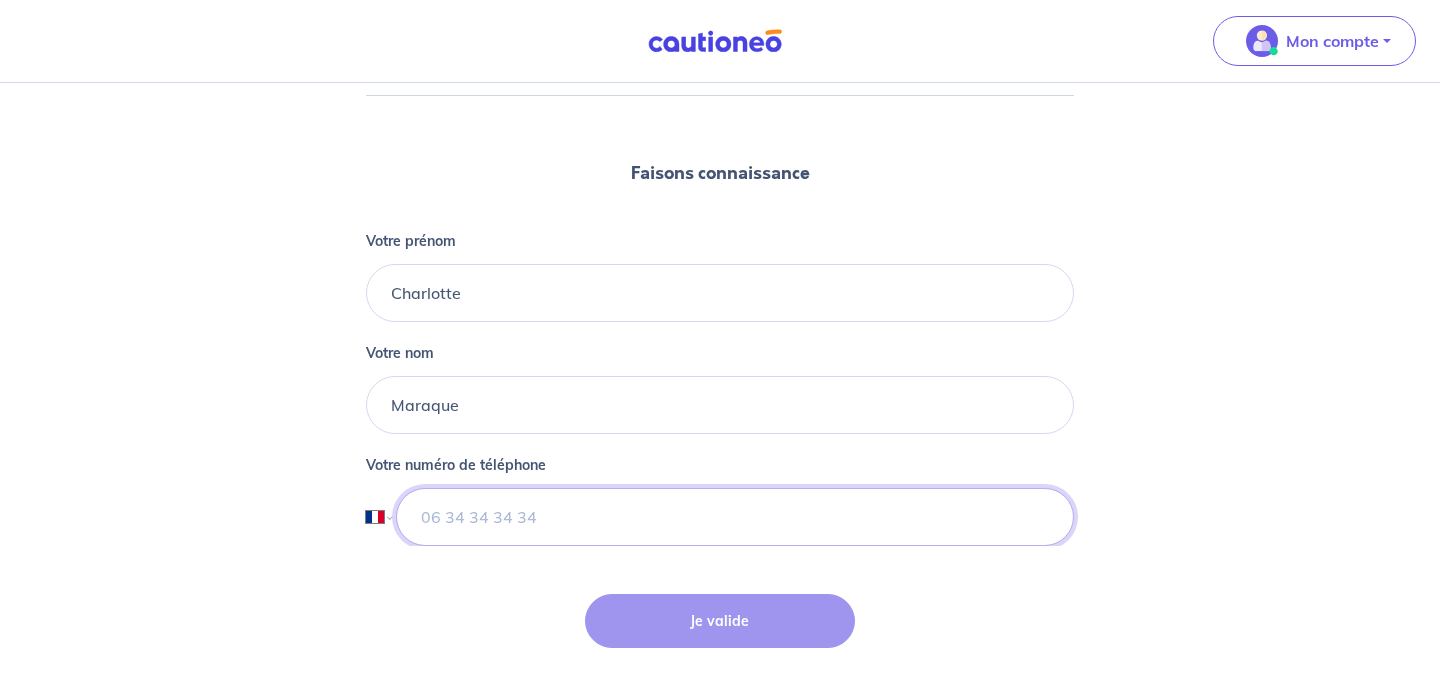 type on "06 21 32 59 15" 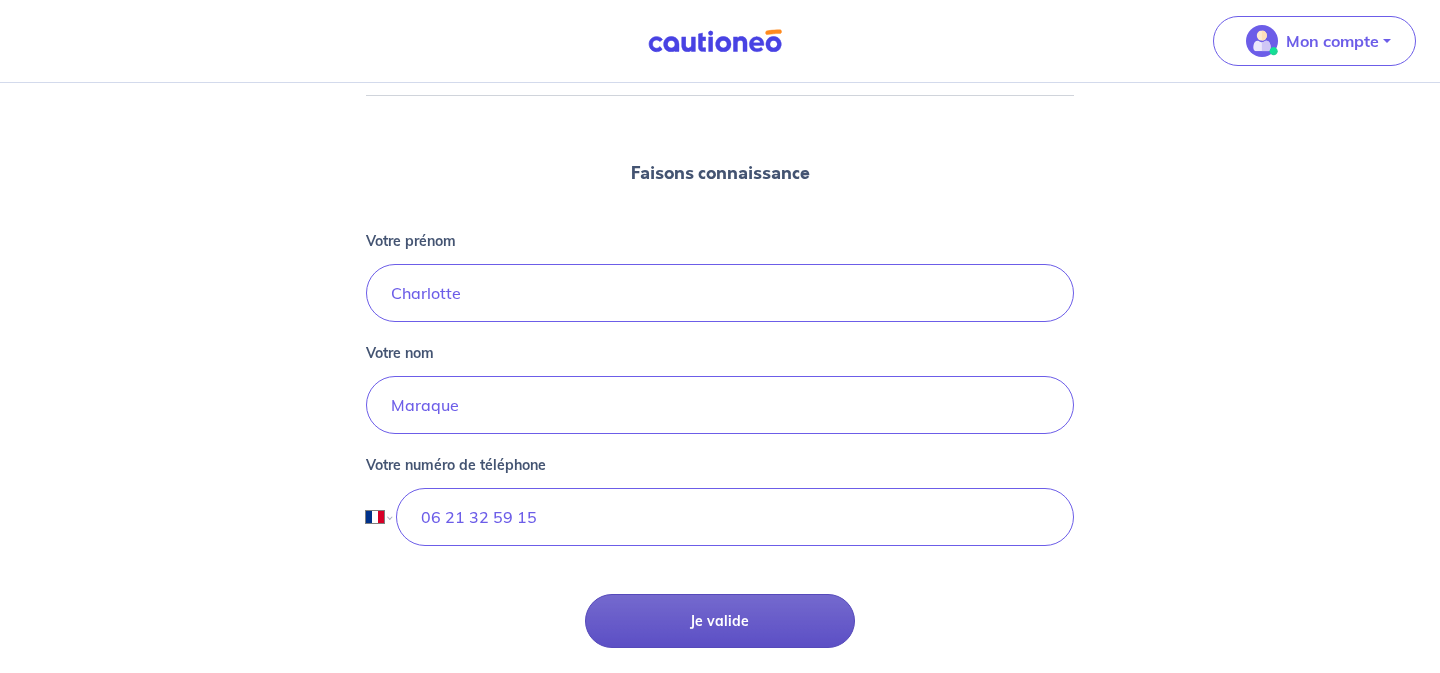click on "Je valide" at bounding box center [720, 621] 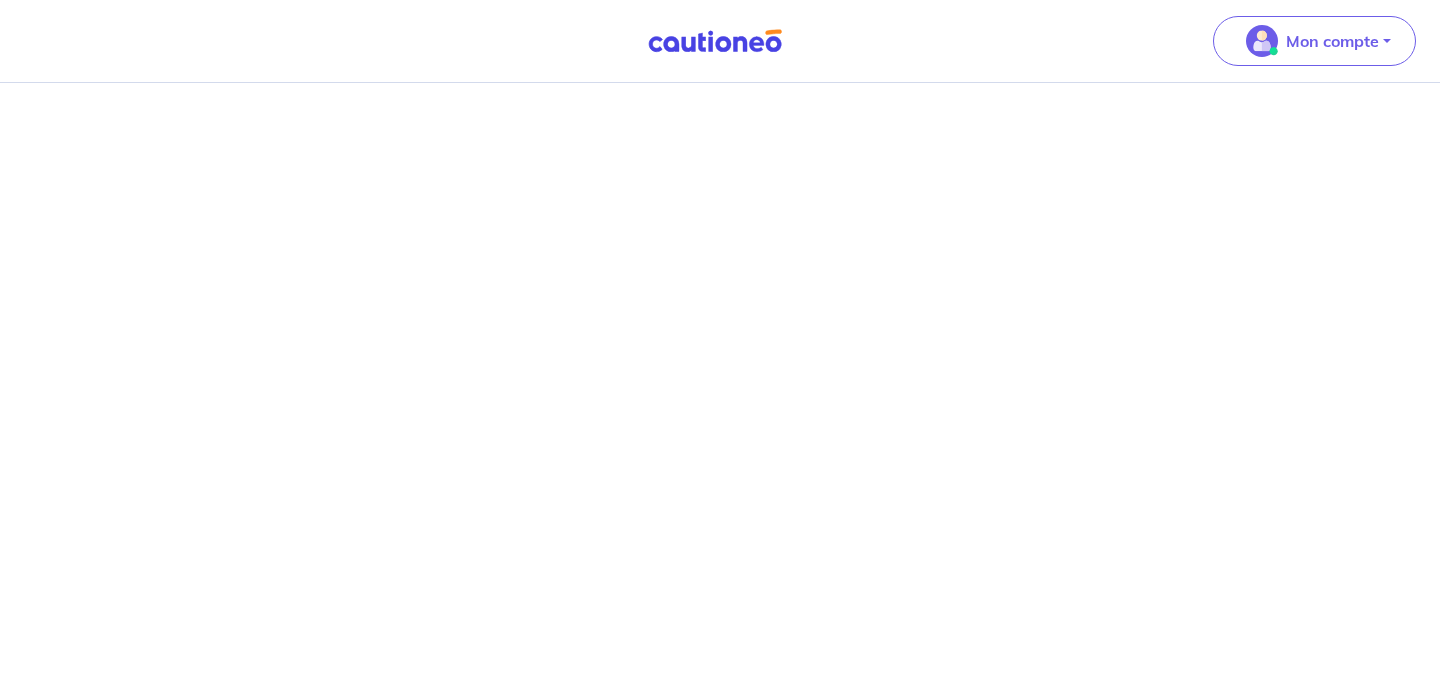 scroll, scrollTop: 0, scrollLeft: 0, axis: both 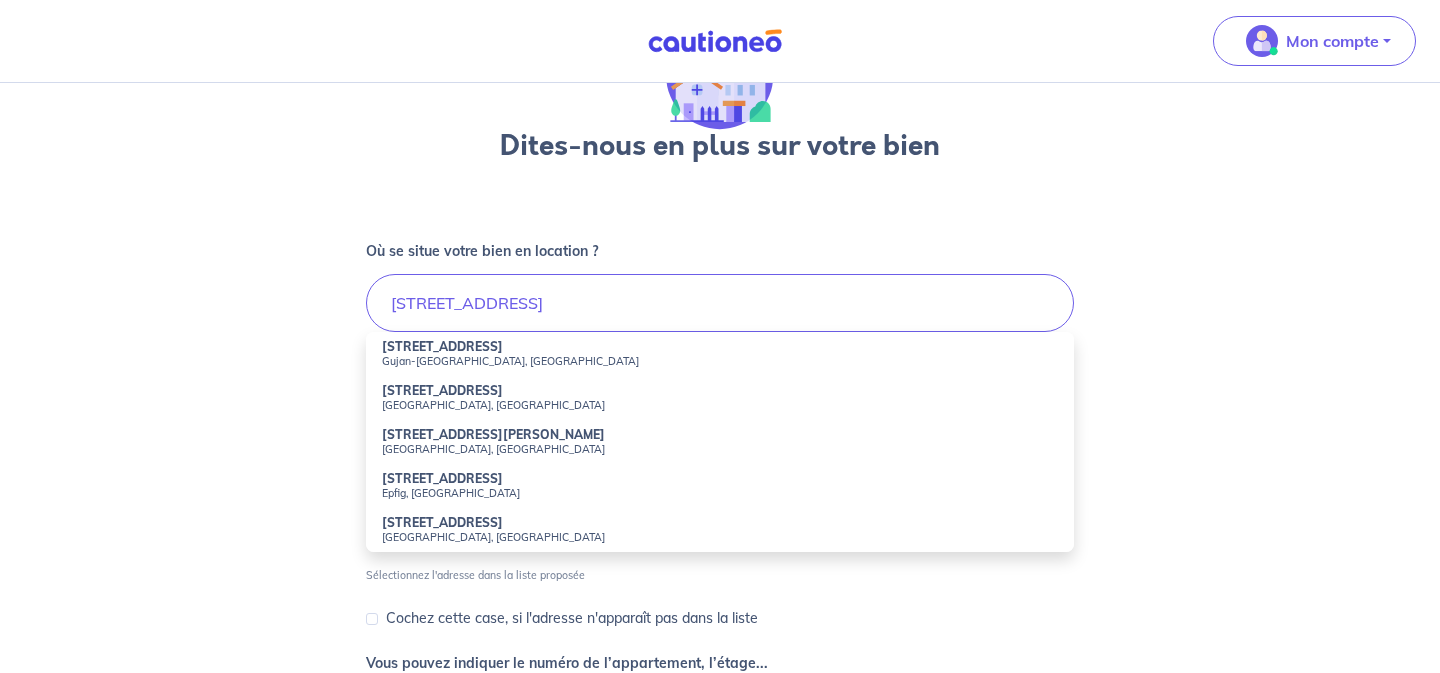 click on "[STREET_ADDRESS]" at bounding box center [720, 354] 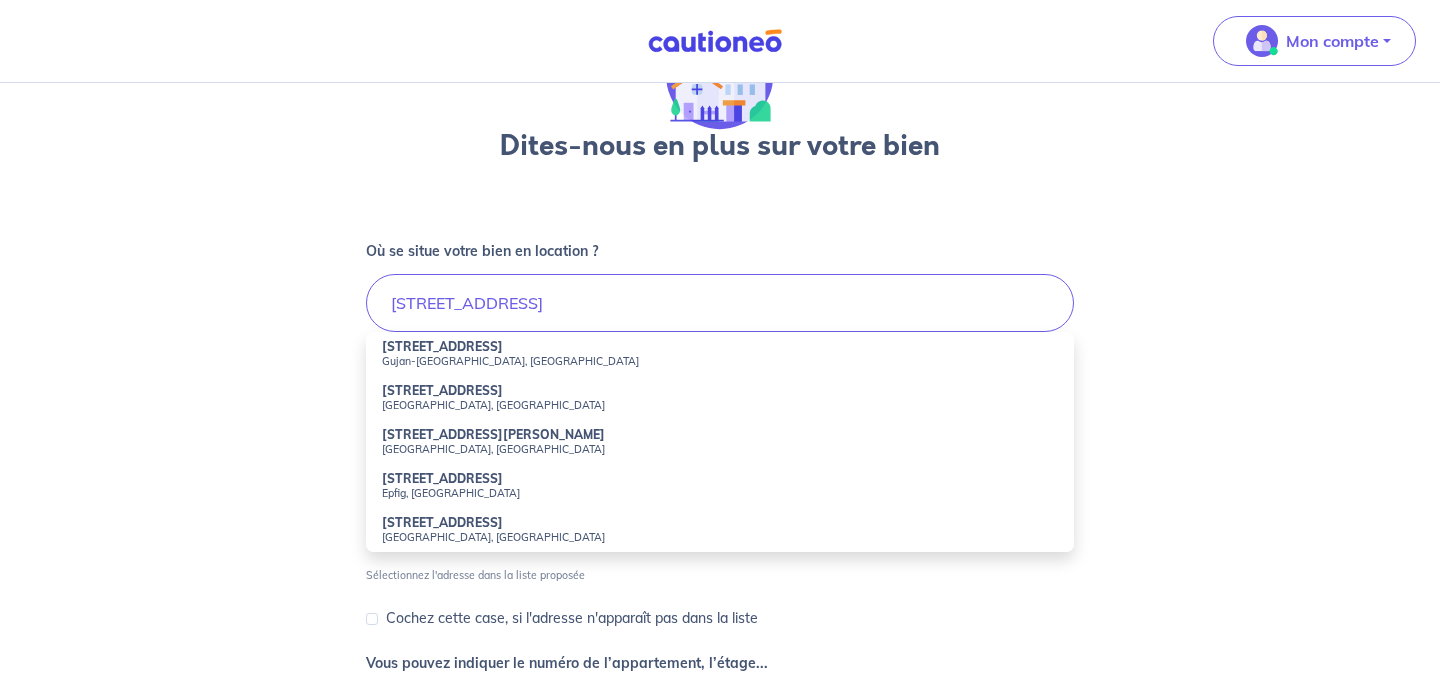 type on "[STREET_ADDRESS]" 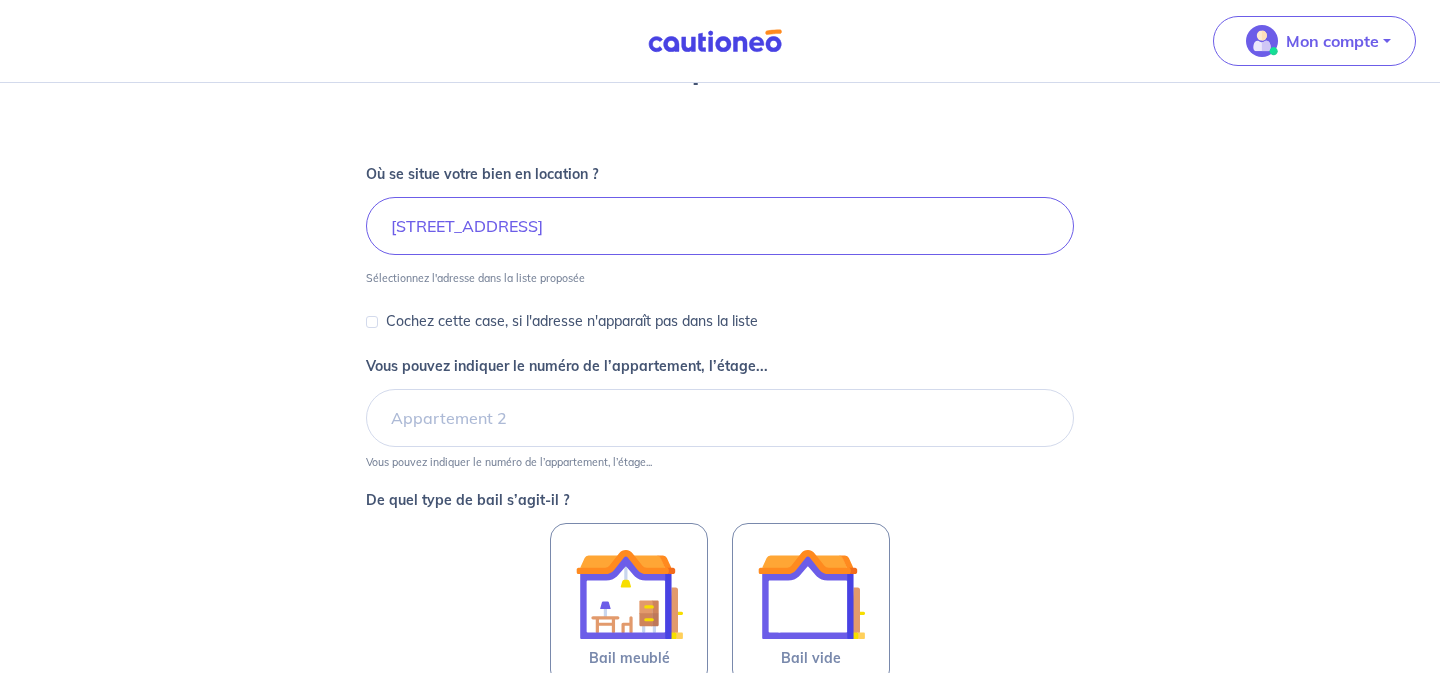 scroll, scrollTop: 222, scrollLeft: 0, axis: vertical 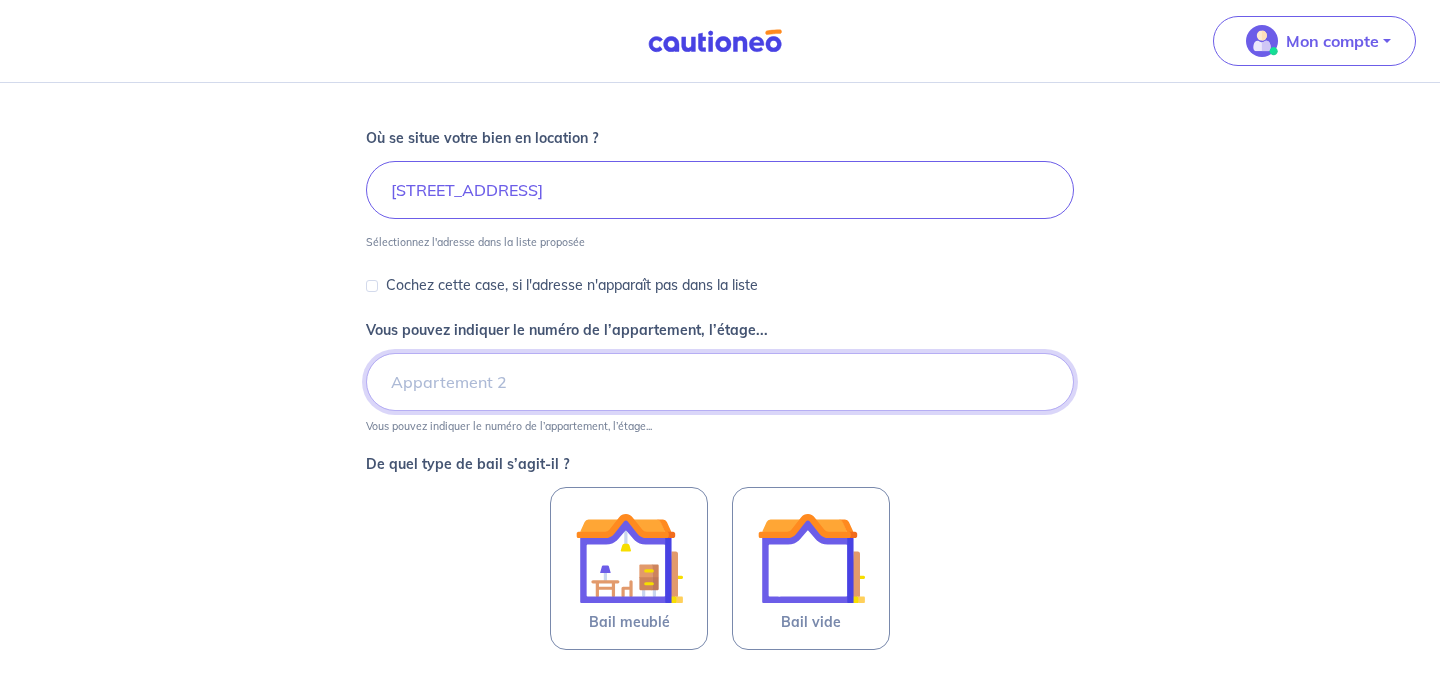 click on "Vous pouvez indiquer le numéro de l’appartement, l’étage..." at bounding box center (720, 382) 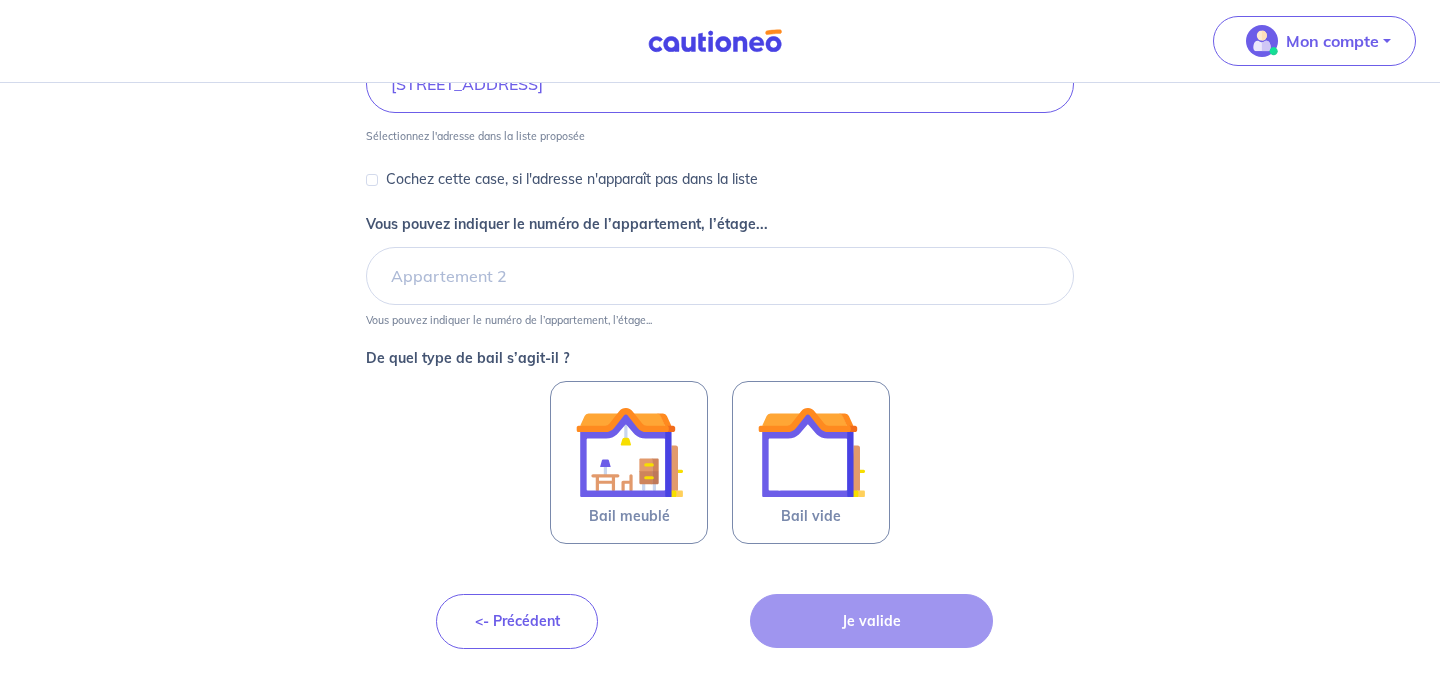 scroll, scrollTop: 328, scrollLeft: 0, axis: vertical 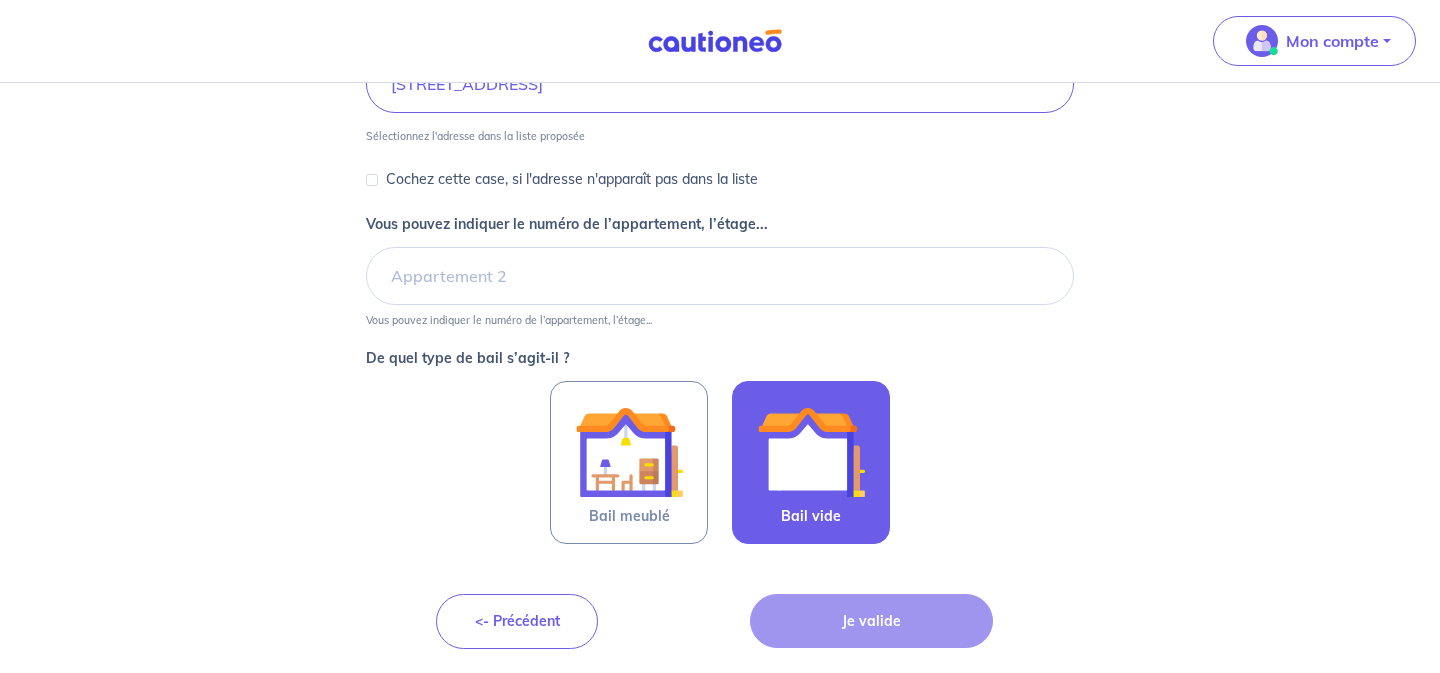click at bounding box center (811, 452) 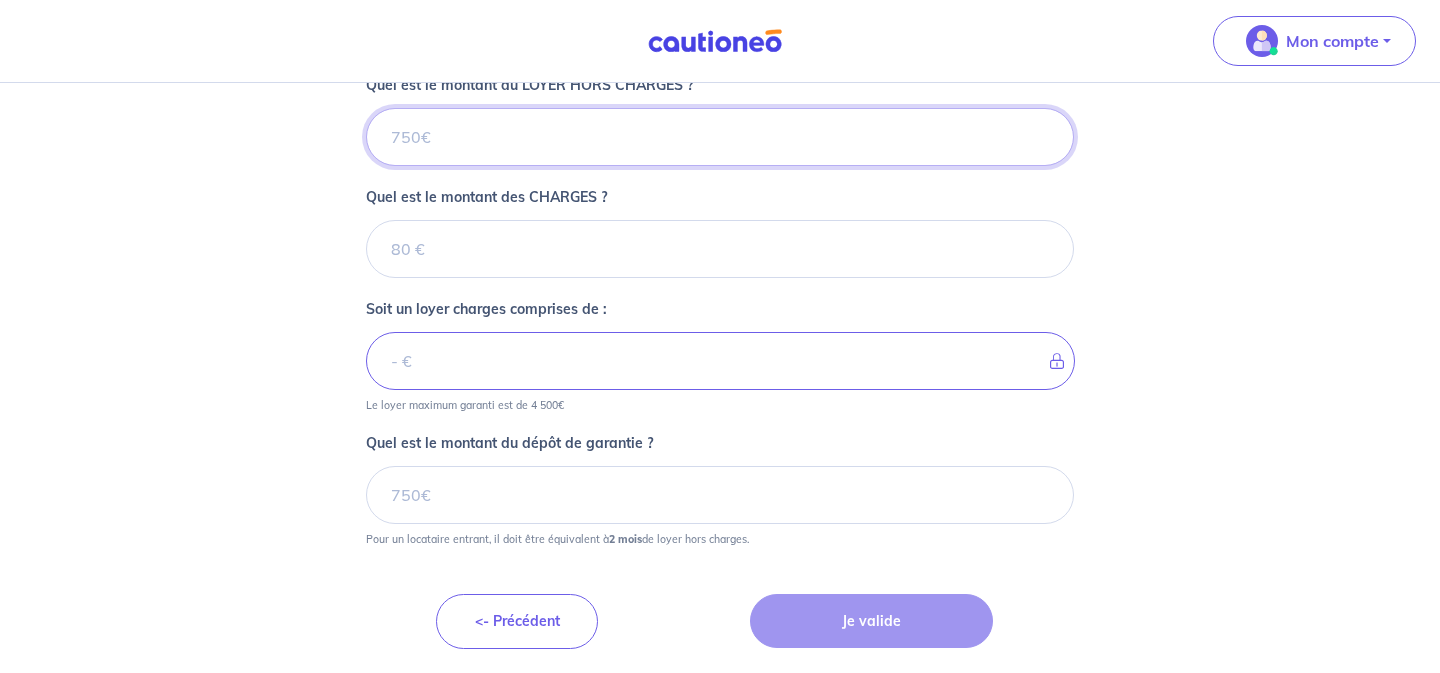 scroll, scrollTop: 798, scrollLeft: 0, axis: vertical 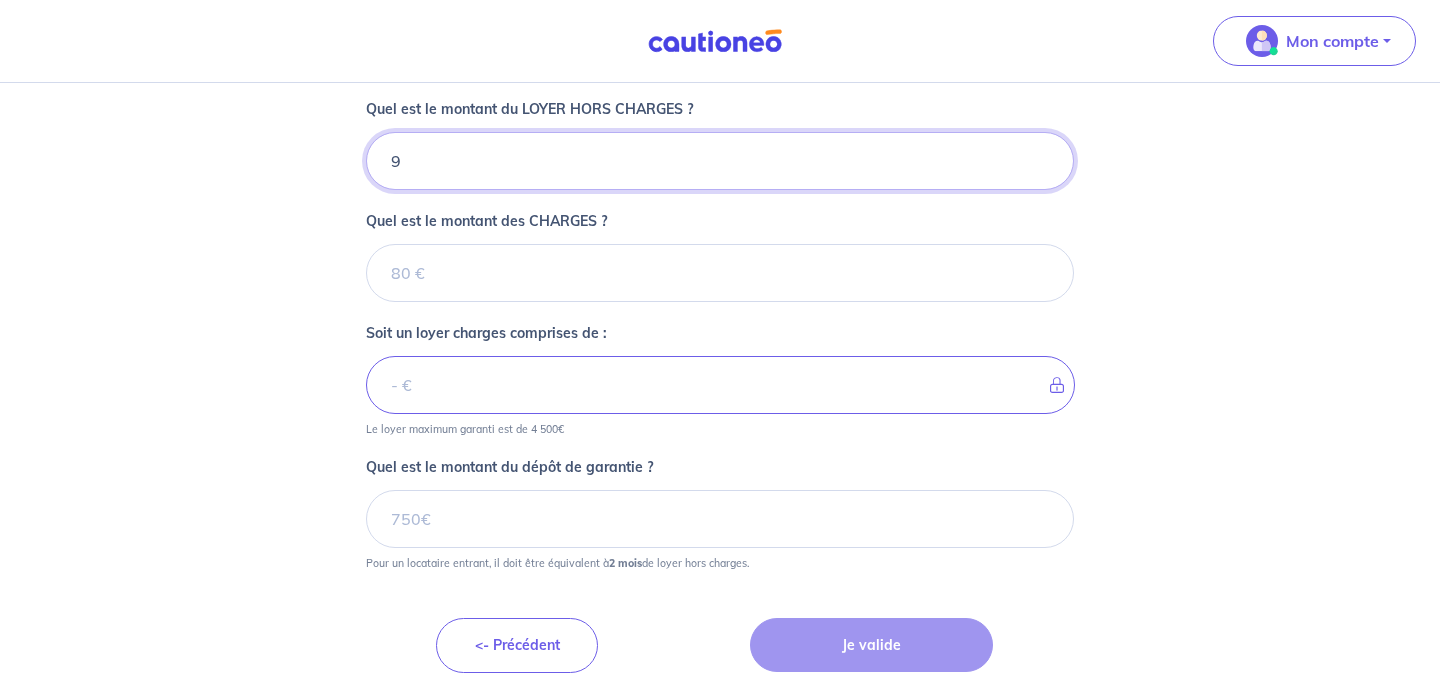 type on "95" 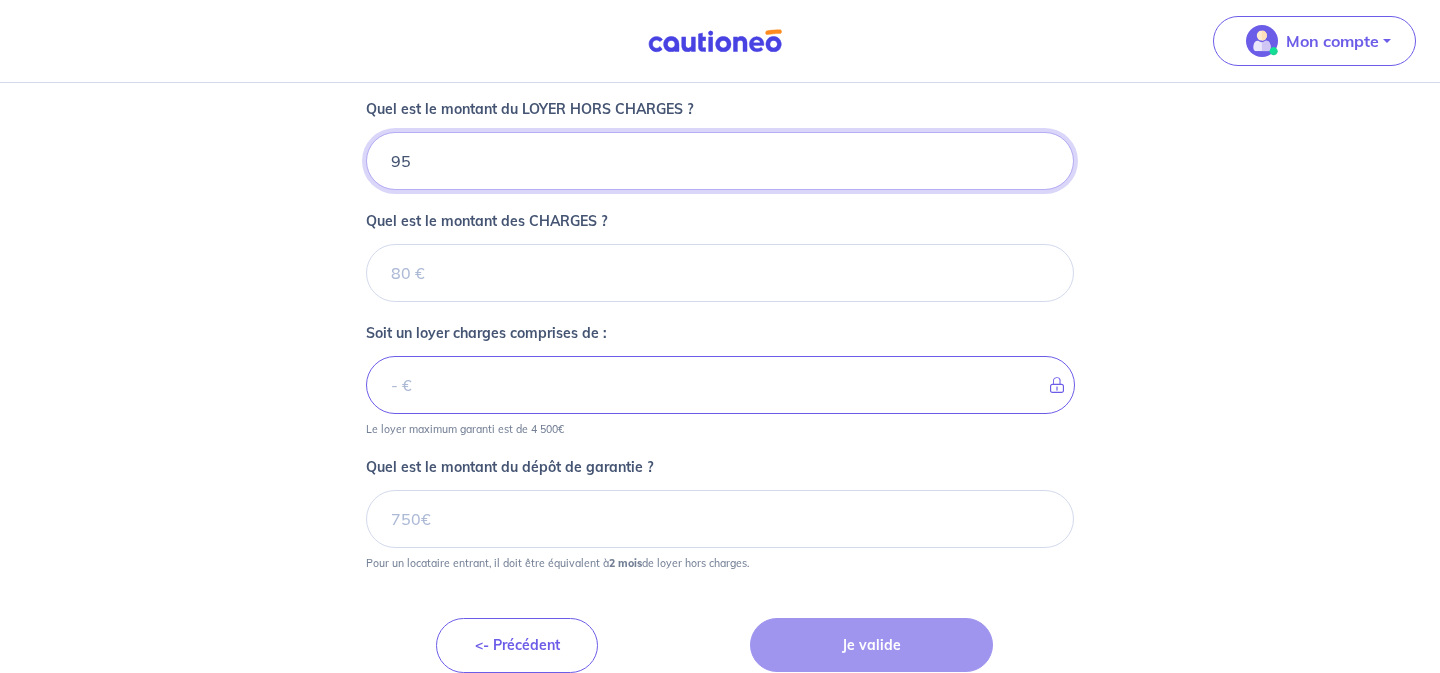 type 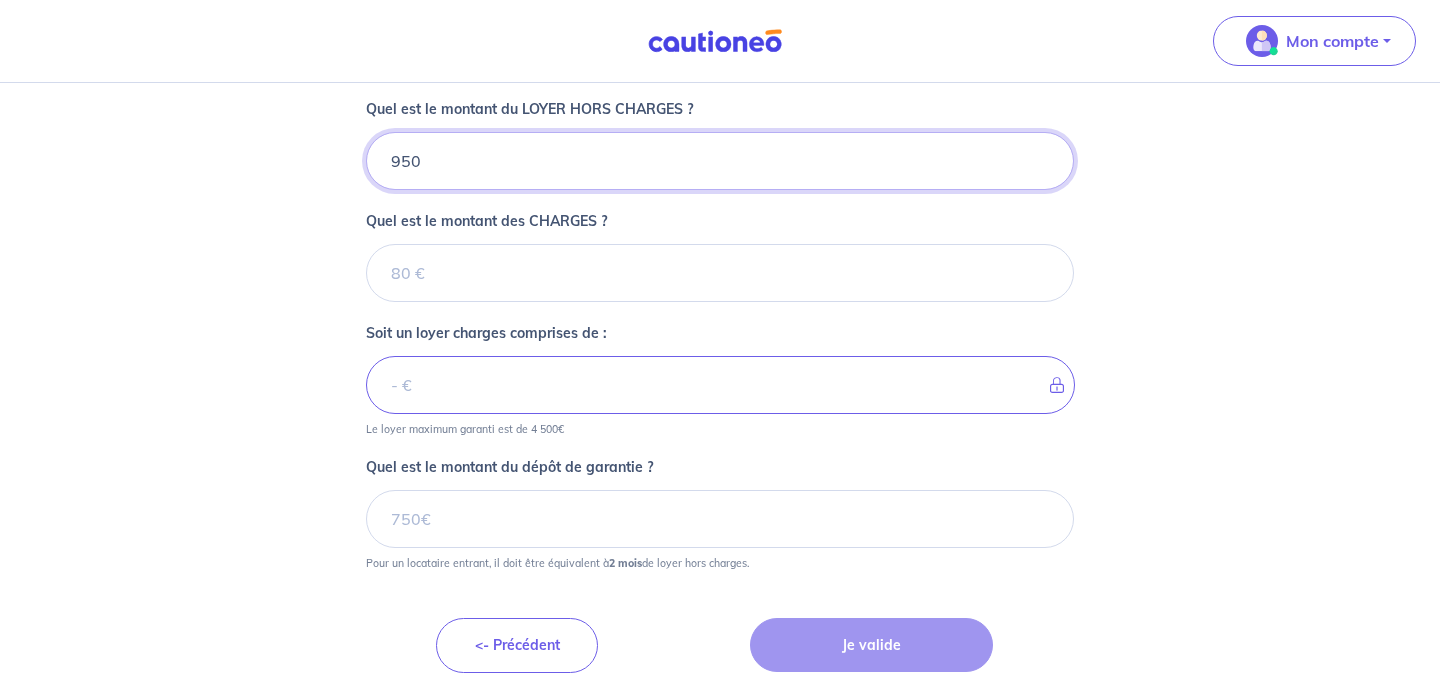 type 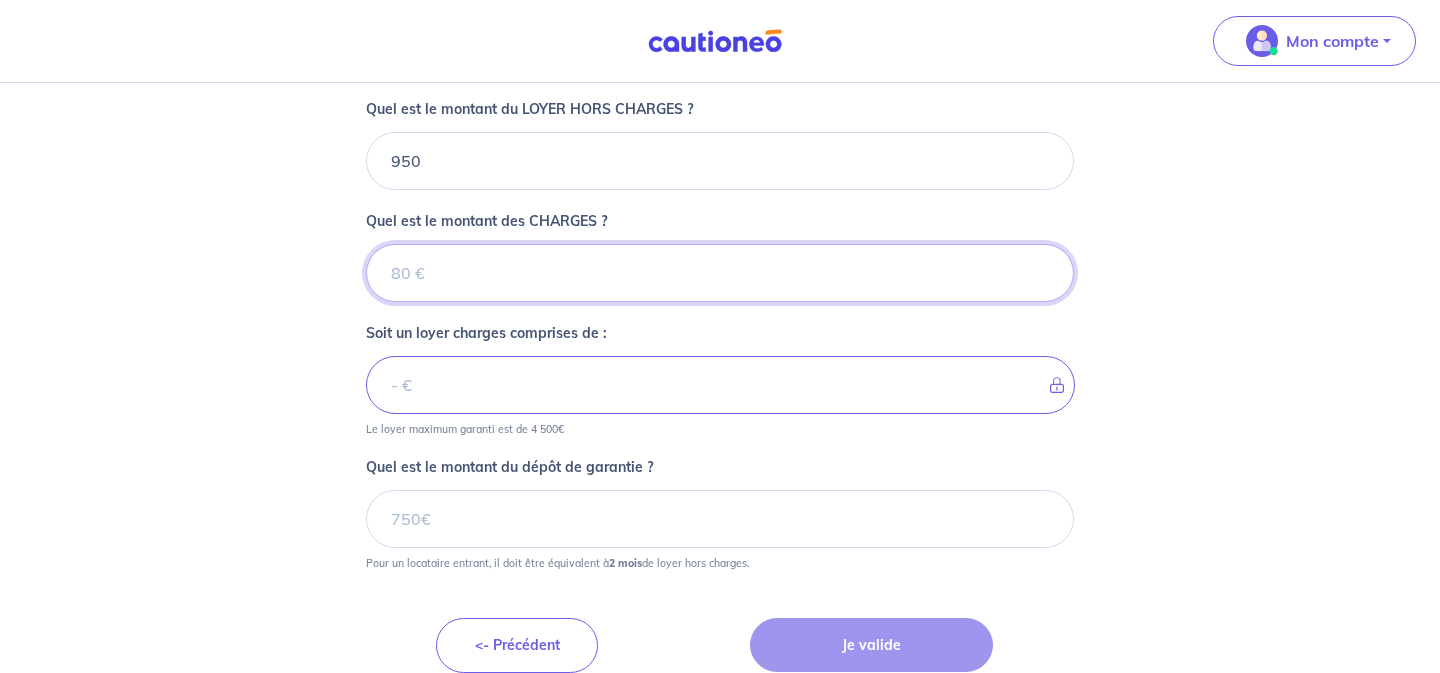 click on "Quel est le montant des CHARGES ?" at bounding box center [720, 273] 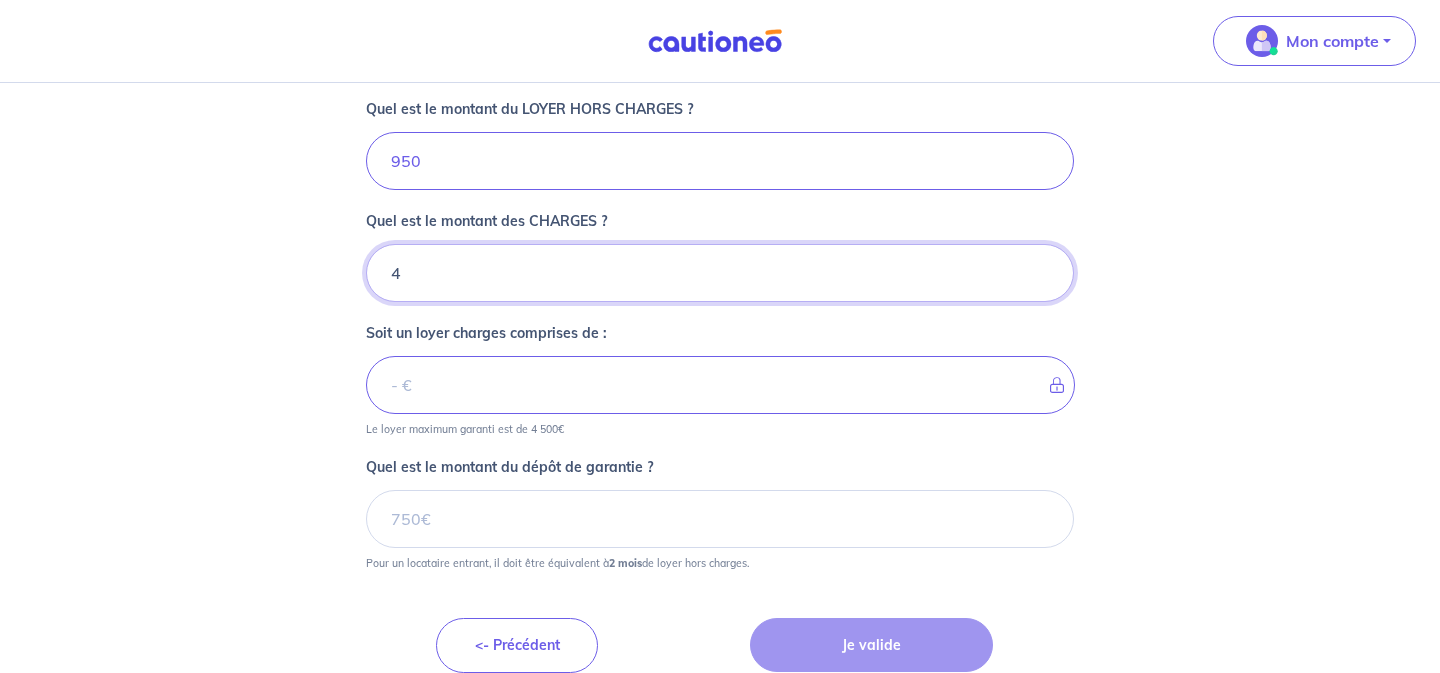 type on "45" 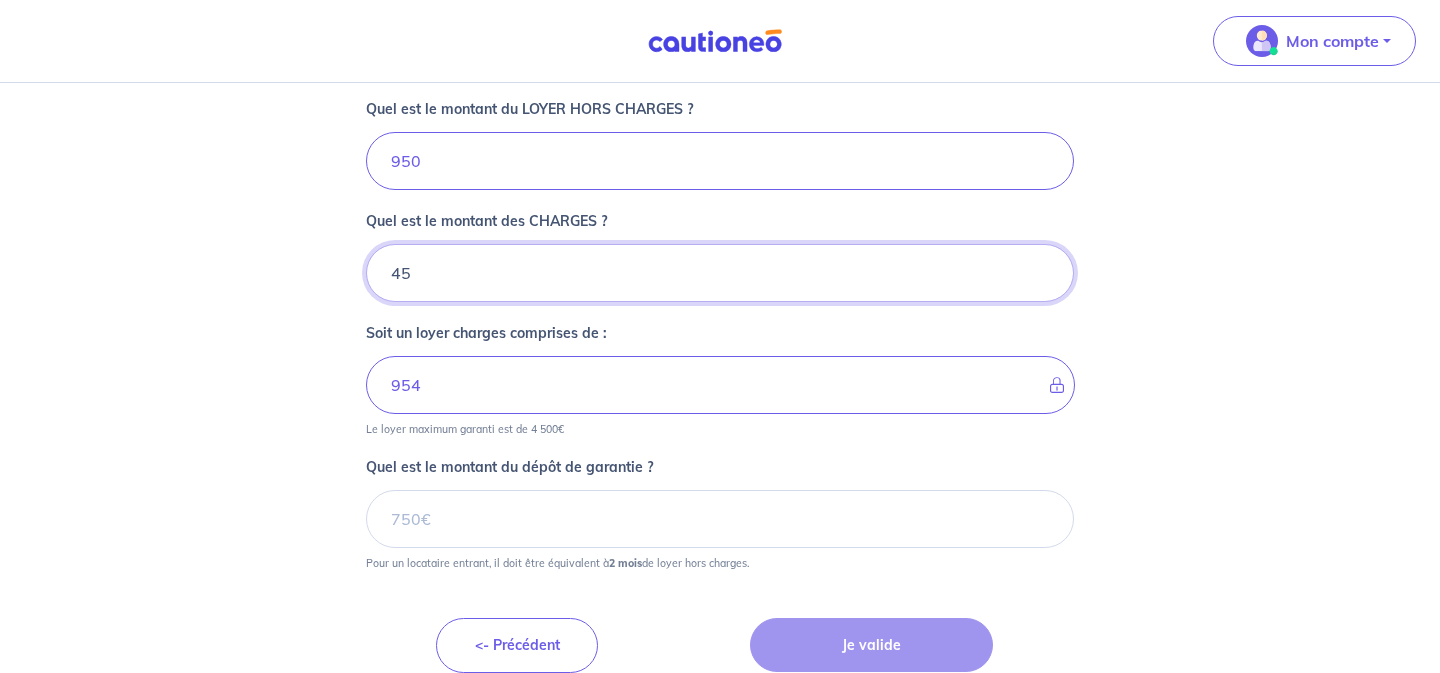 type on "995" 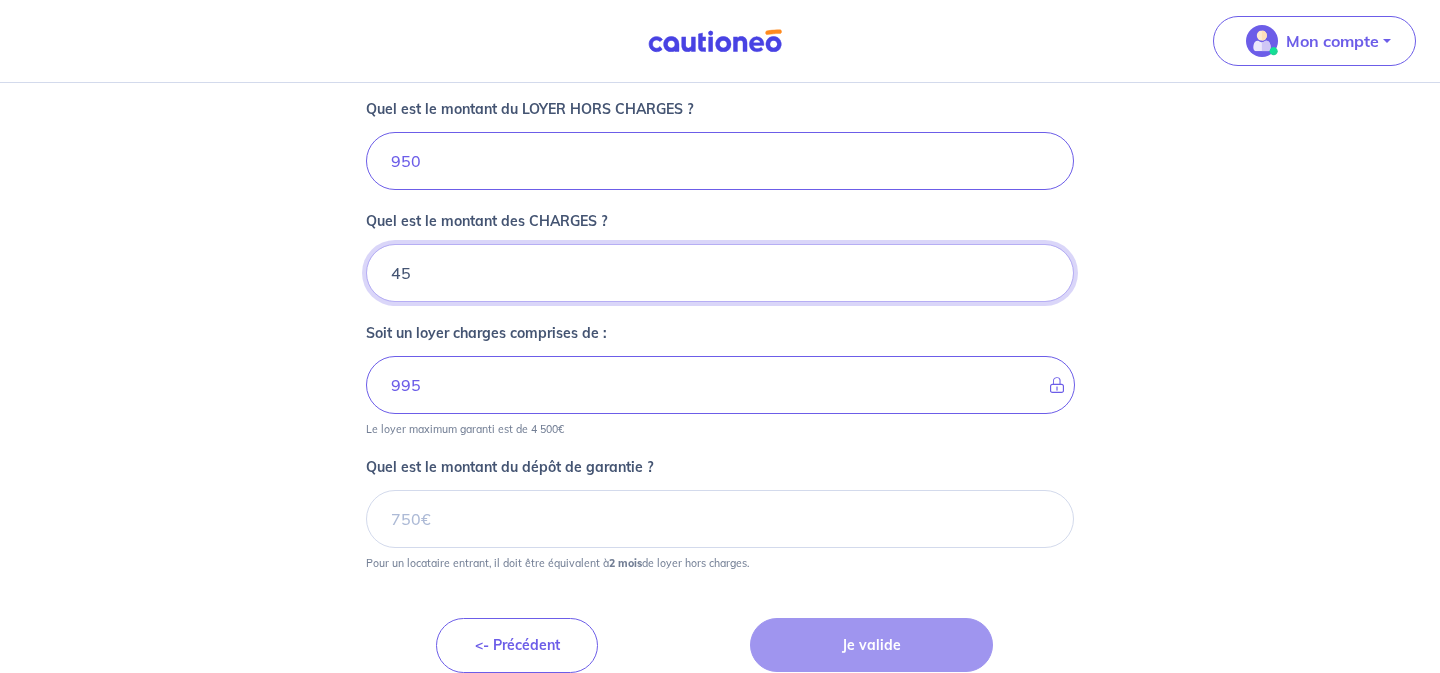 scroll, scrollTop: 822, scrollLeft: 0, axis: vertical 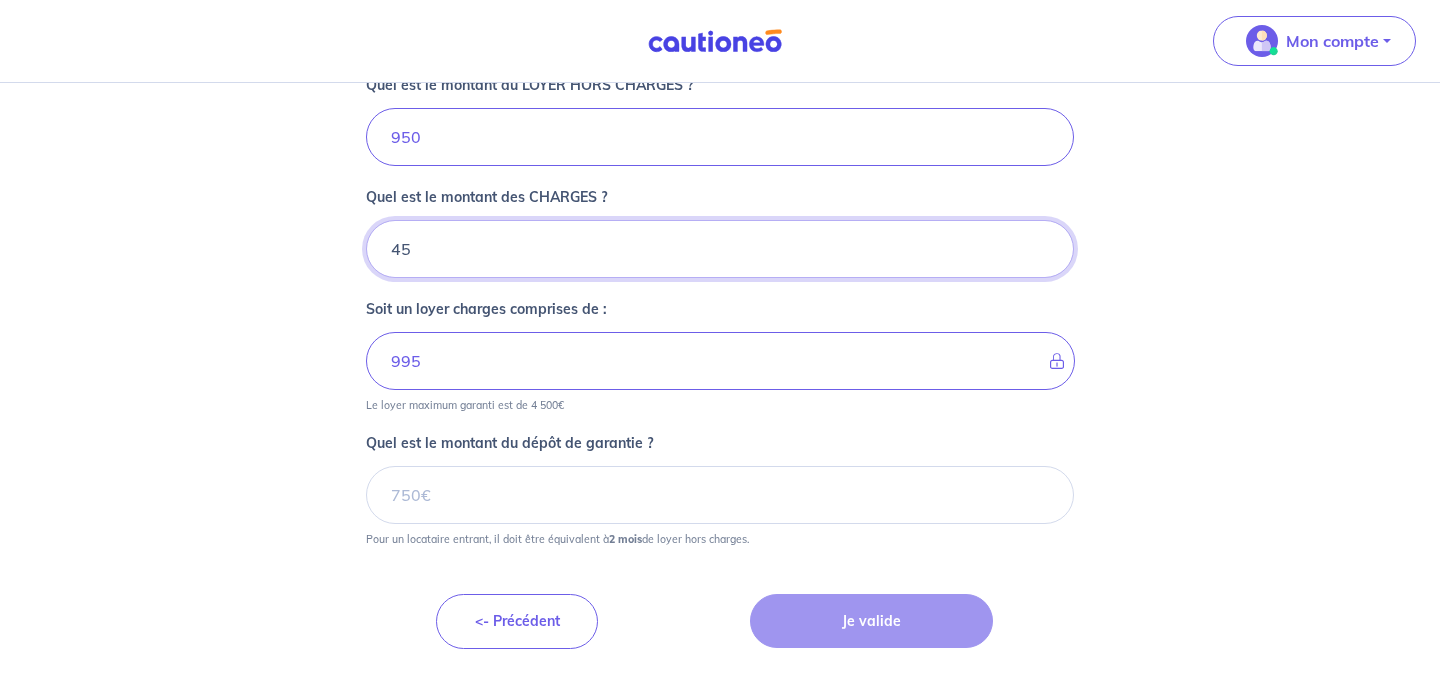type on "45" 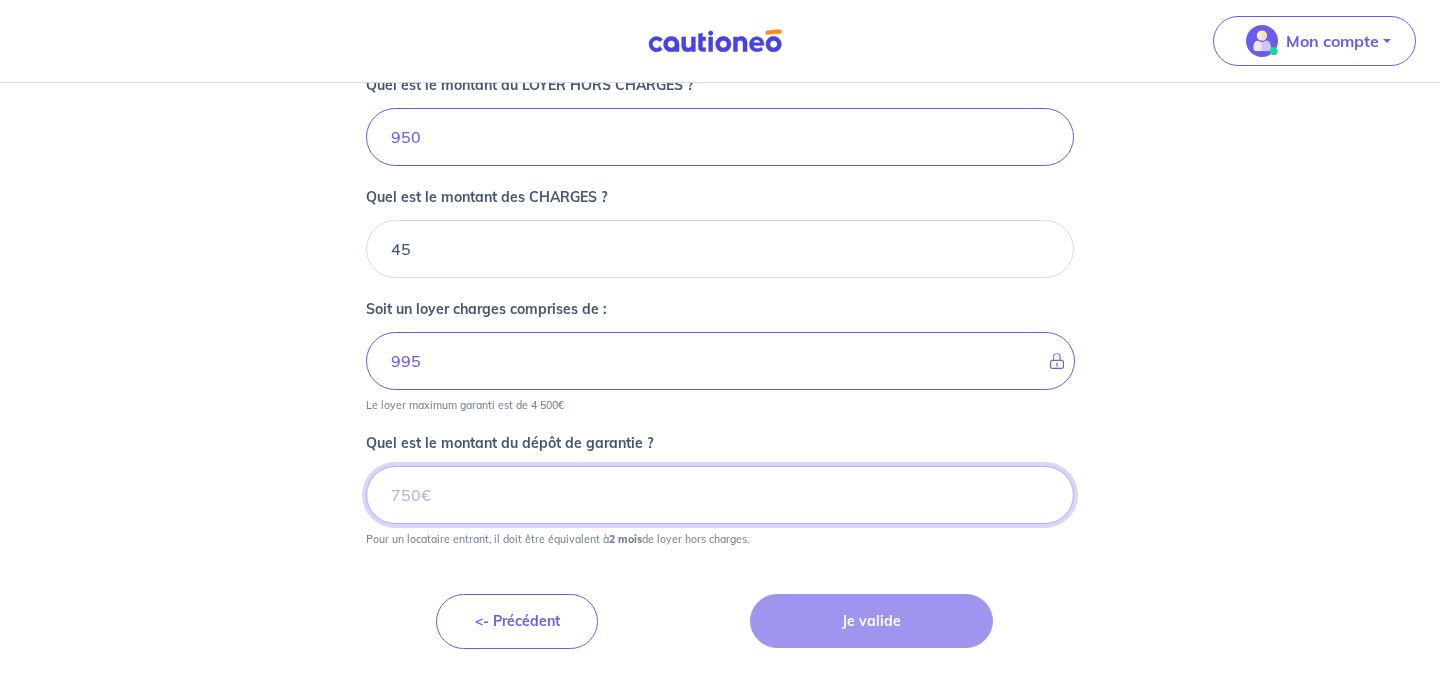 click on "Quel est le montant du dépôt de garantie ?" at bounding box center [720, 495] 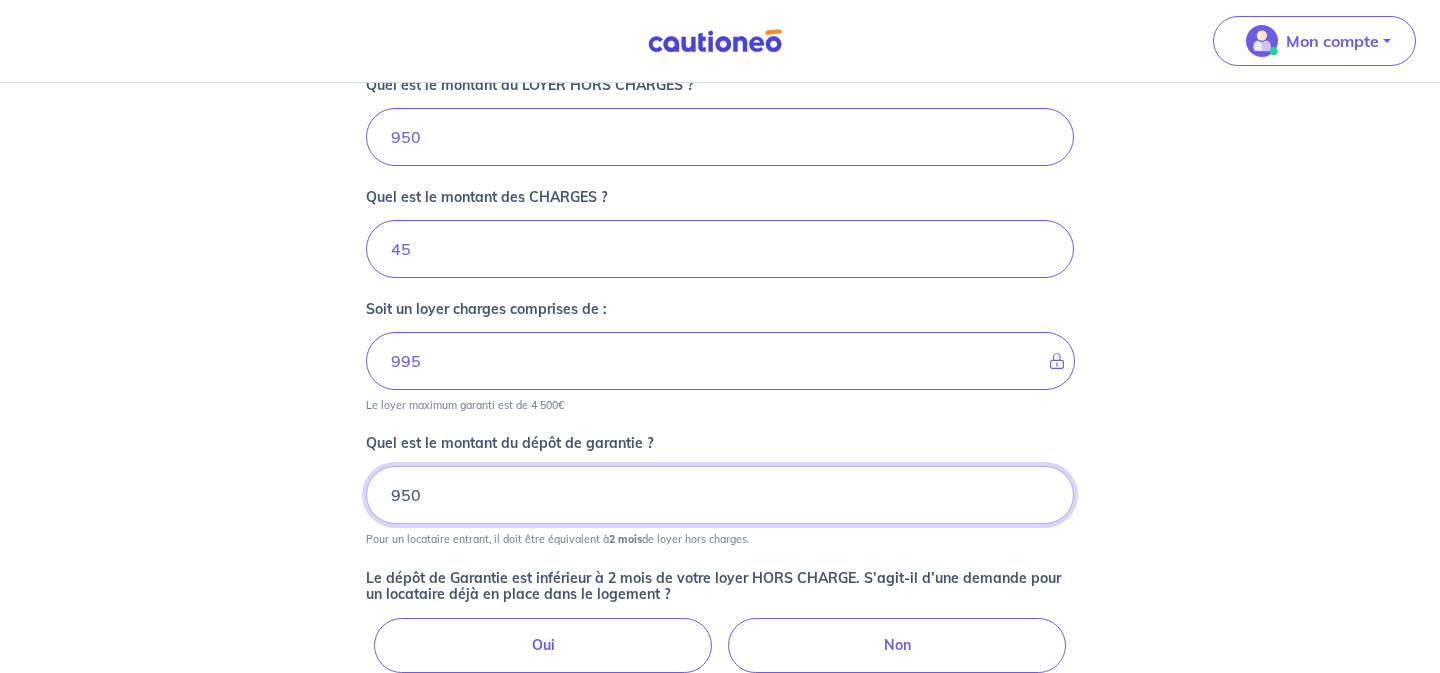 type on "950" 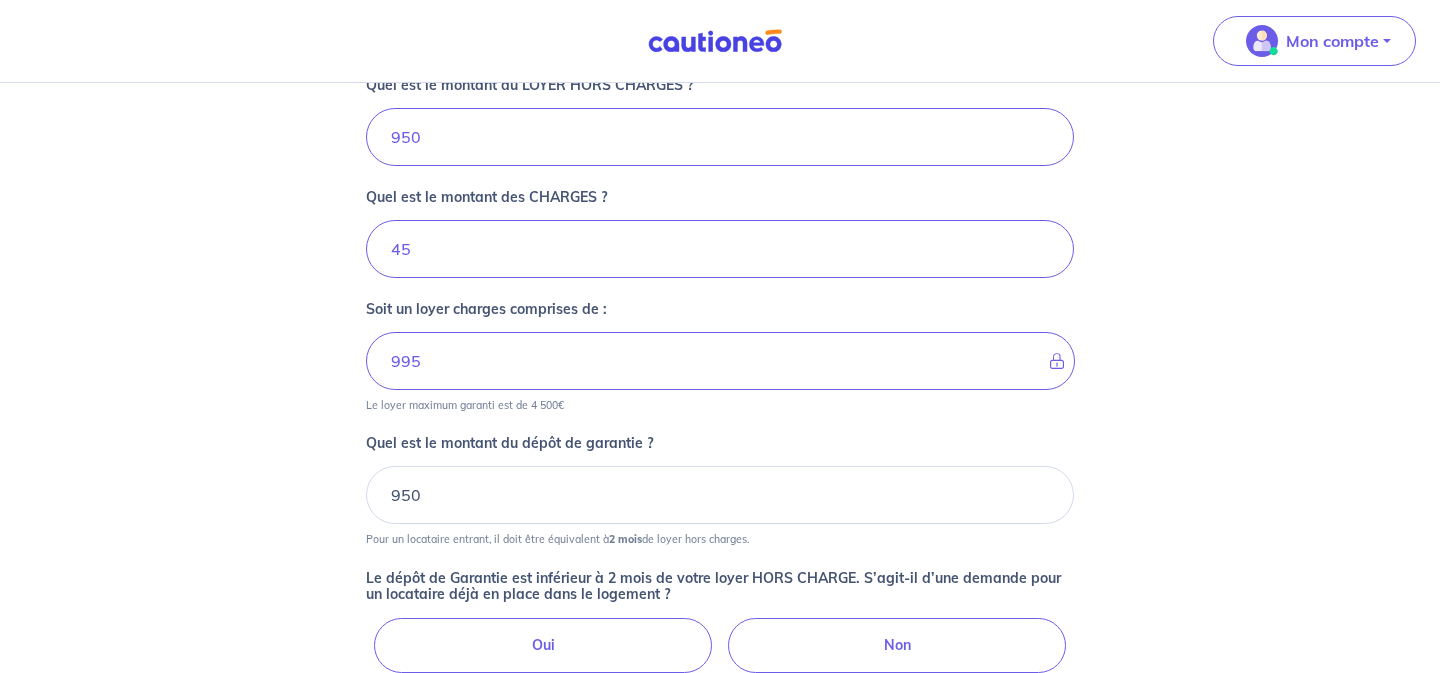 click on "Pour un locataire entrant, il doit être équivalent à  2 mois  de loyer hors charges." at bounding box center [720, 535] 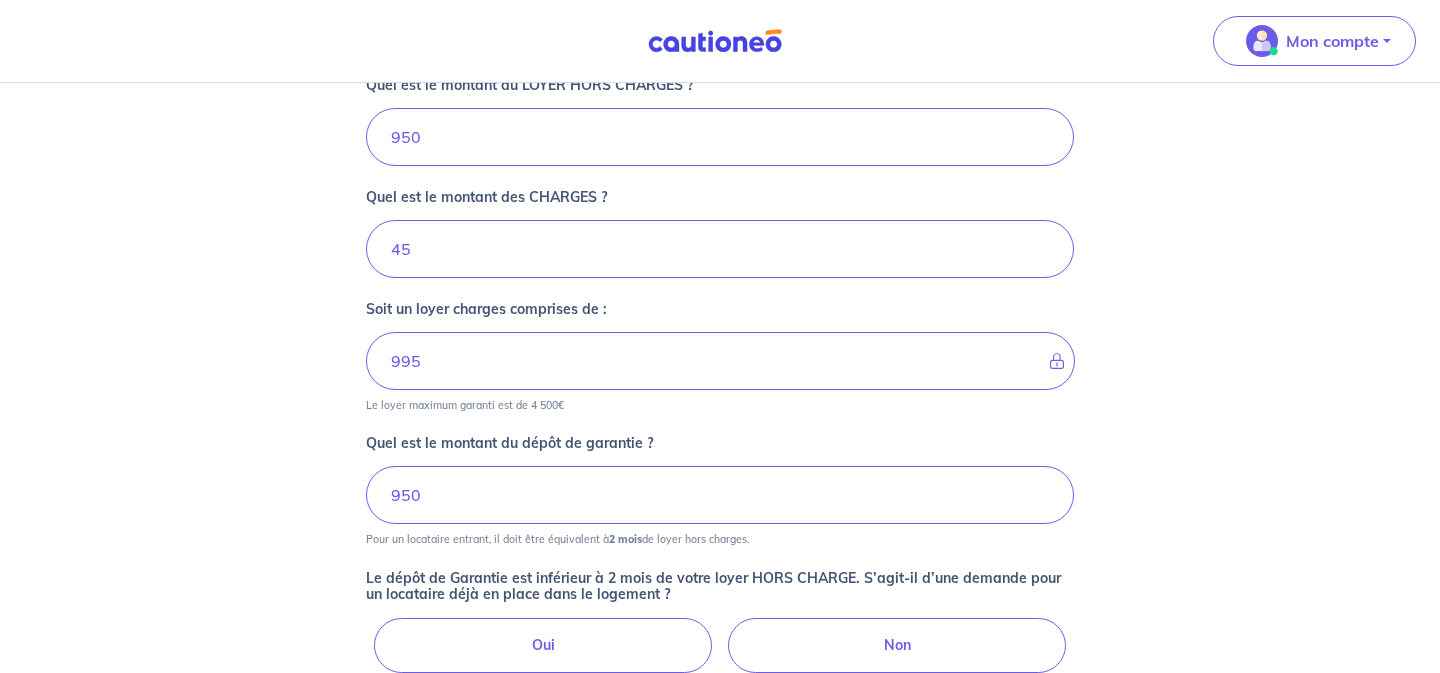 scroll, scrollTop: 949, scrollLeft: 0, axis: vertical 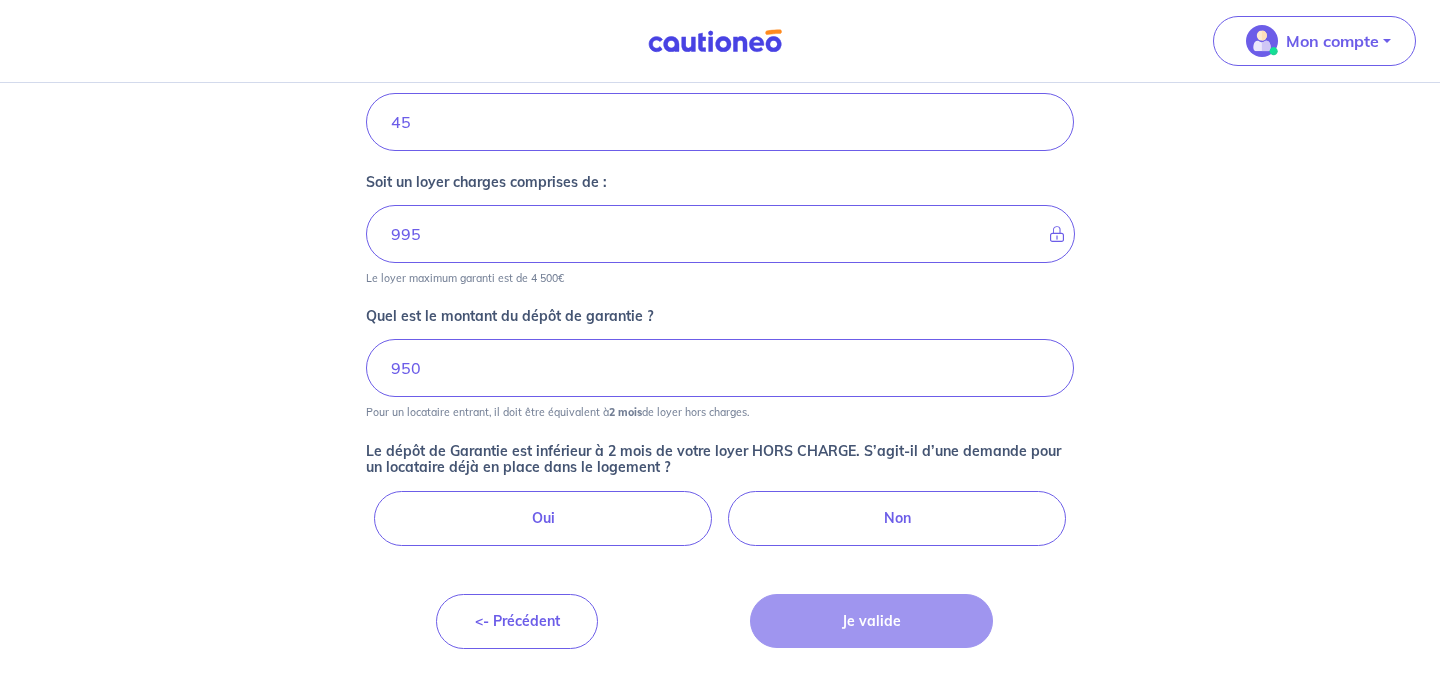 click on "Non" at bounding box center [897, 518] 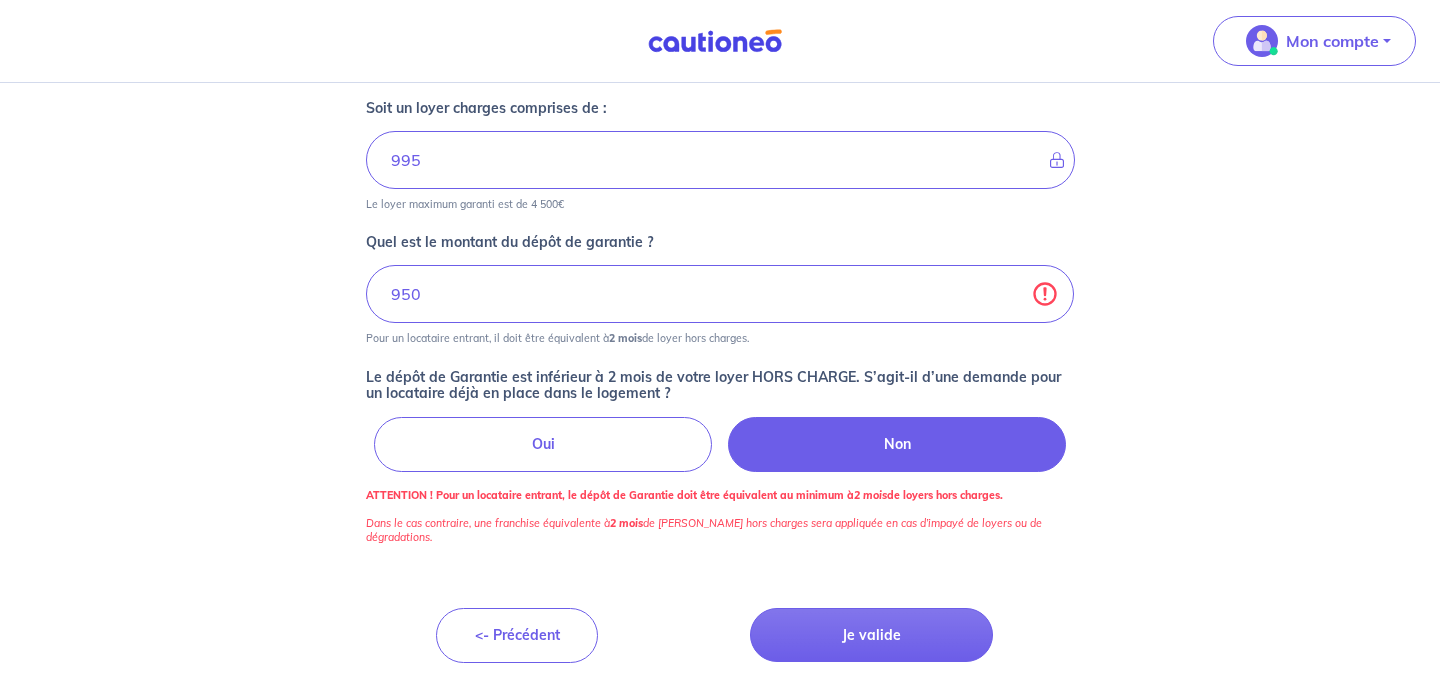 scroll, scrollTop: 1022, scrollLeft: 0, axis: vertical 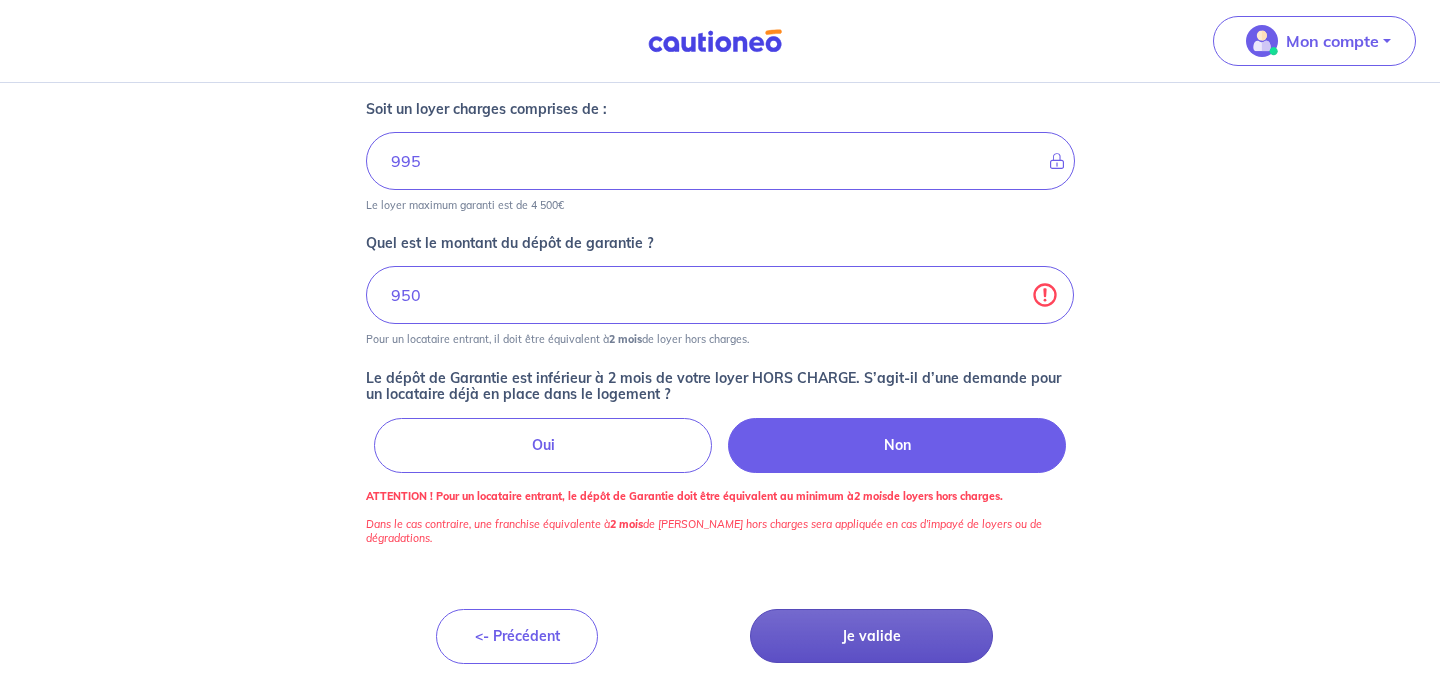 click on "Je valide" at bounding box center (871, 636) 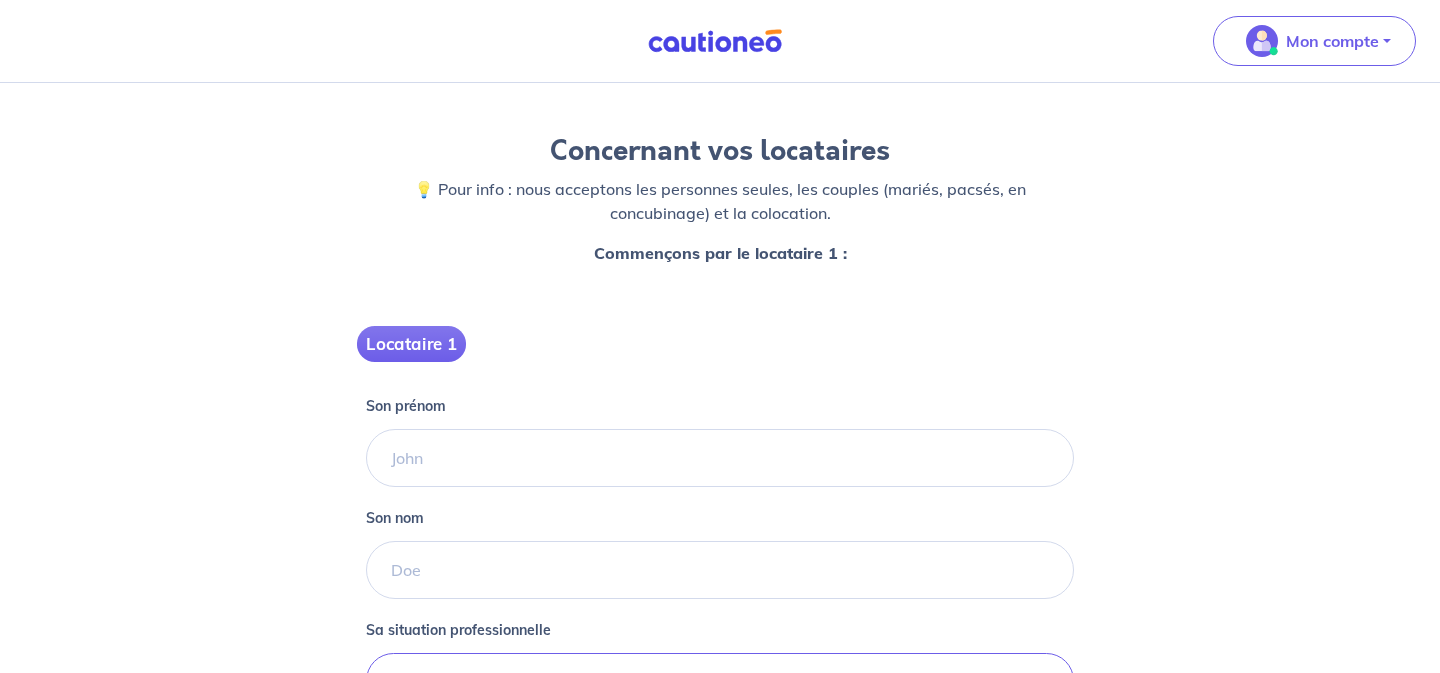 scroll, scrollTop: 141, scrollLeft: 0, axis: vertical 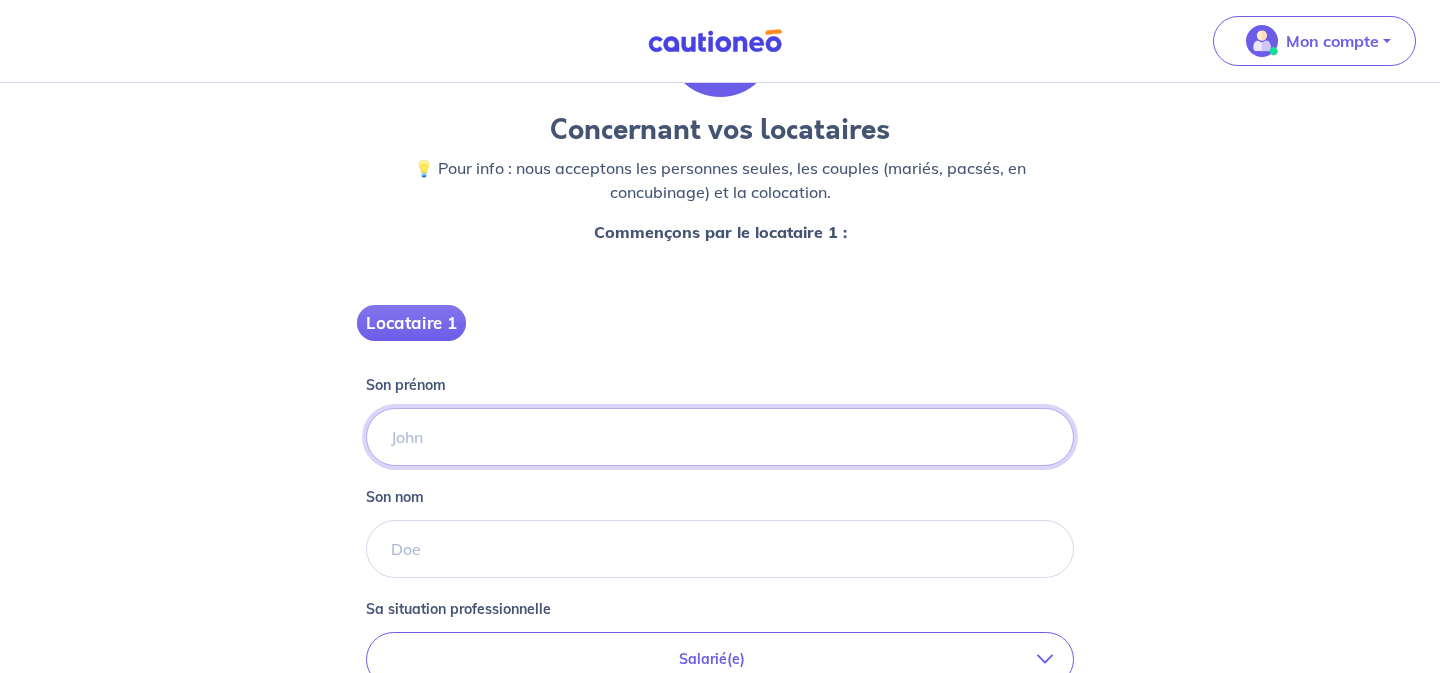 click on "Son prénom" at bounding box center (720, 437) 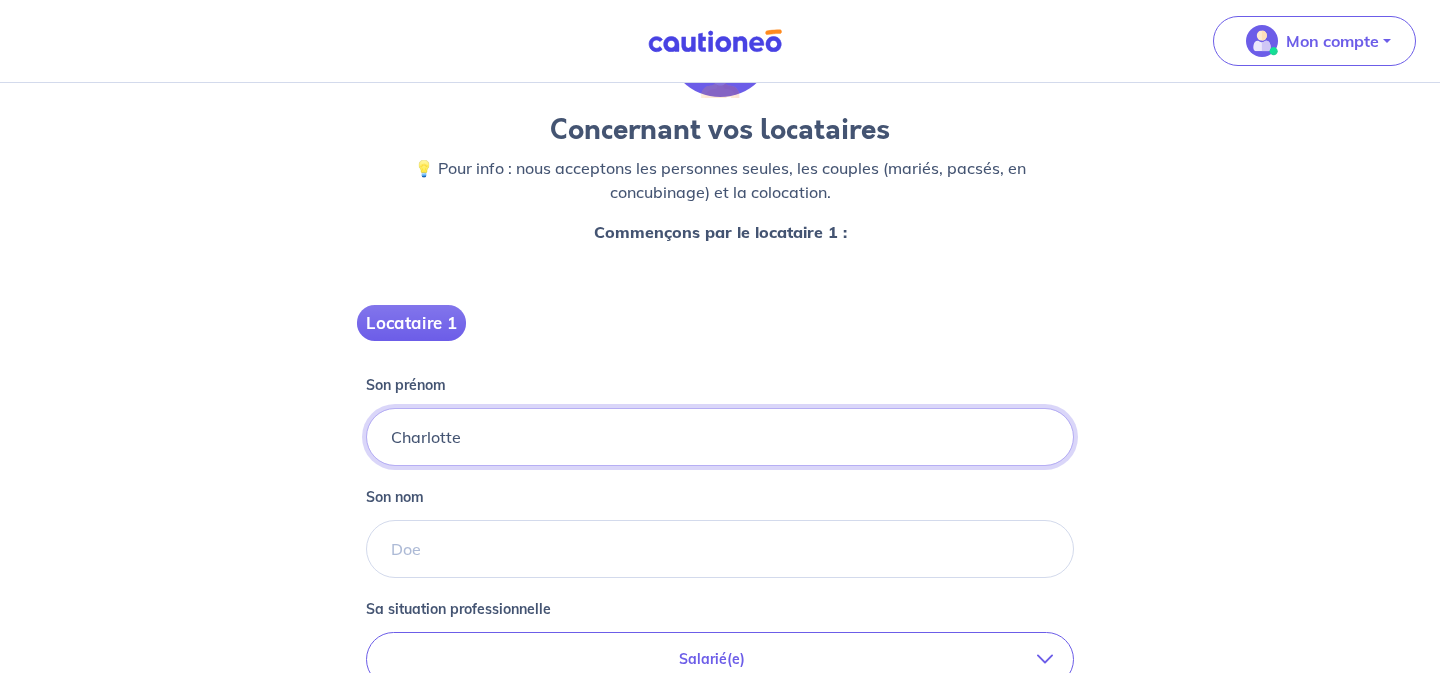 type on "Charlotte" 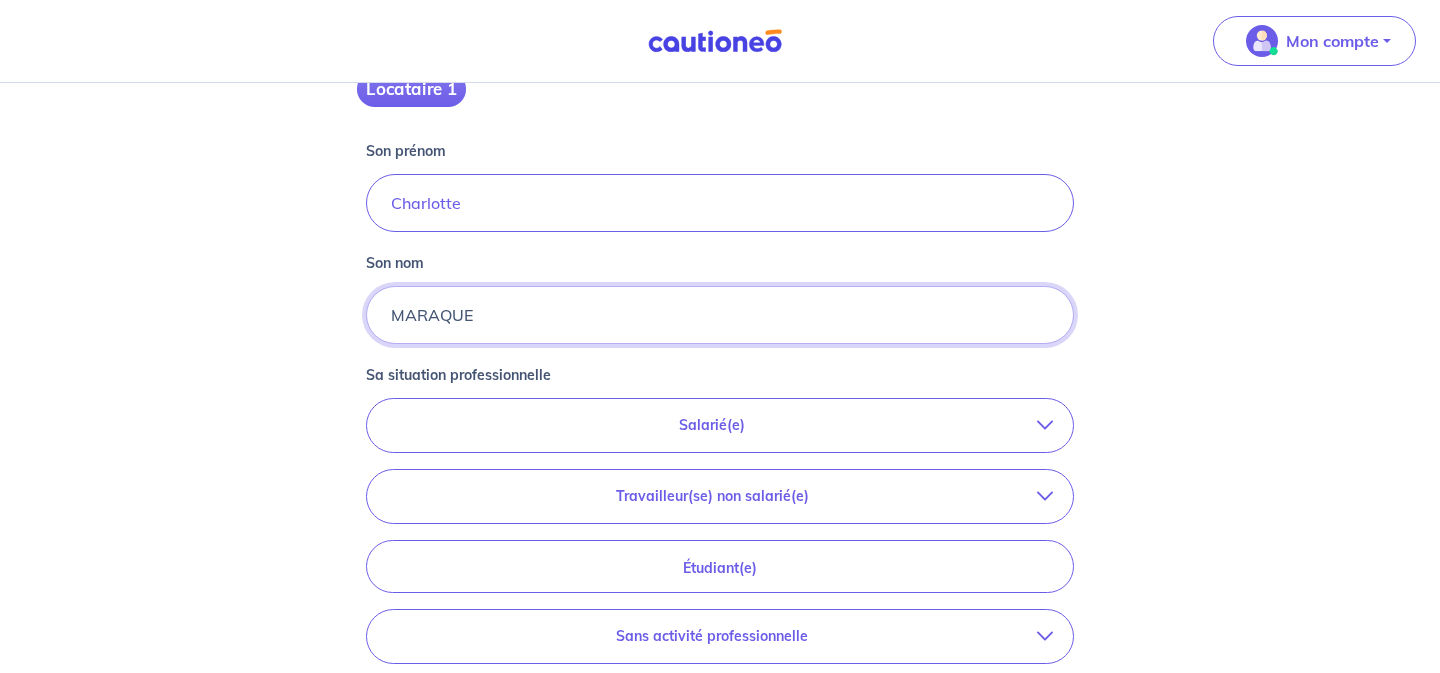 scroll, scrollTop: 509, scrollLeft: 0, axis: vertical 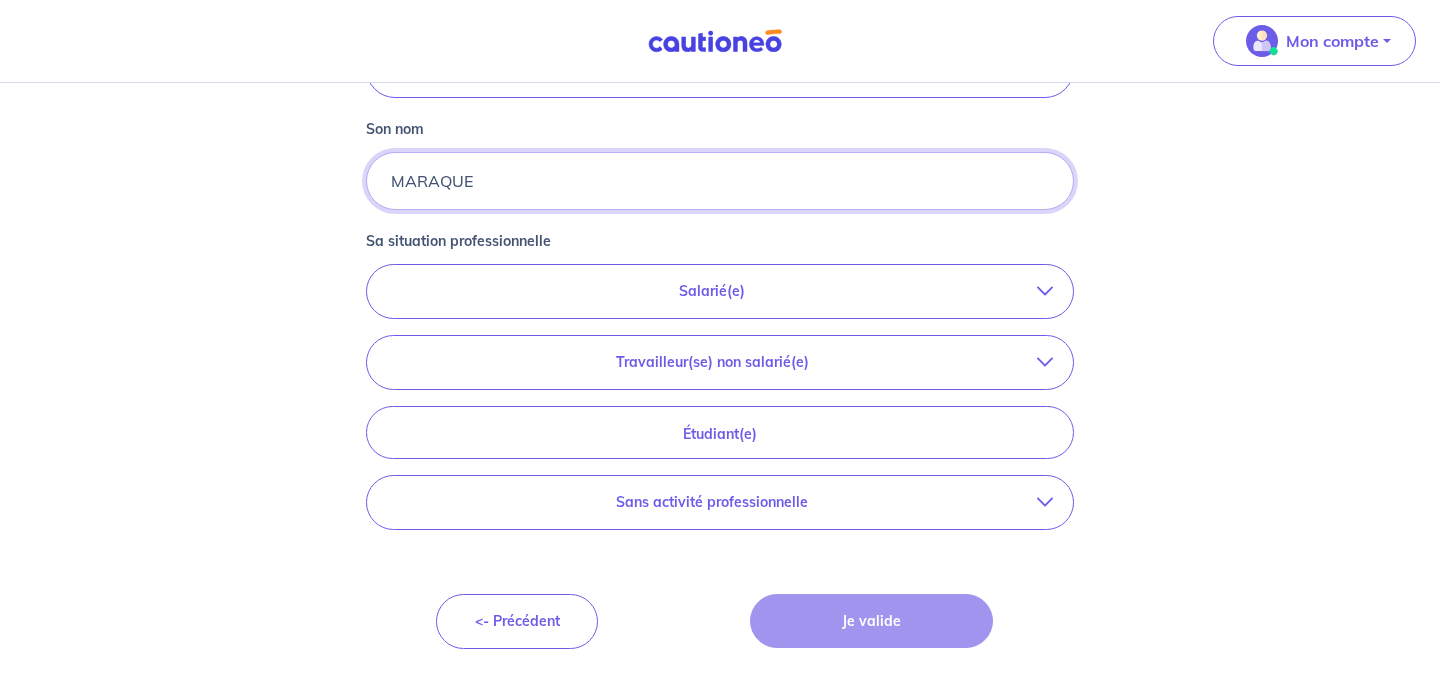 type on "MARAQUE" 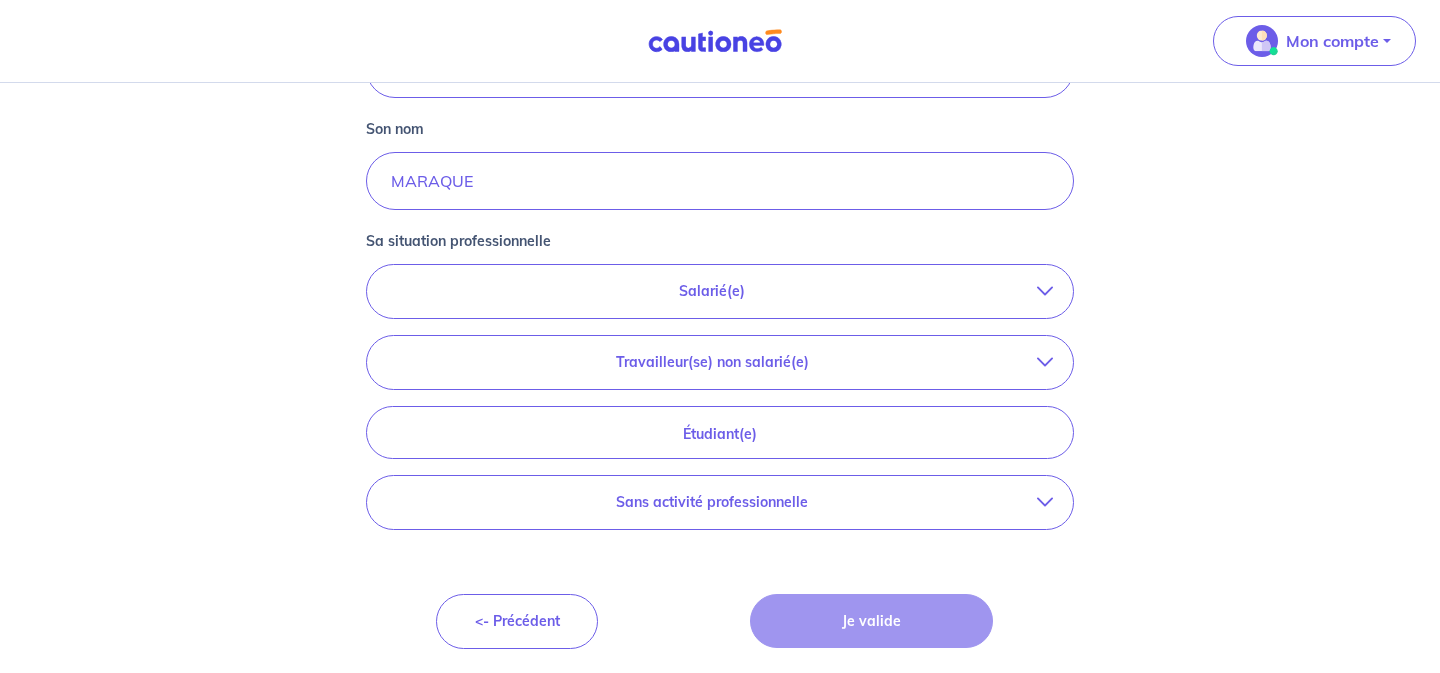 click on "Salarié(e)" at bounding box center (720, 291) 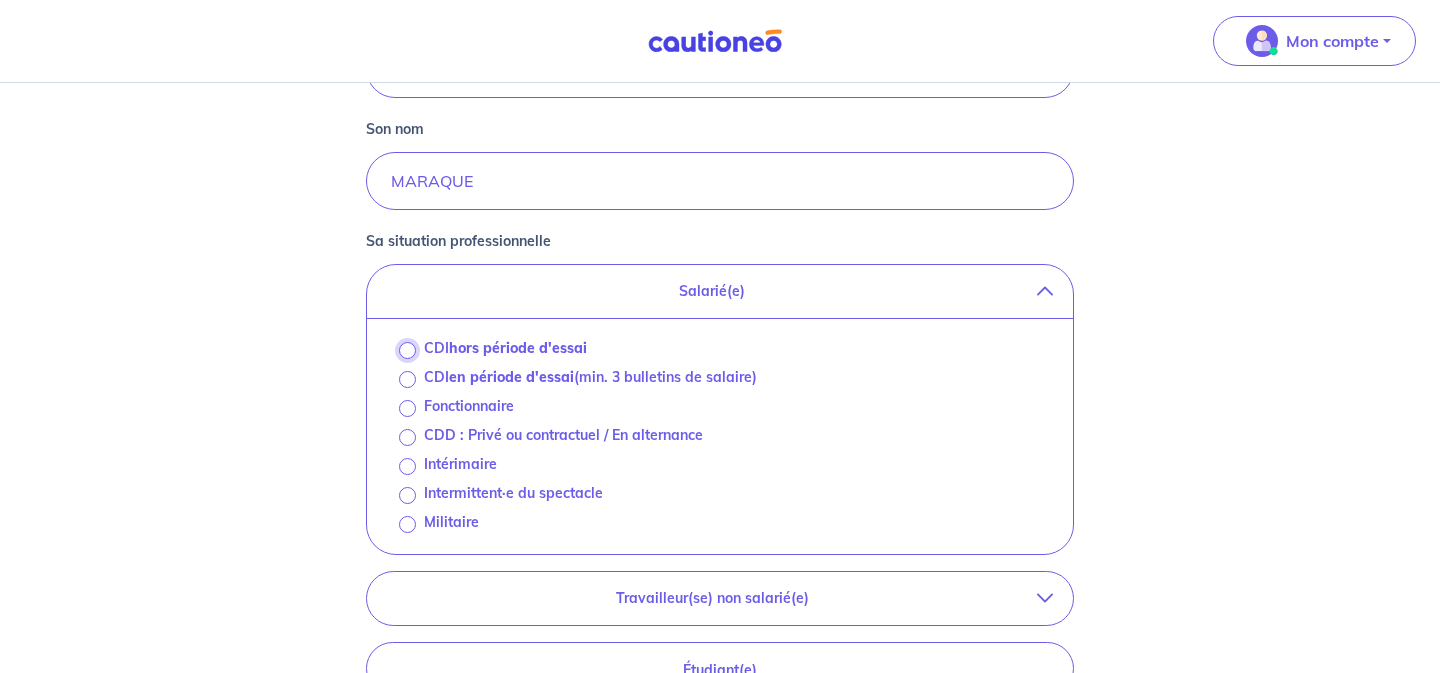click on "CDI  hors période d'essai" at bounding box center (407, 350) 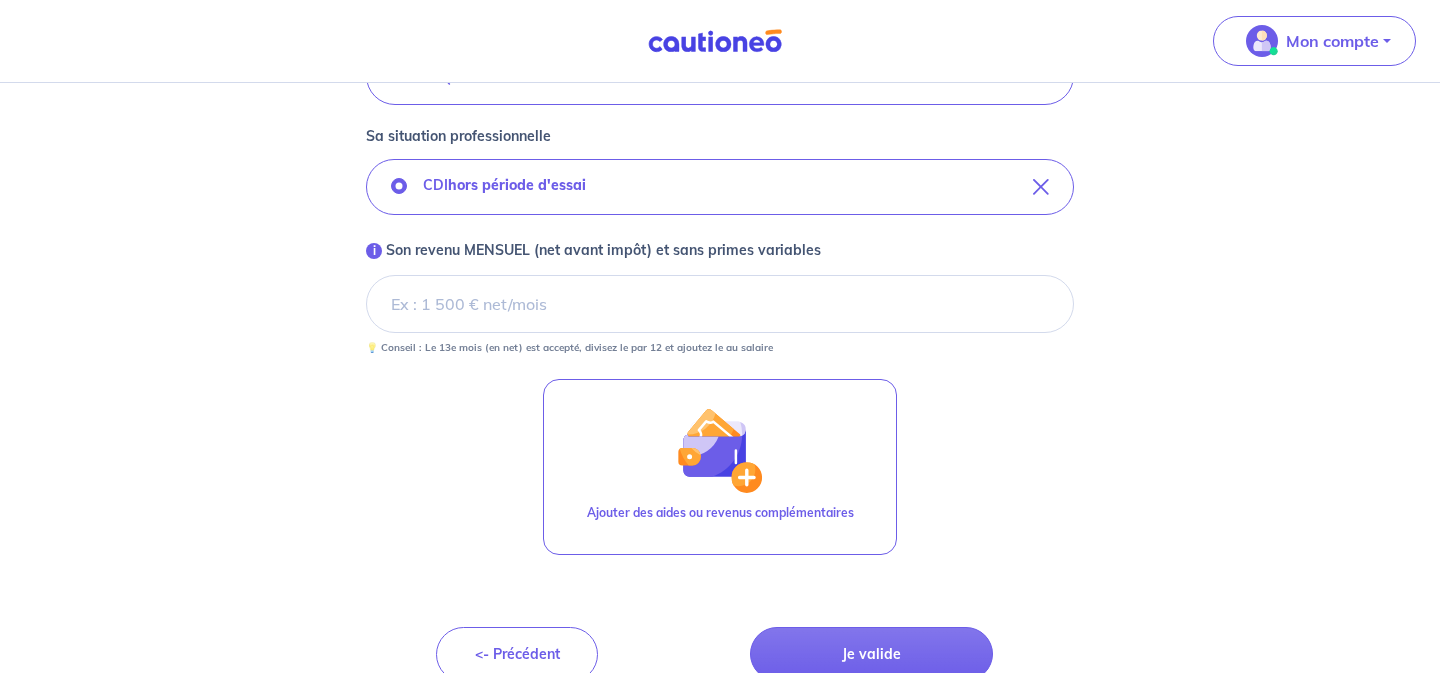 scroll, scrollTop: 647, scrollLeft: 0, axis: vertical 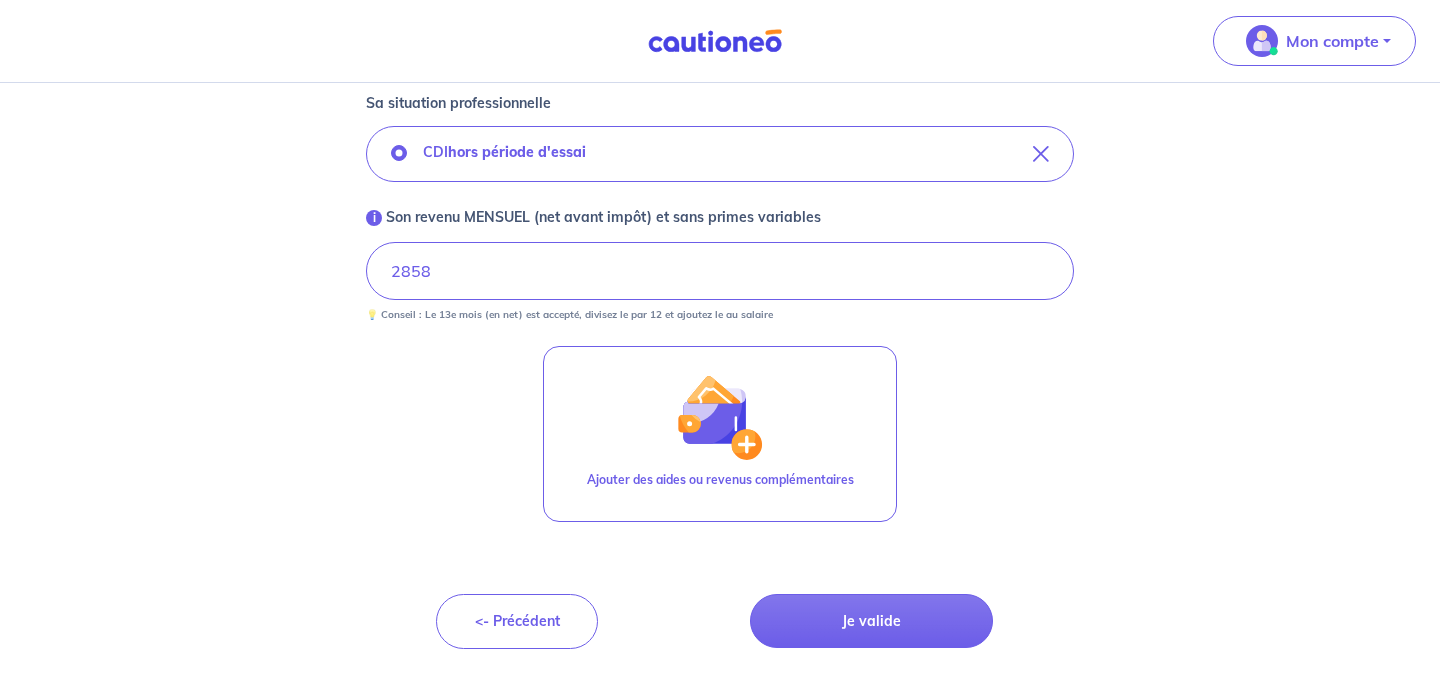 click on "Locataire 1 Son prénom [PERSON_NAME] nom MARAQUE Sa situation professionnelle CDI  hors période d'essai i Son revenu MENSUEL (net avant impôt) et sans primes variables 2858 💡 Conseil : Le 13e mois (en net) est accepté, divisez le par 12 et ajoutez le au salaire Ajouter des aides ou revenus complémentaires <- Précédent Je valide" at bounding box center [720, 166] 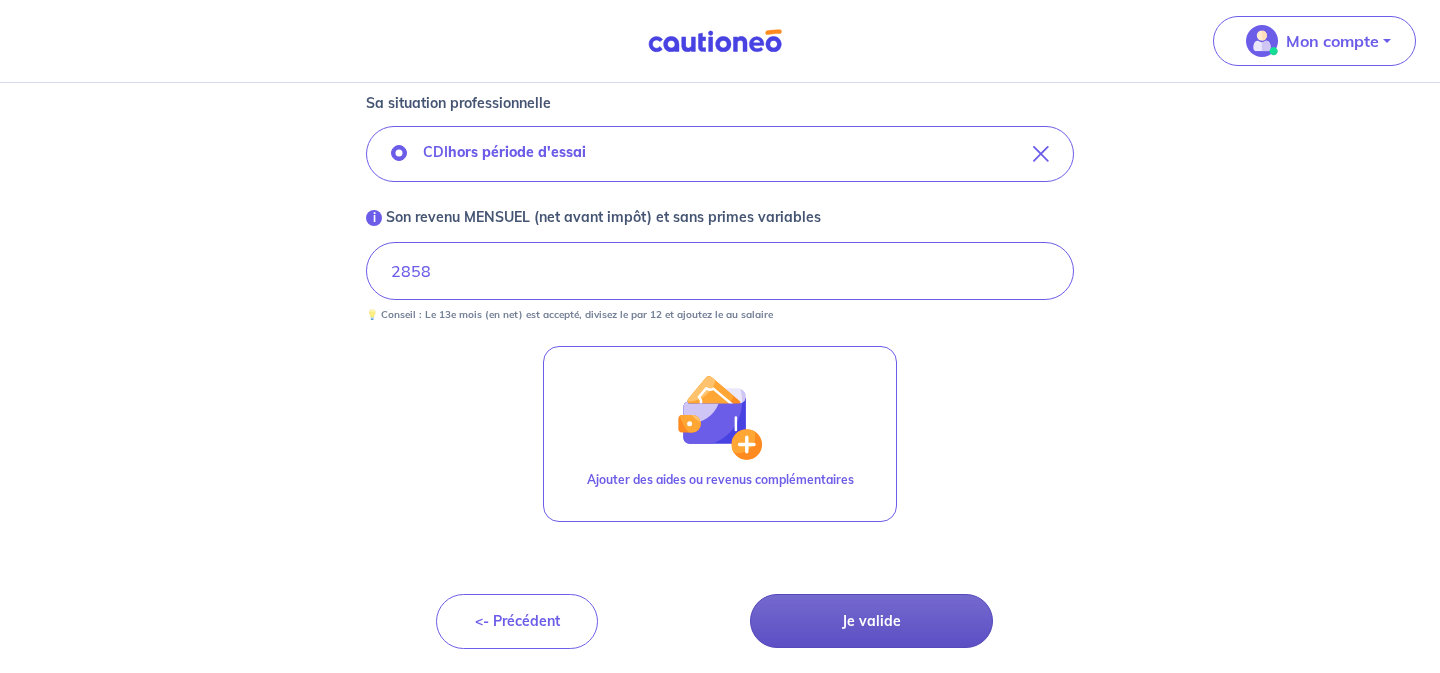 click on "Je valide" at bounding box center (871, 621) 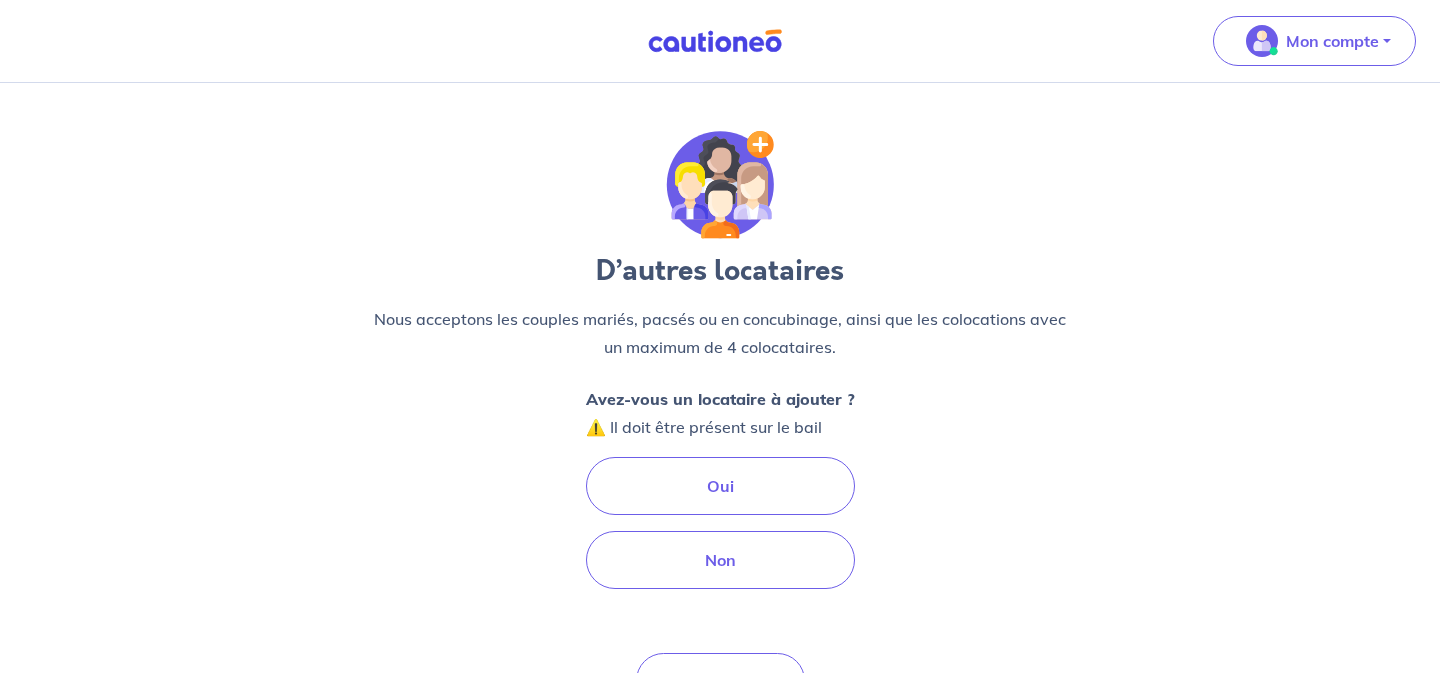 scroll, scrollTop: 59, scrollLeft: 0, axis: vertical 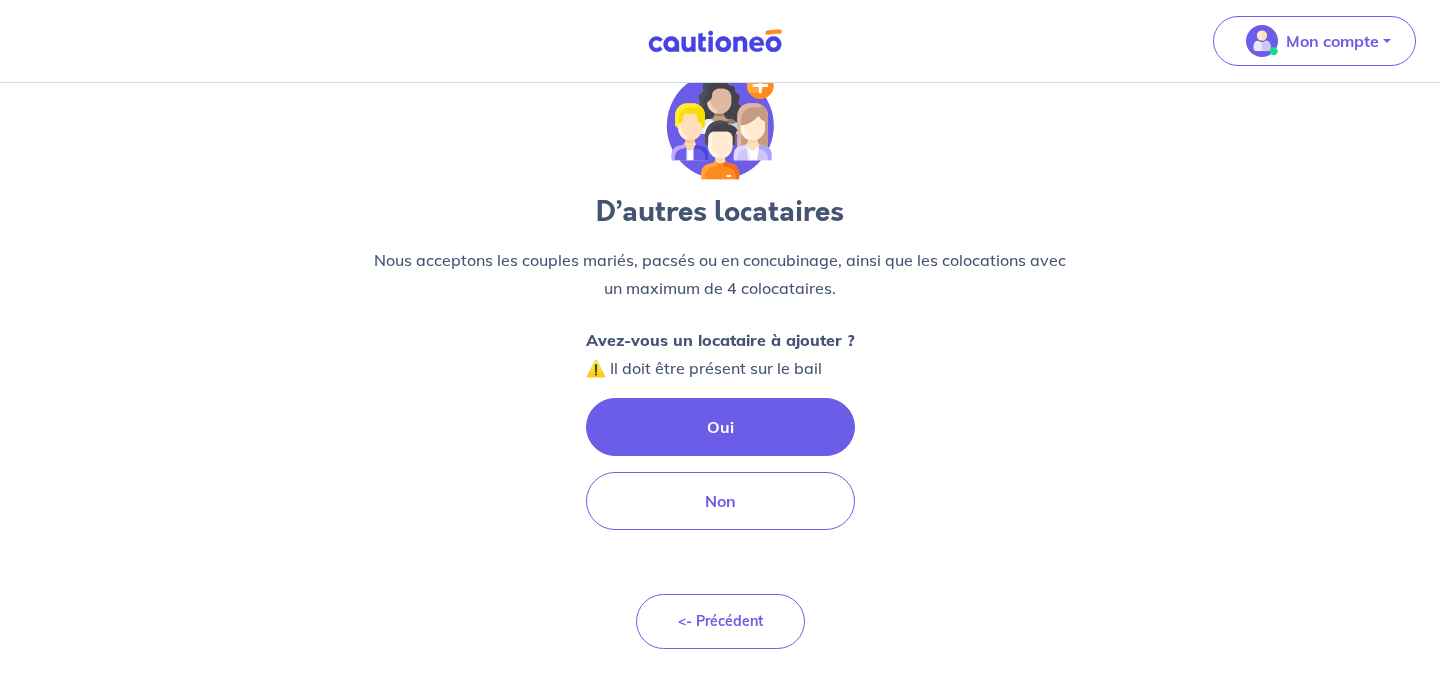 click on "Oui" at bounding box center [720, 427] 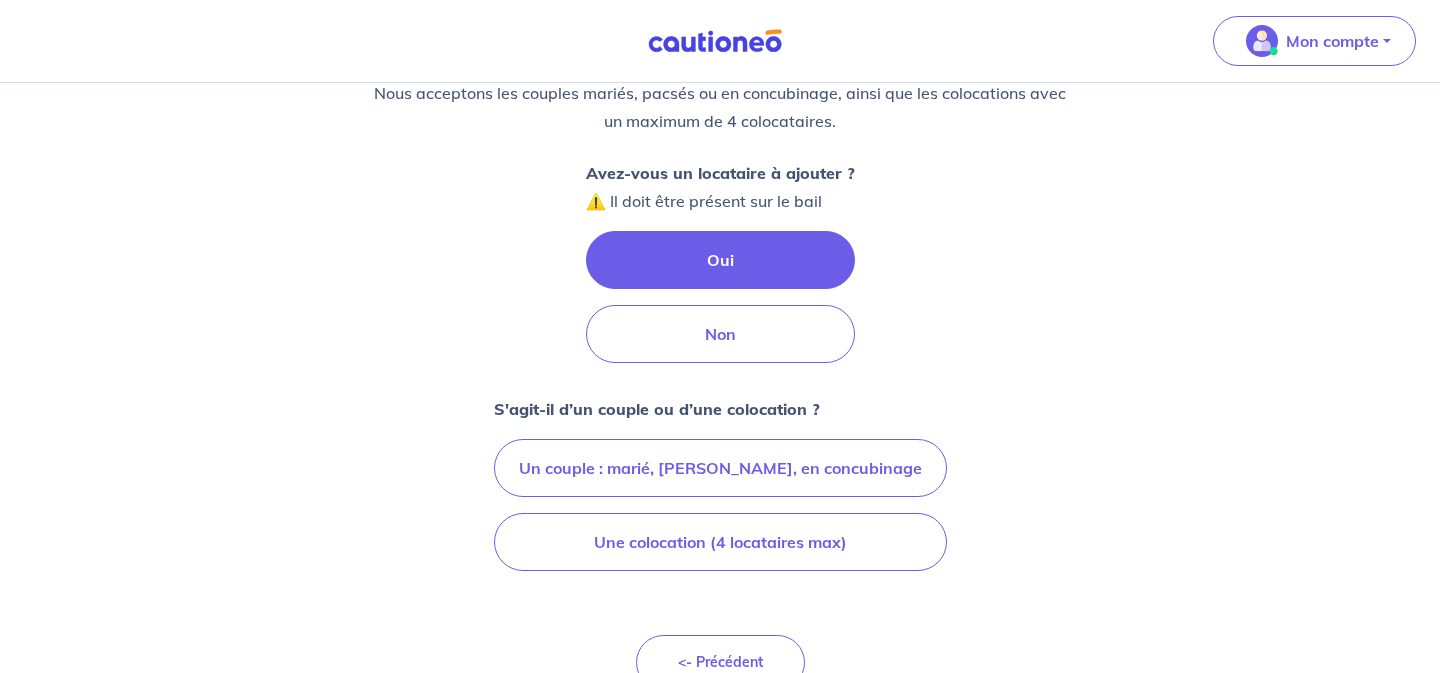 scroll, scrollTop: 267, scrollLeft: 0, axis: vertical 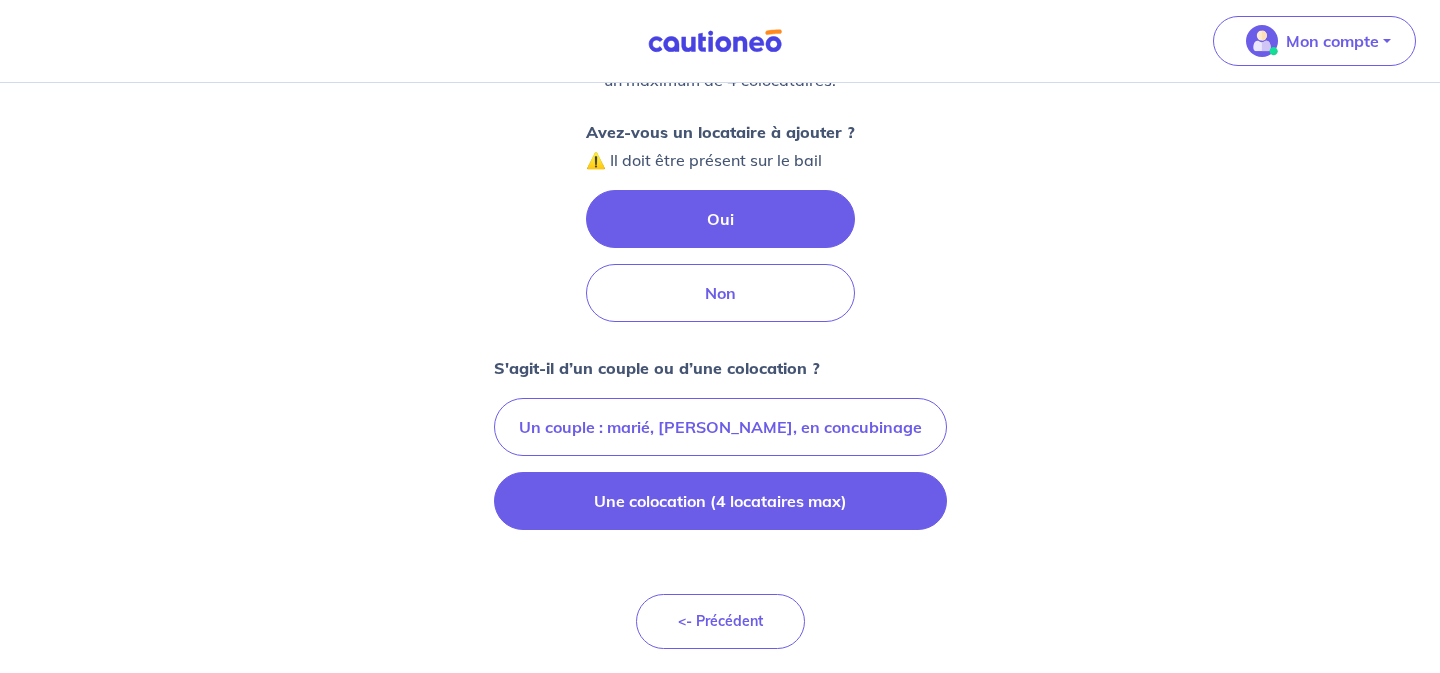 click on "Une colocation (4 locataires max)" at bounding box center [720, 501] 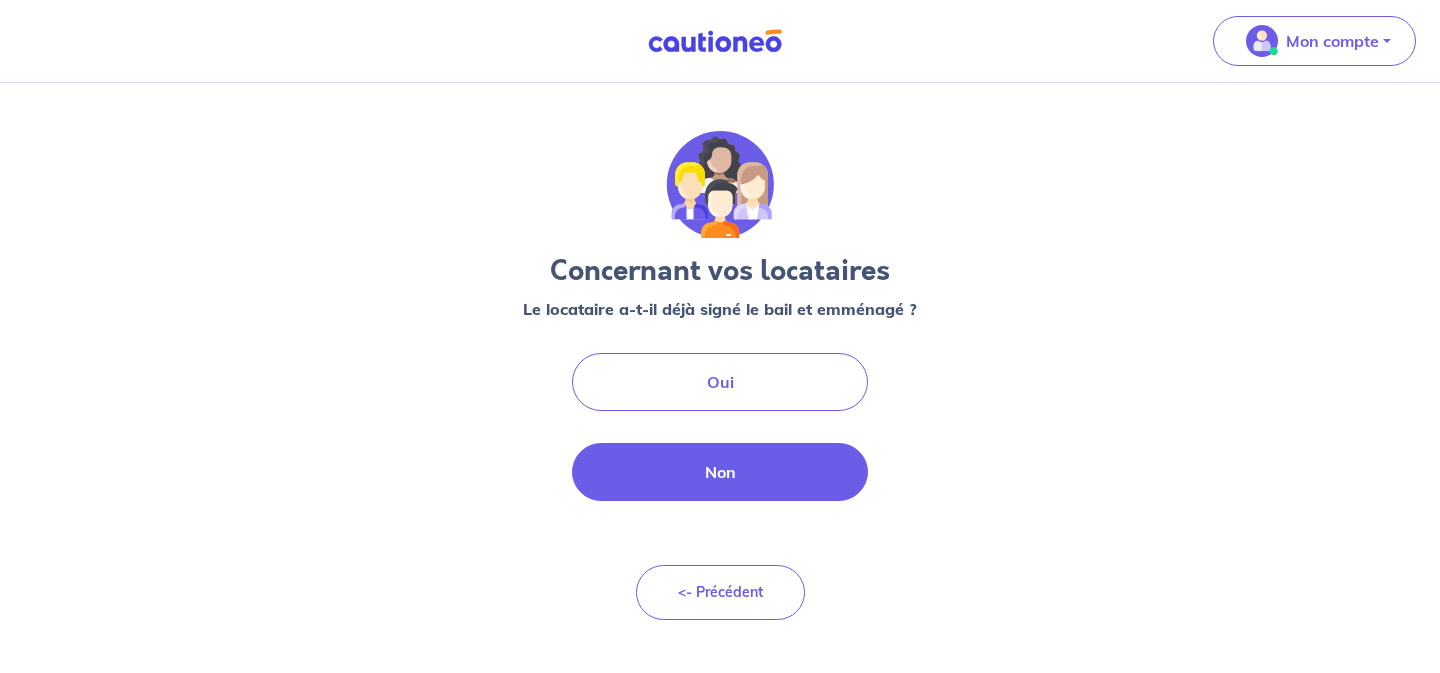 click on "Non" at bounding box center [720, 472] 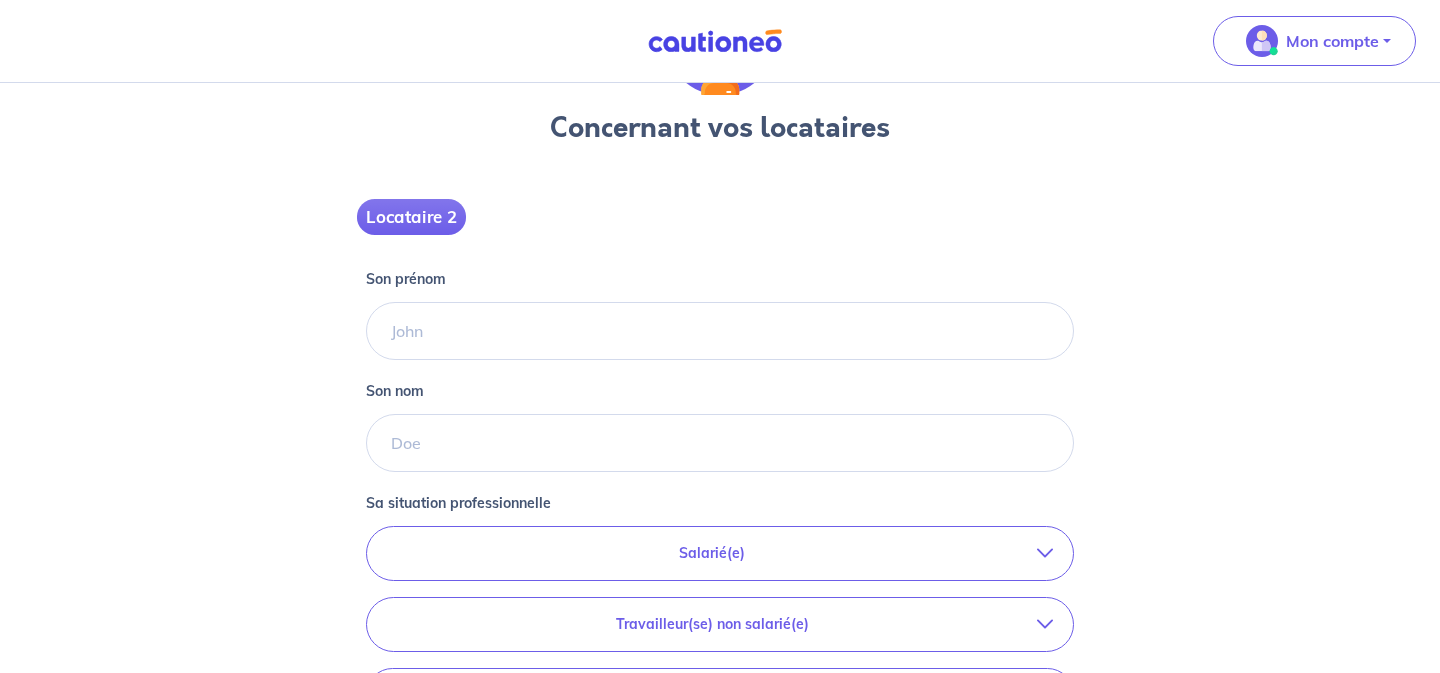 scroll, scrollTop: 330, scrollLeft: 0, axis: vertical 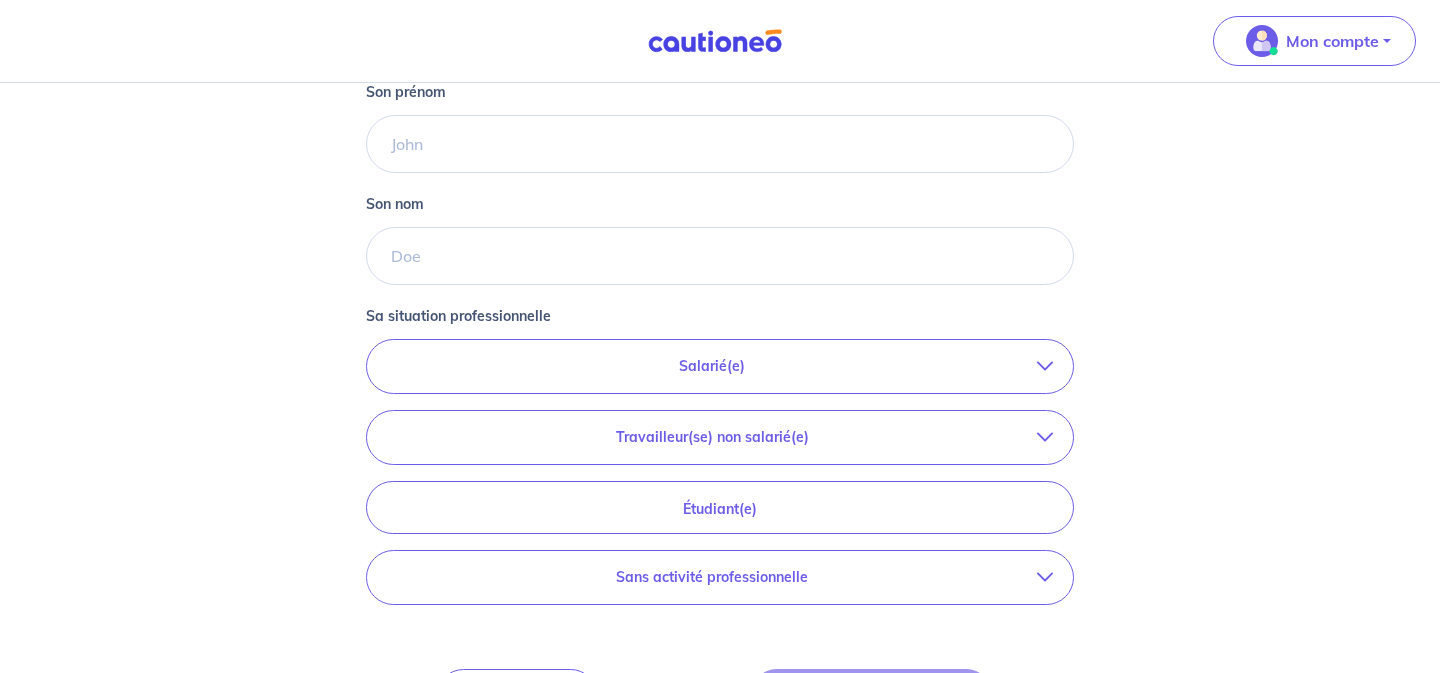 click on "Son prénom" at bounding box center (720, 129) 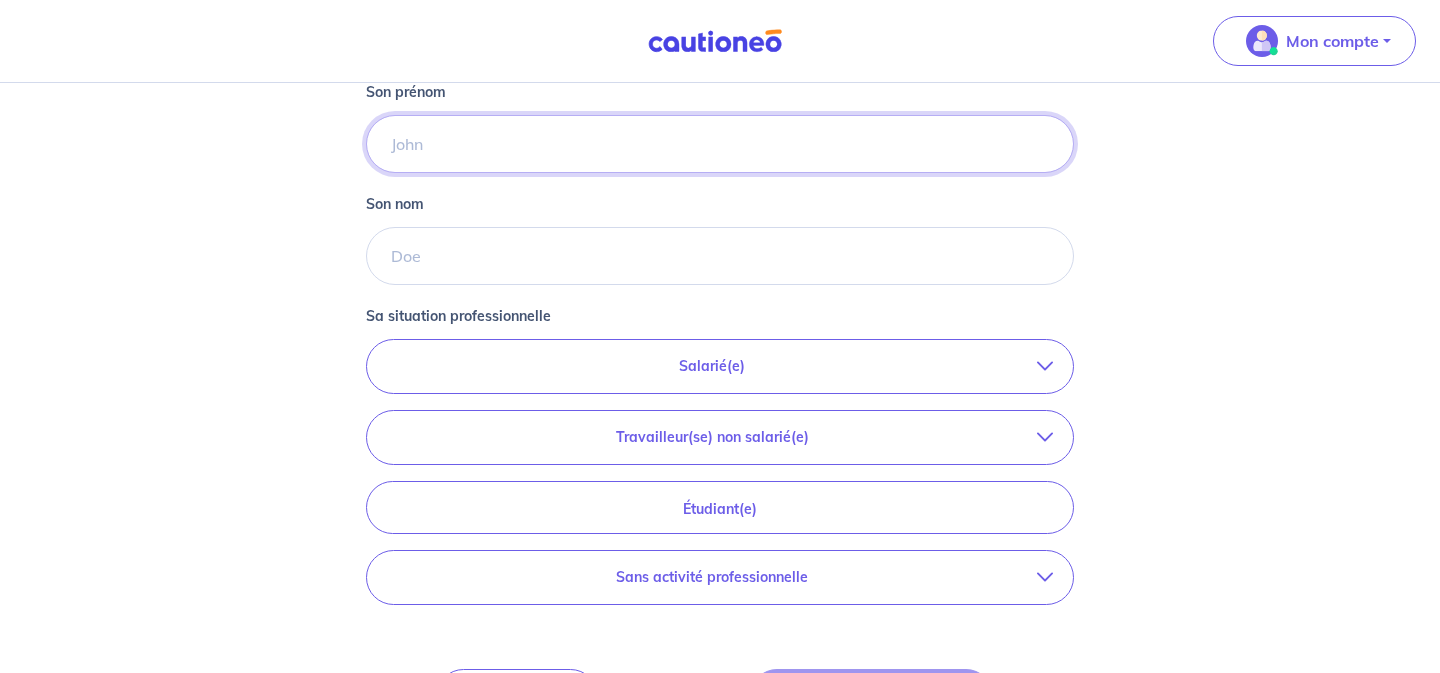click on "Son prénom" at bounding box center [720, 144] 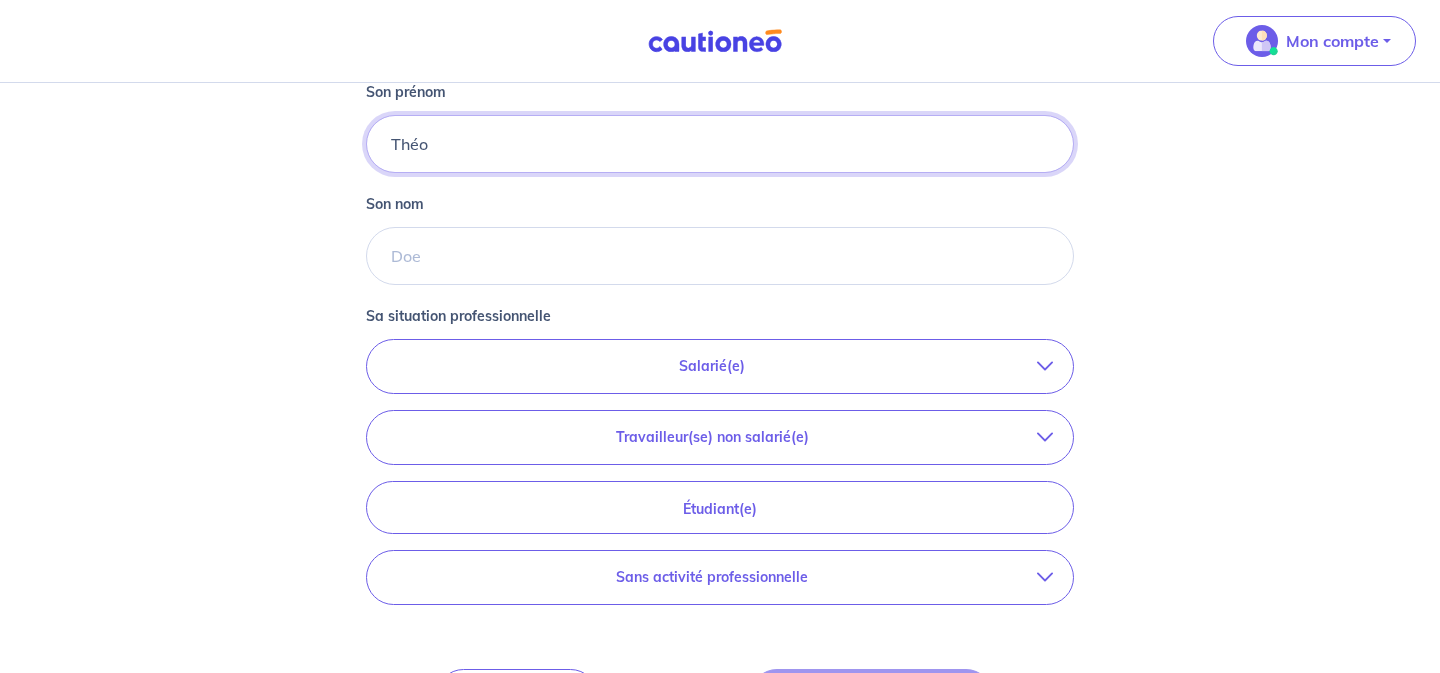type on "Théo" 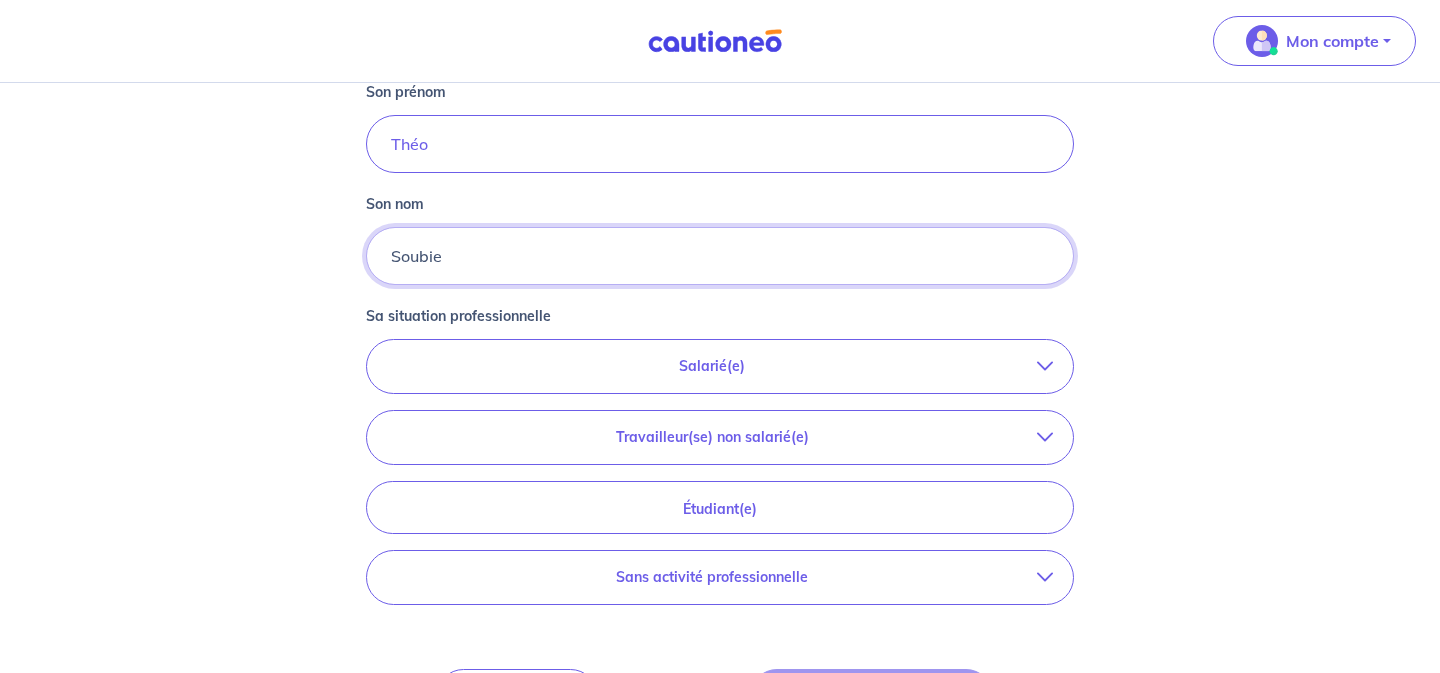 type on "Soubie" 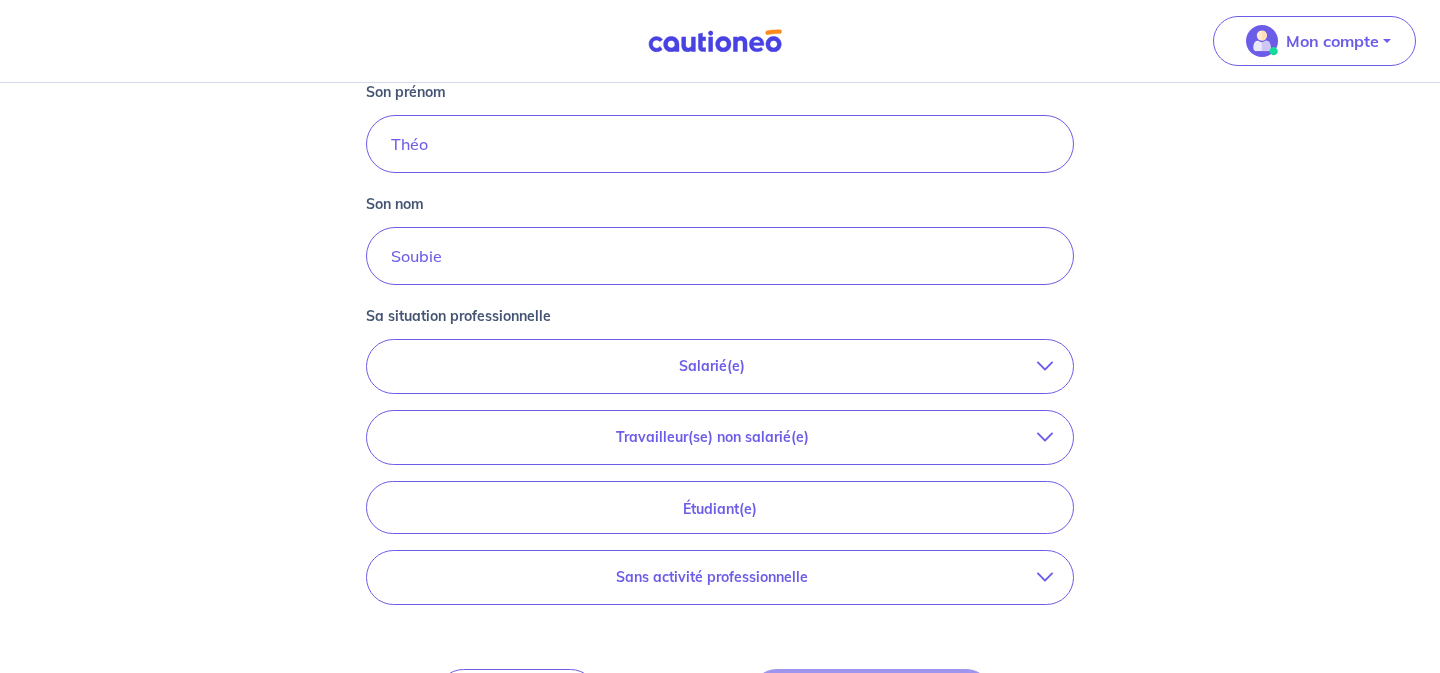 click on "Sa situation professionnelle Salarié(e) CDI  hors période d'essai CDI  en période d'essai  (min. 3 bulletins de salaire) Fonctionnaire CDD : Privé ou contractuel / En alternance Intérimaire Intermittent·e du spectacle Militaire Travailleur(se) non salarié(e) Freelance / auto-entrepreneur [PERSON_NAME] / commerçant(e) Chef d'entreprise Profession libérale Étudiant(e) Sans activité professionnelle Retraité(e) Sans activité professionnelle" at bounding box center [720, 465] 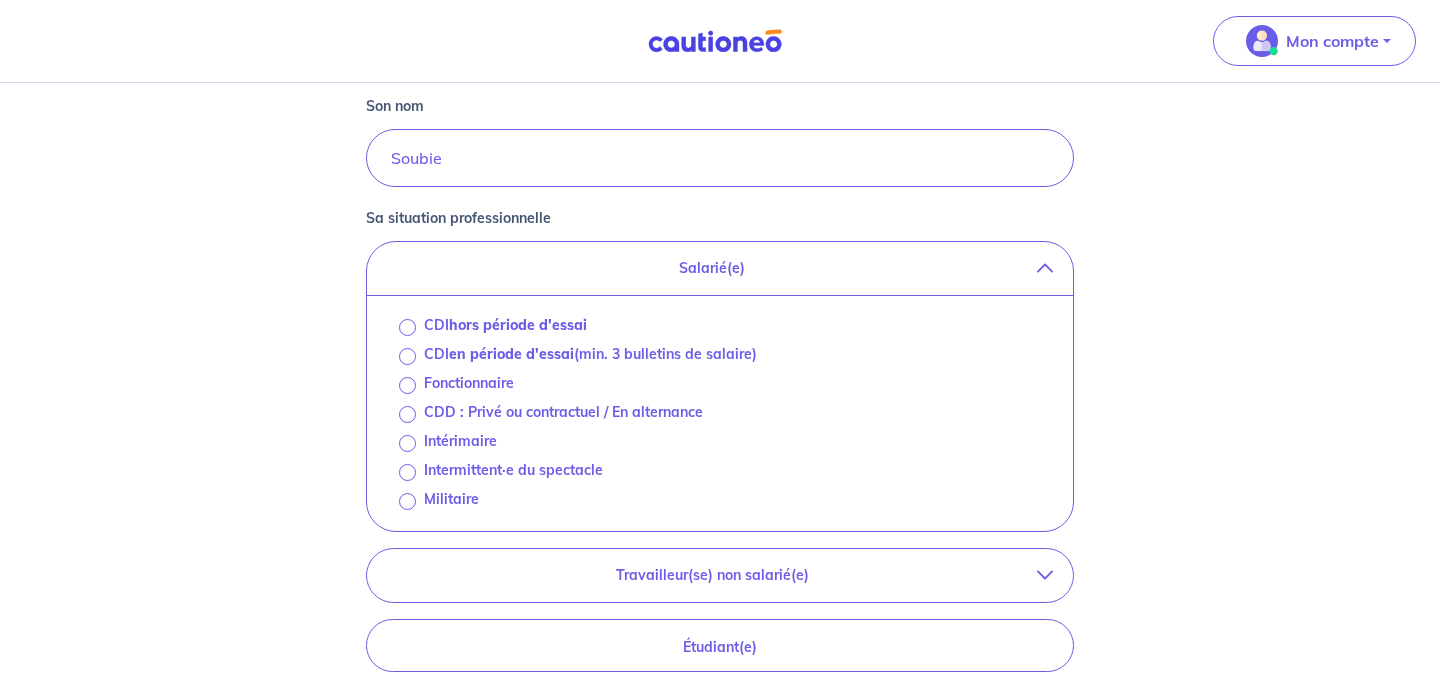 scroll, scrollTop: 435, scrollLeft: 0, axis: vertical 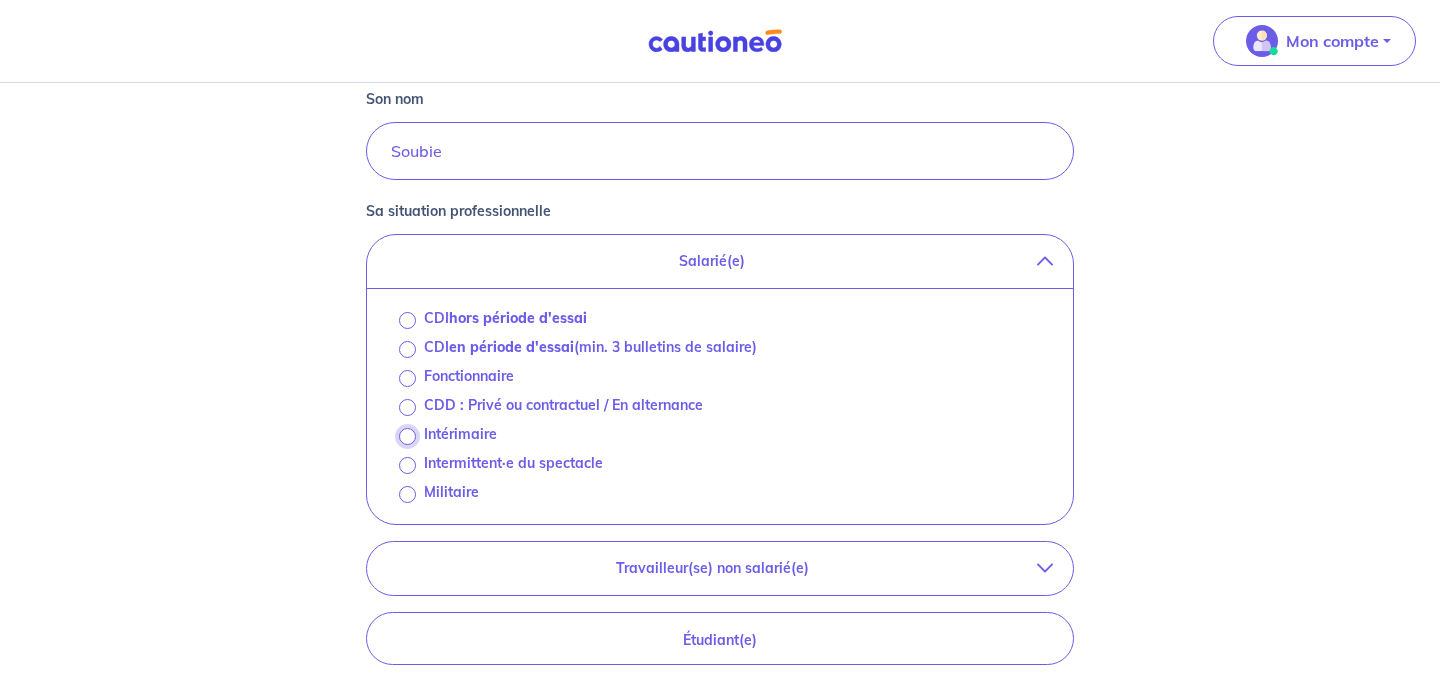 click on "Intérimaire" at bounding box center [407, 436] 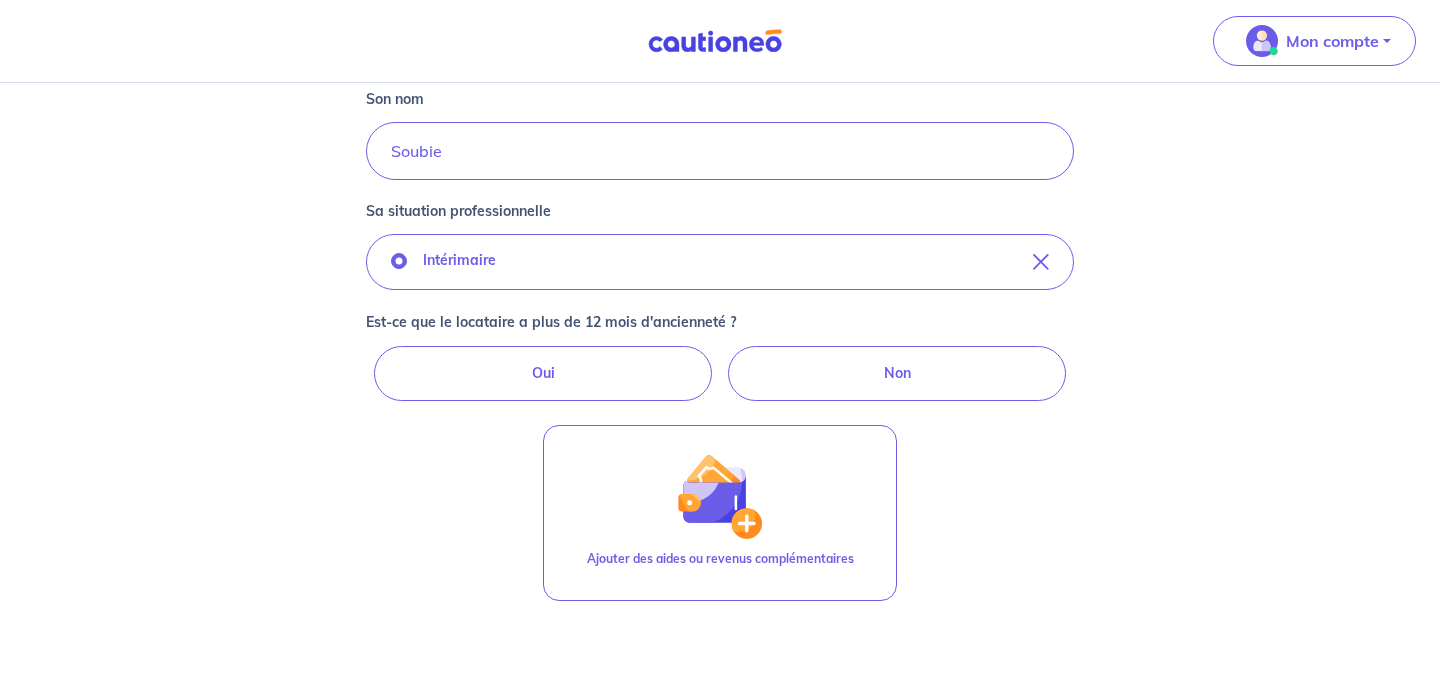 scroll, scrollTop: 439, scrollLeft: 0, axis: vertical 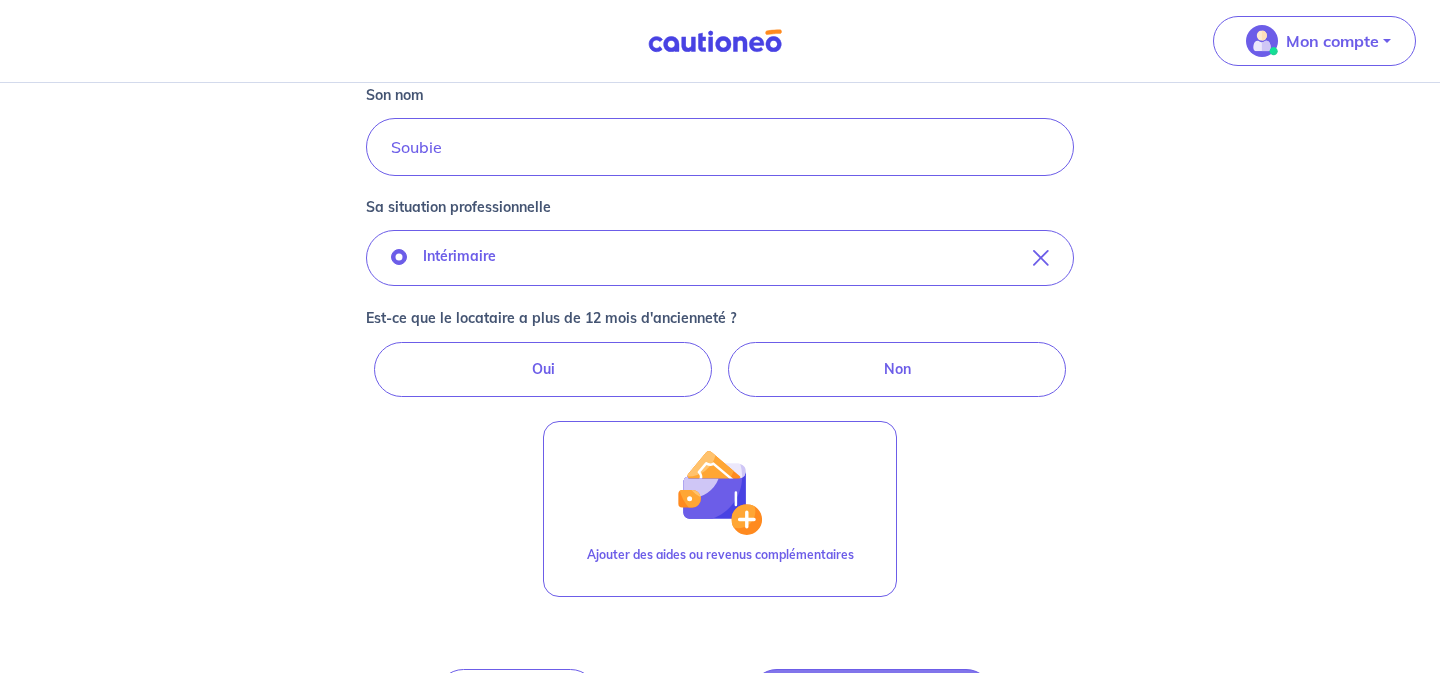 click on "Oui" at bounding box center (543, 369) 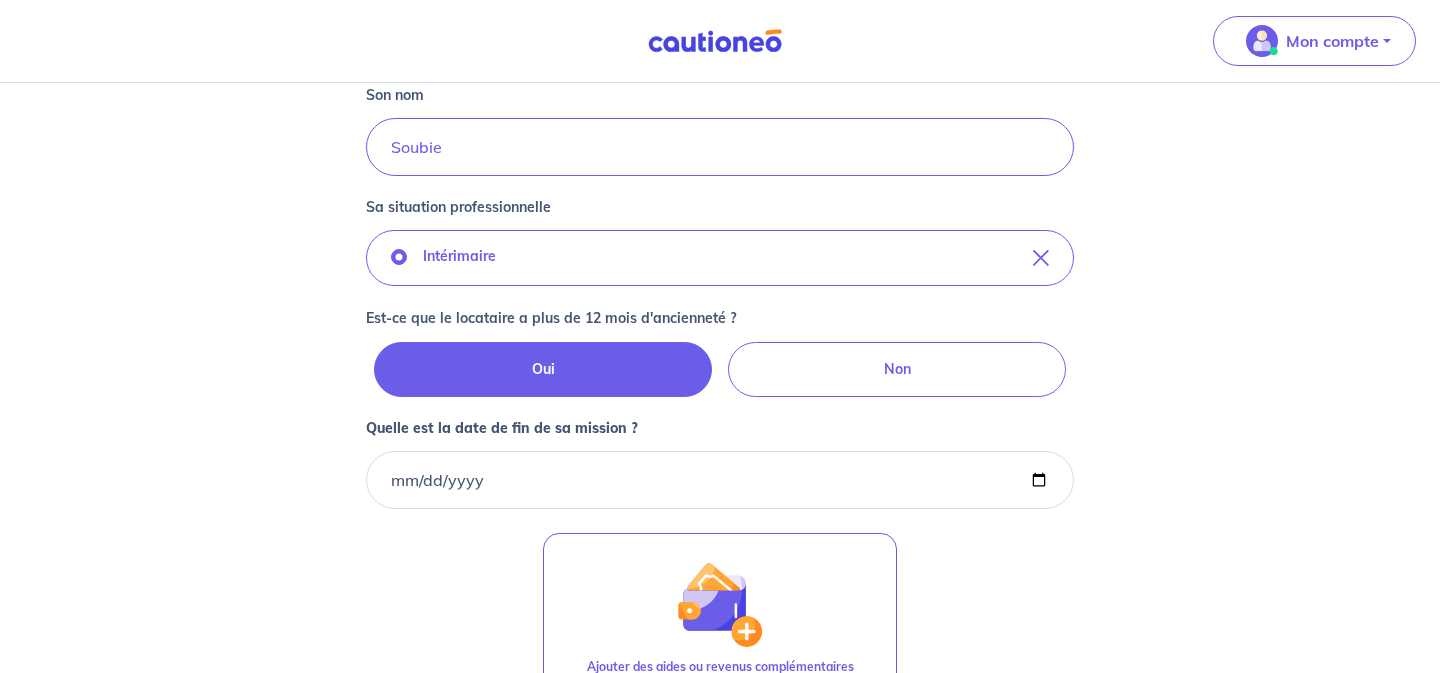 click on "Non" at bounding box center [897, 369] 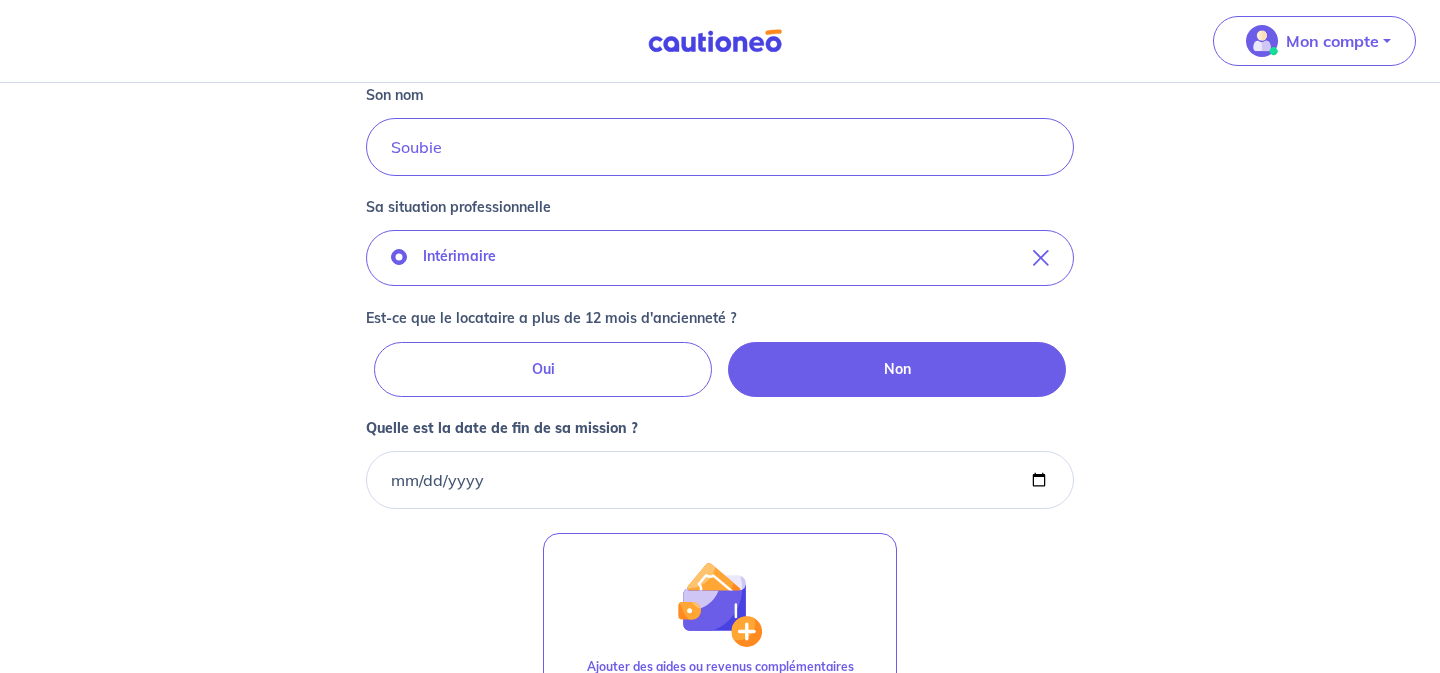 scroll, scrollTop: 626, scrollLeft: 0, axis: vertical 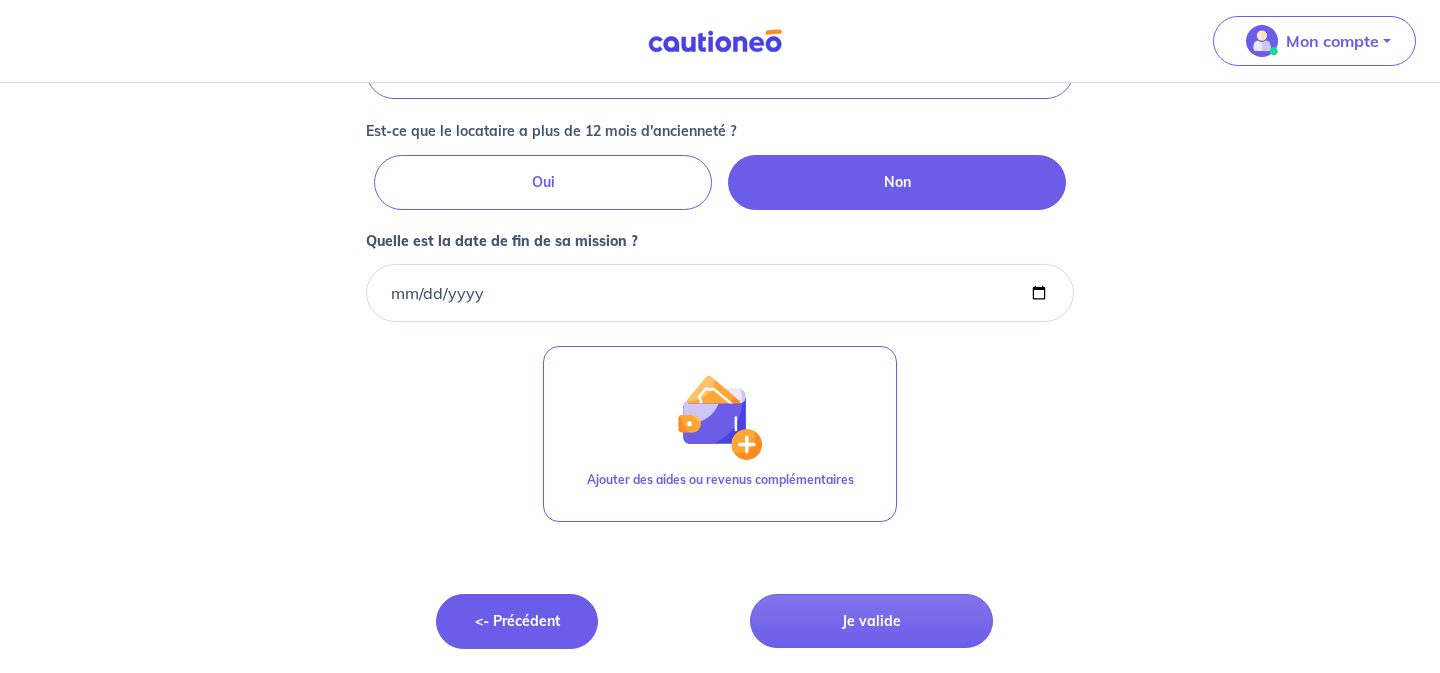 click on "<- Précédent" at bounding box center [517, 621] 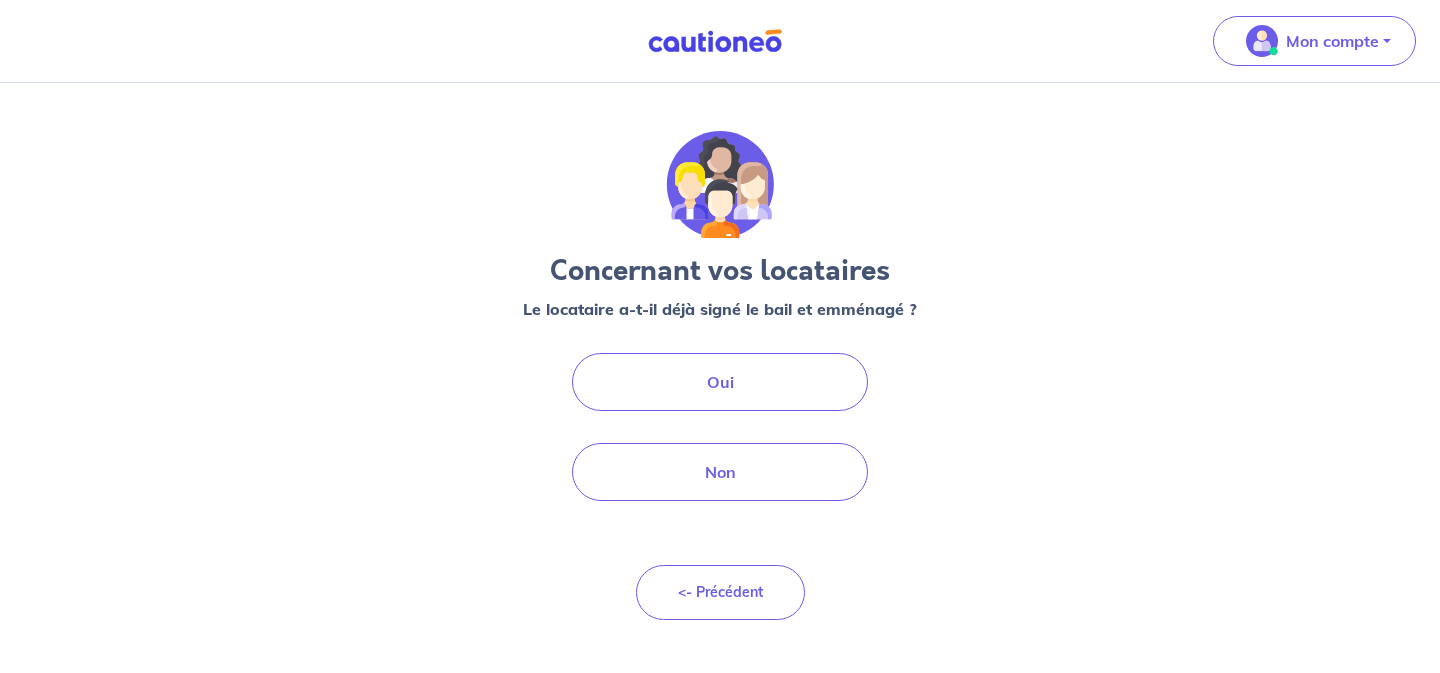 scroll, scrollTop: 0, scrollLeft: 0, axis: both 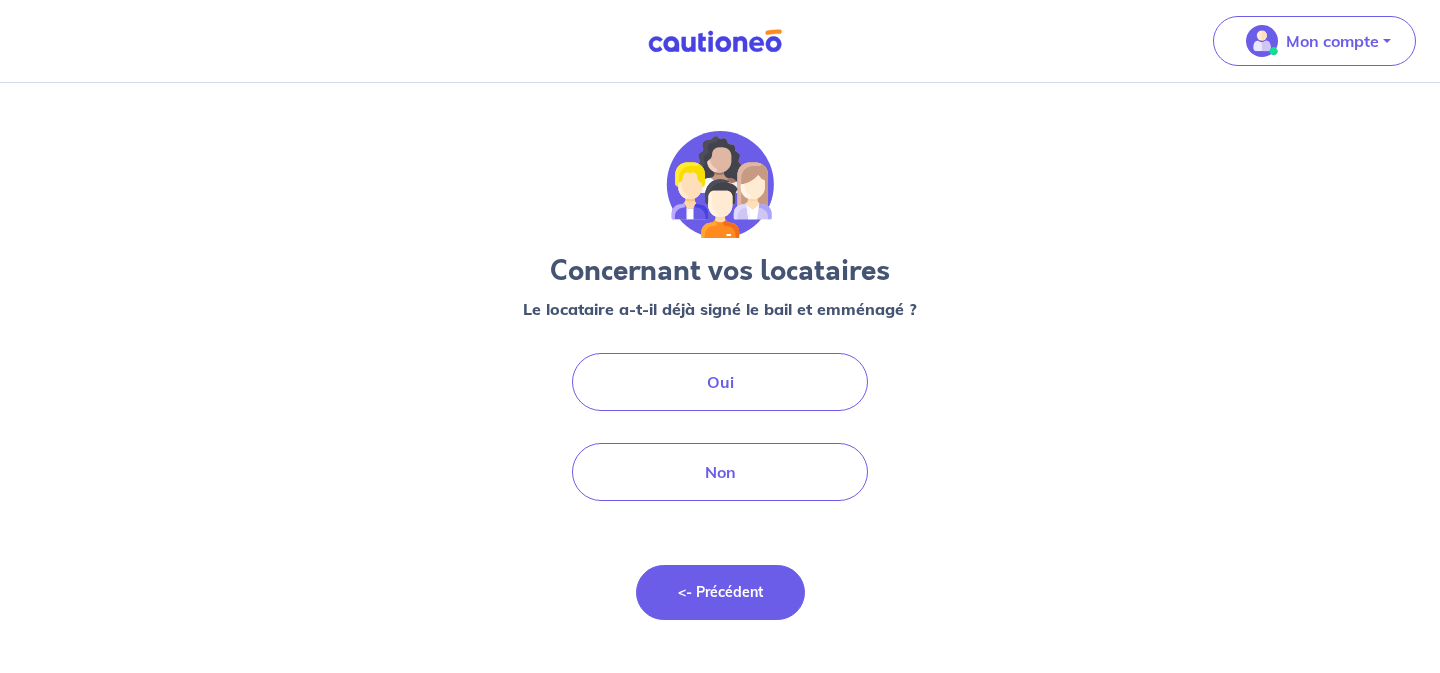 click on "<- Précédent" at bounding box center (720, 592) 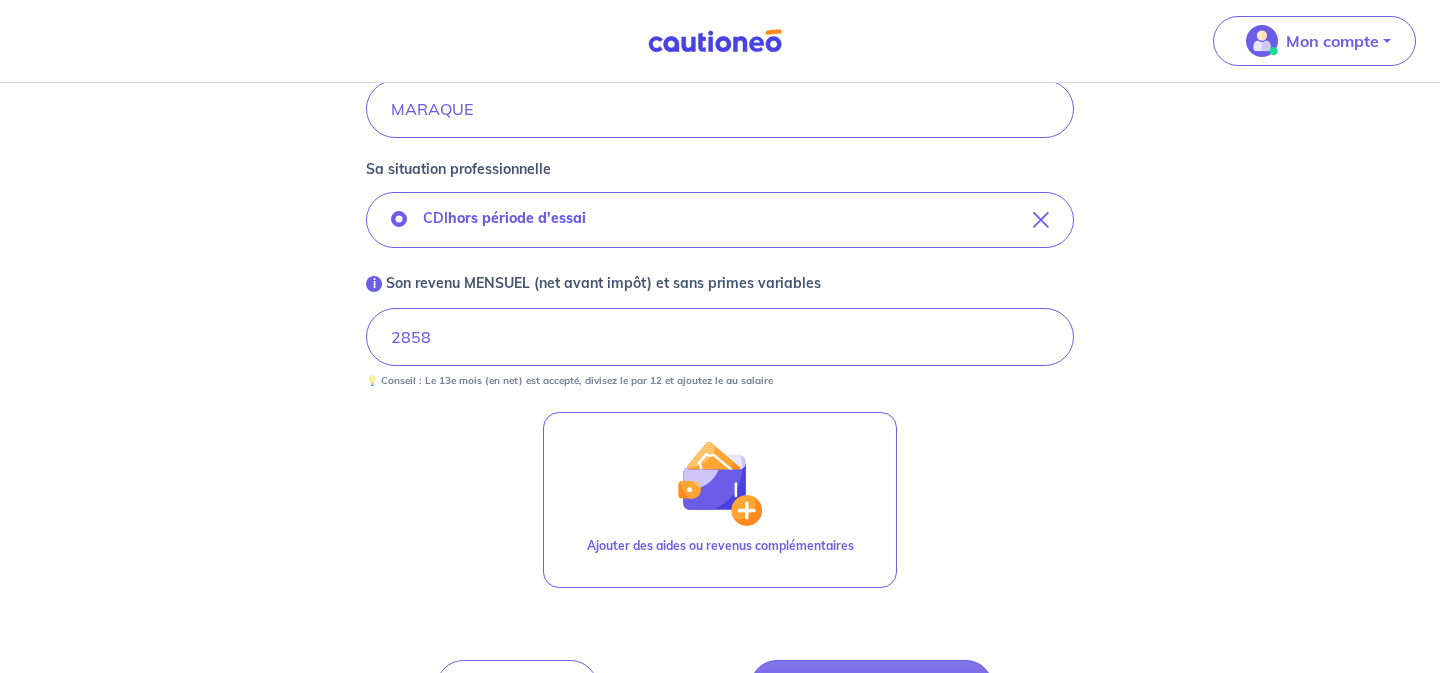 scroll, scrollTop: 647, scrollLeft: 0, axis: vertical 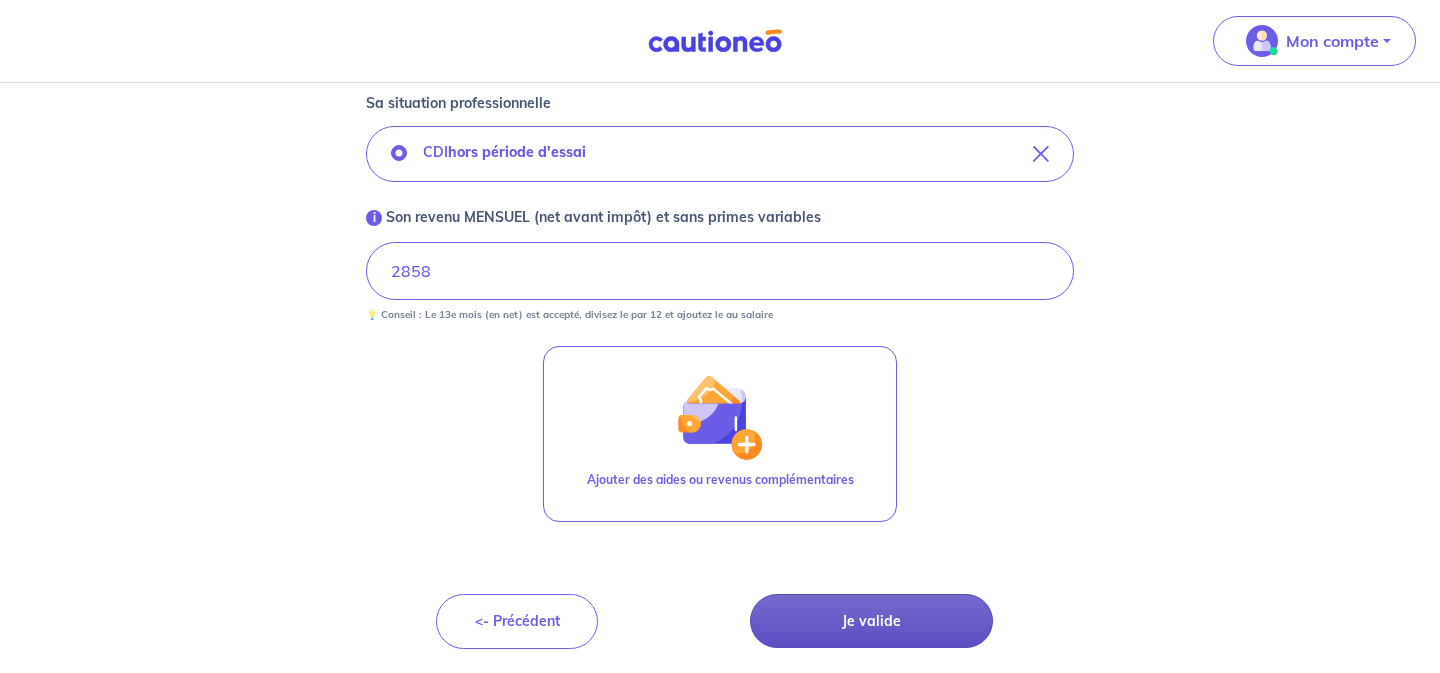 click on "Je valide" at bounding box center (871, 621) 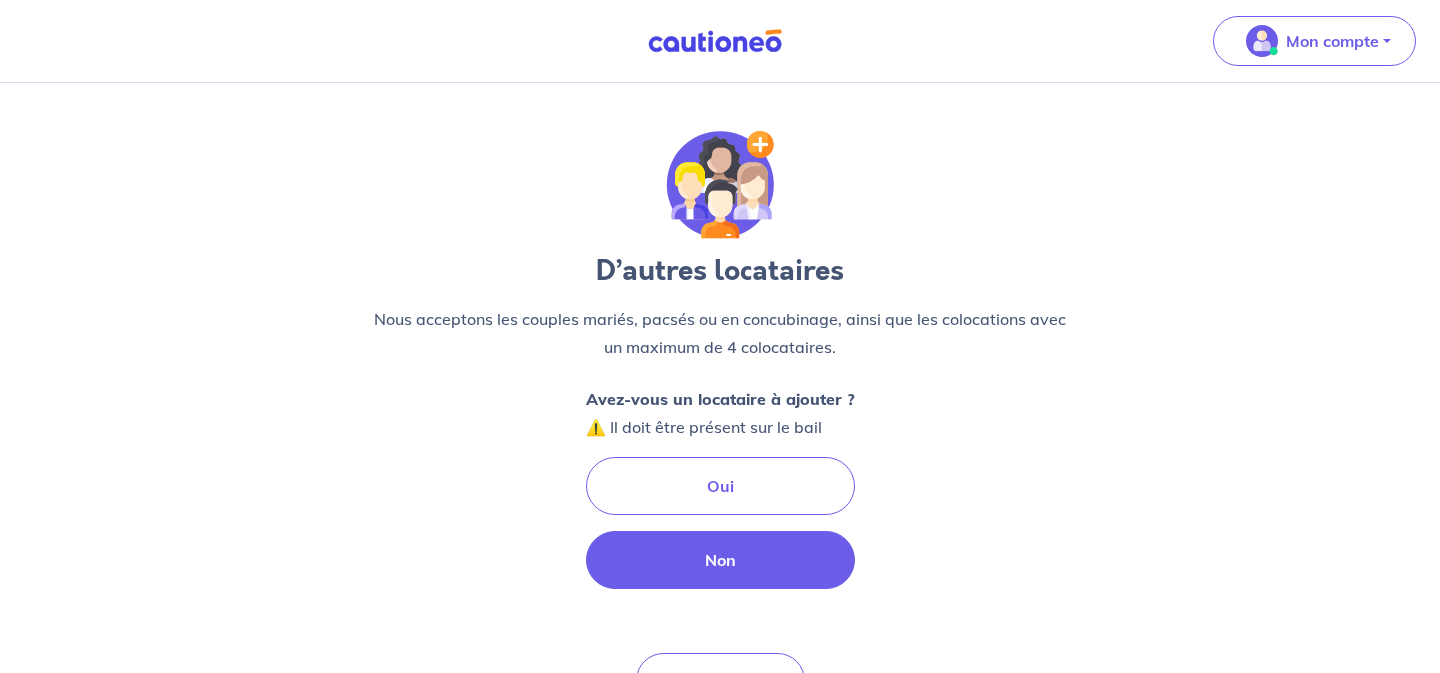 click on "Non" at bounding box center [720, 560] 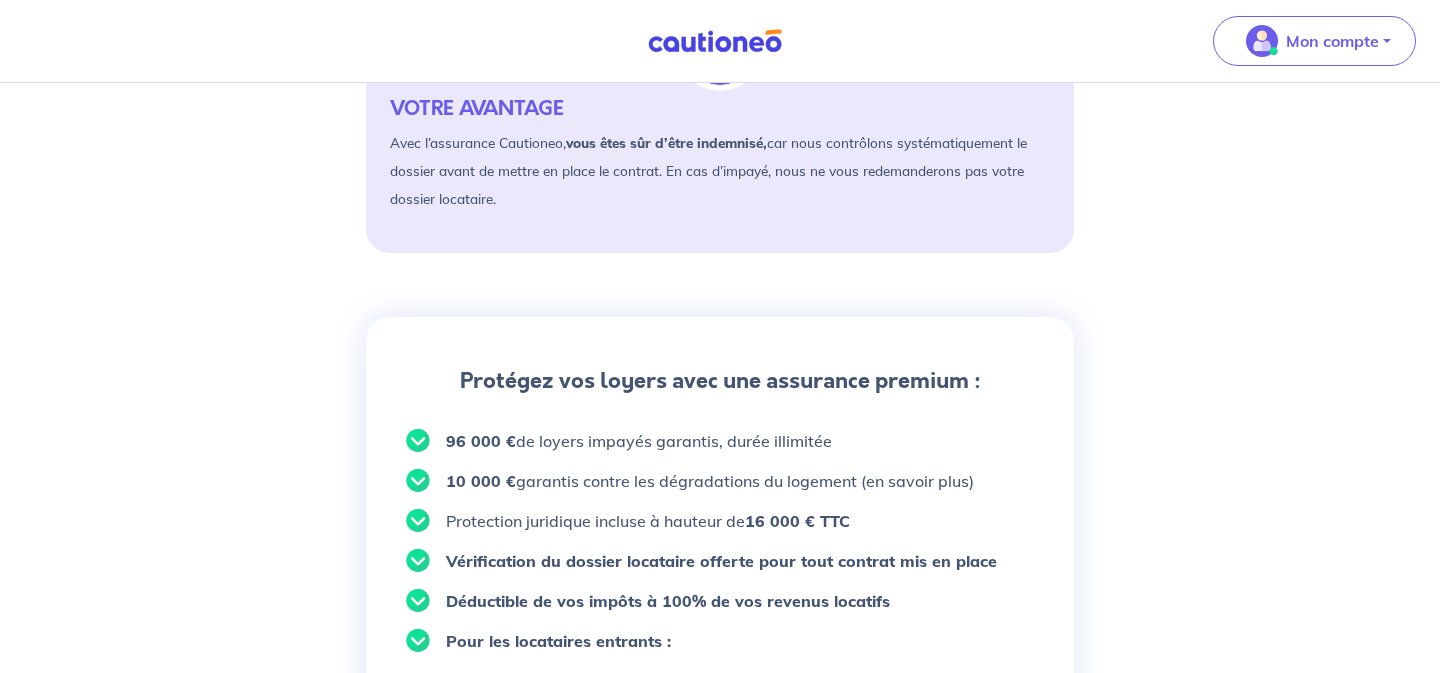 scroll, scrollTop: 0, scrollLeft: 0, axis: both 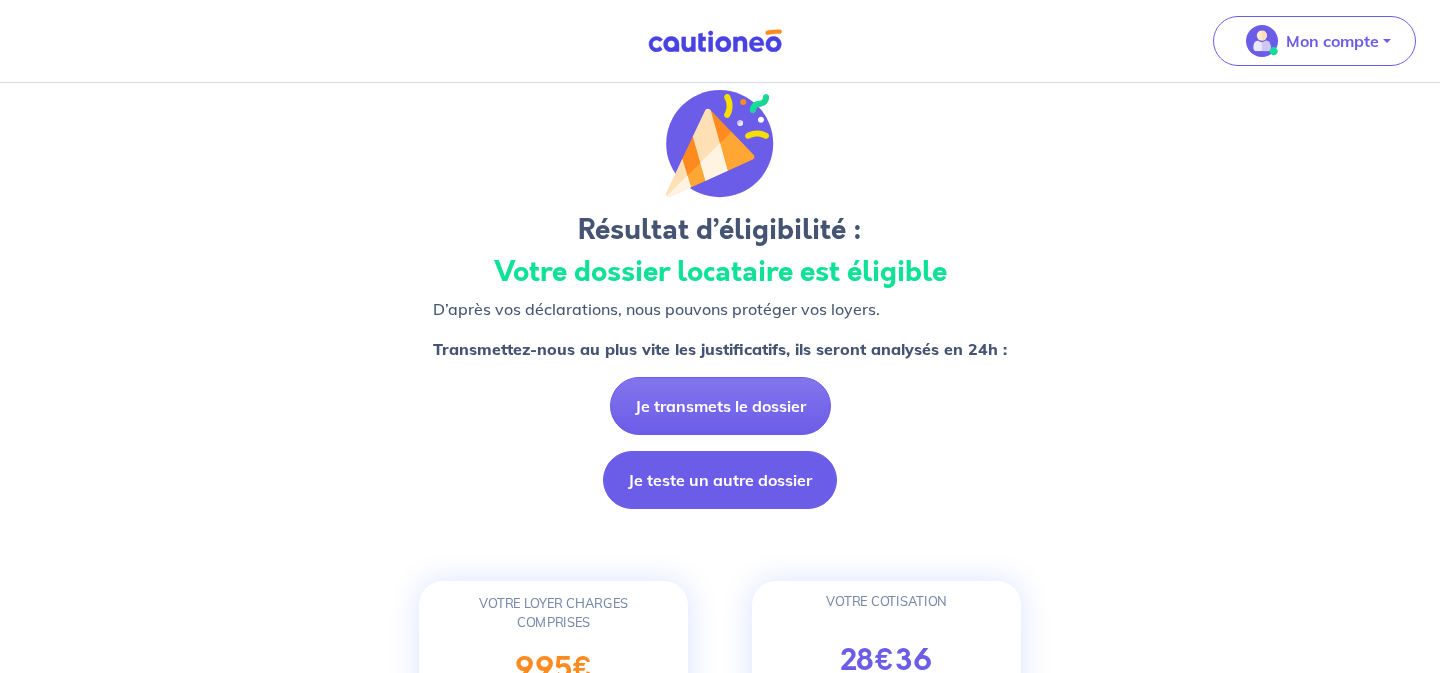click on "Je teste un autre dossier" at bounding box center [720, 480] 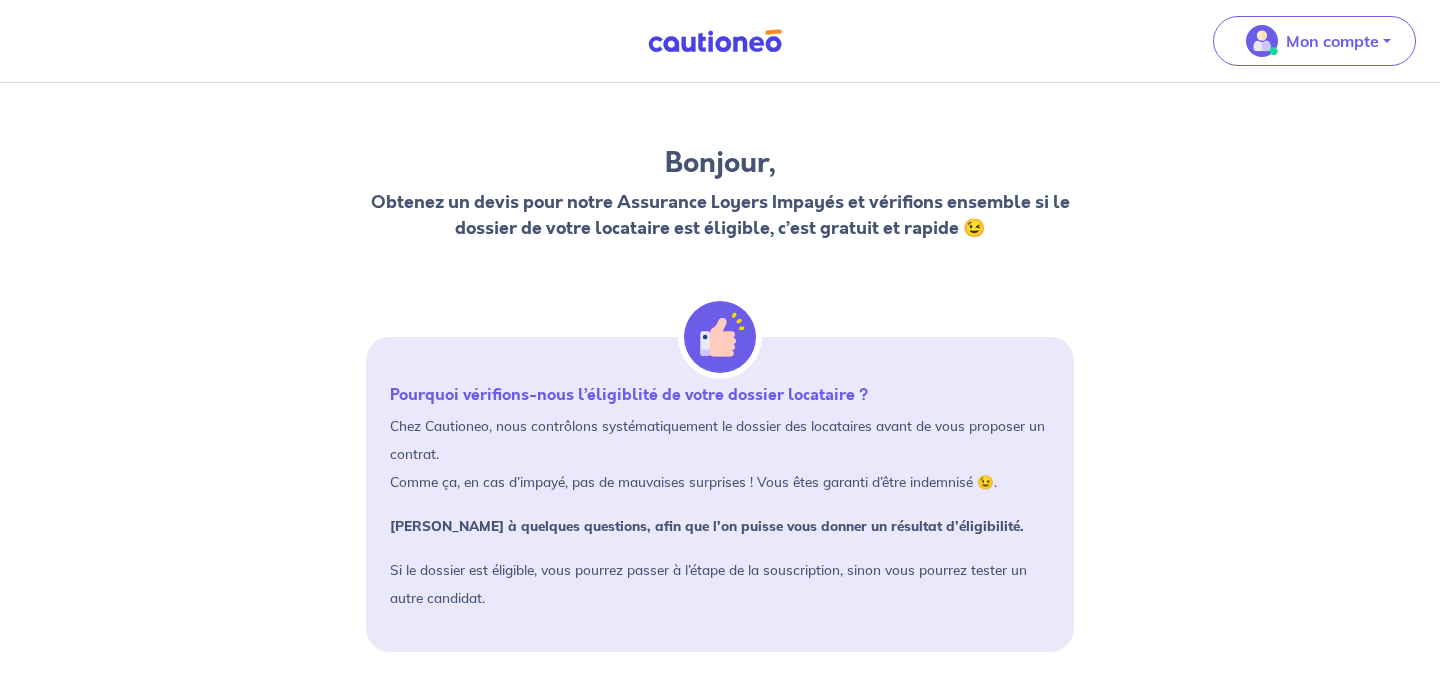 scroll, scrollTop: 123, scrollLeft: 0, axis: vertical 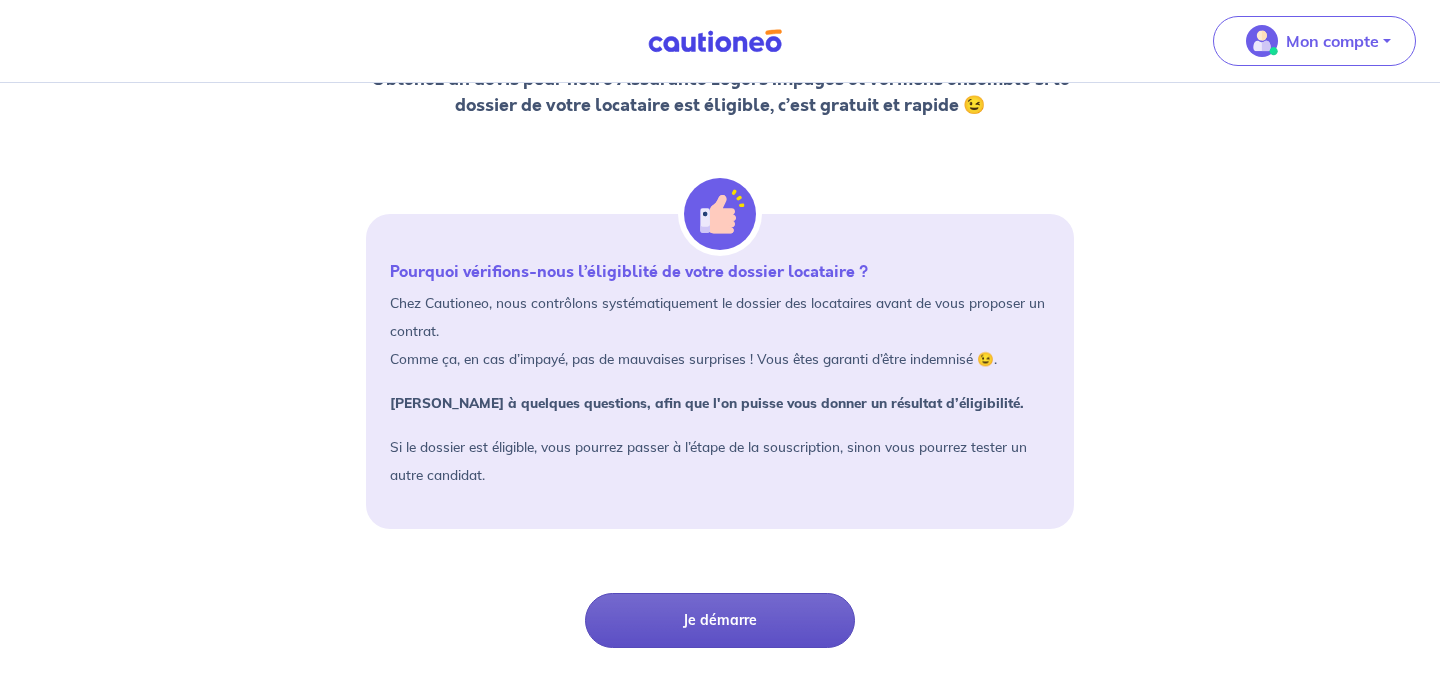 click on "Je démarre" at bounding box center [720, 620] 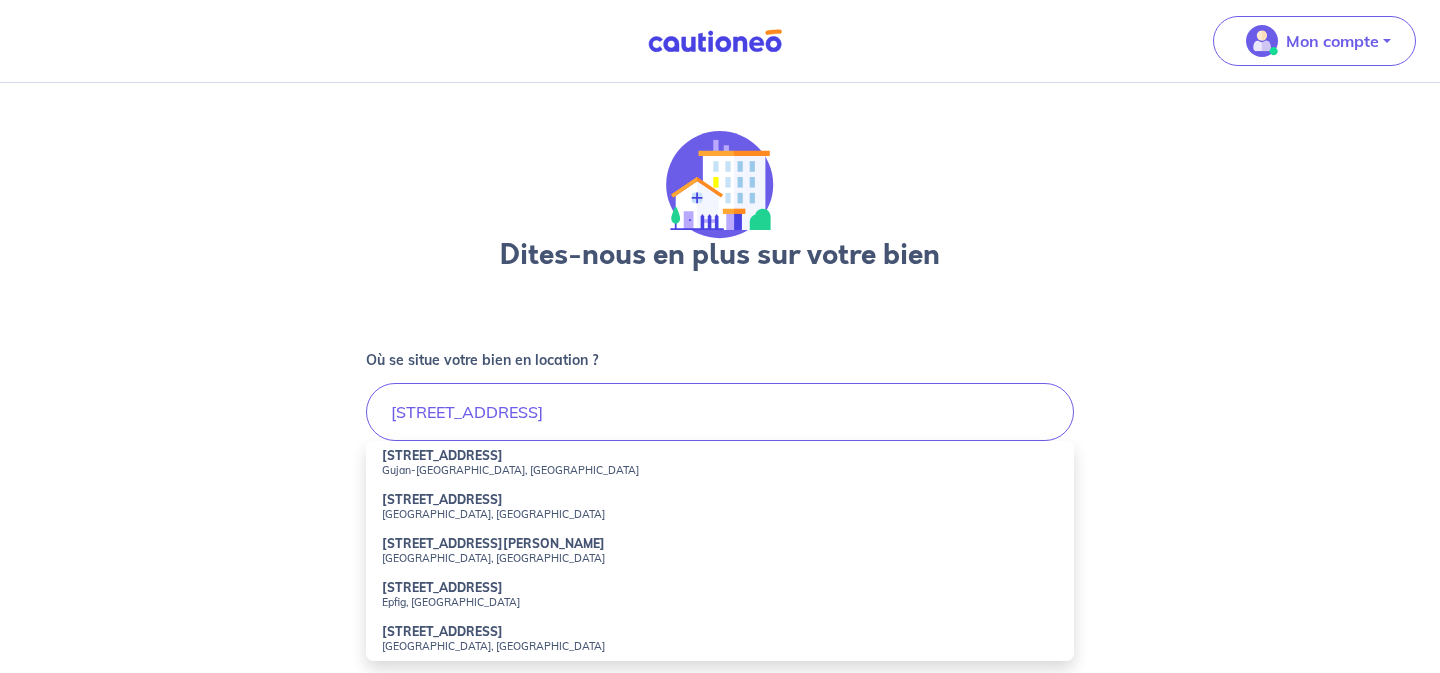 click on "[STREET_ADDRESS]" at bounding box center [720, 507] 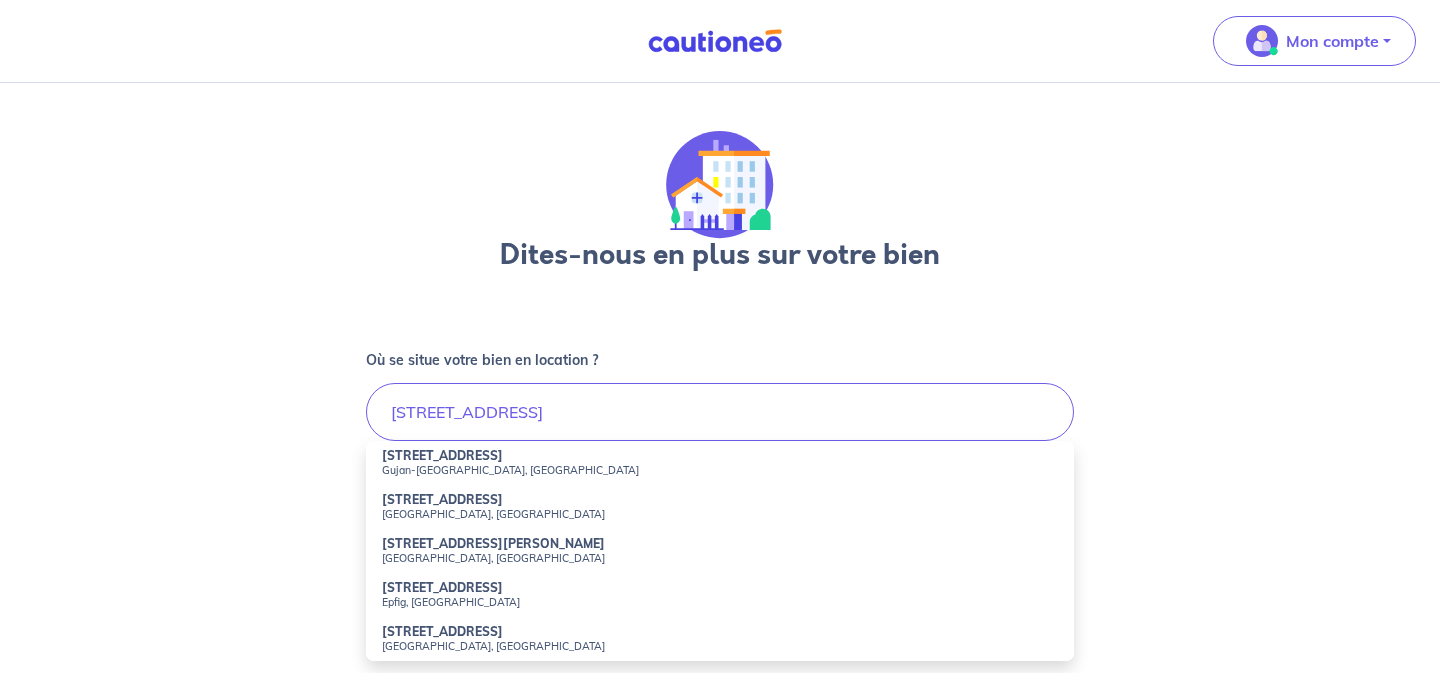type on "[STREET_ADDRESS]" 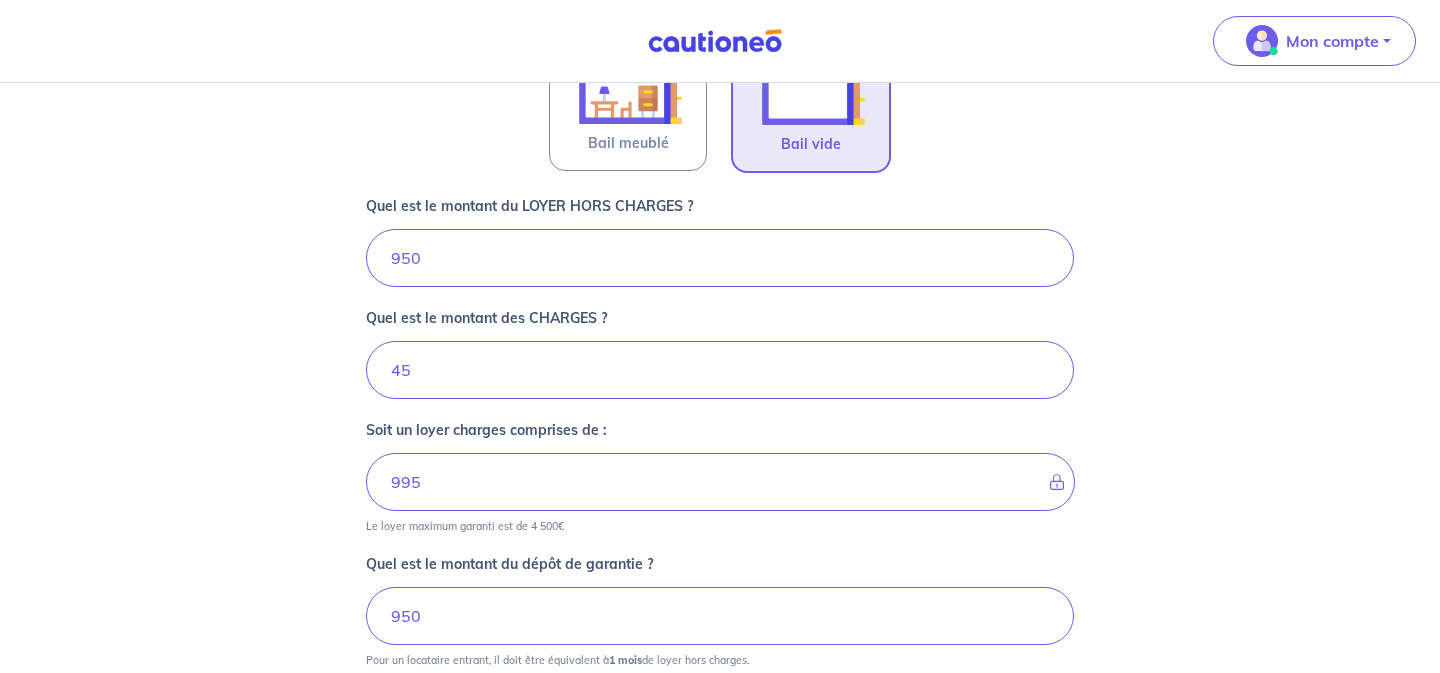 scroll, scrollTop: 822, scrollLeft: 0, axis: vertical 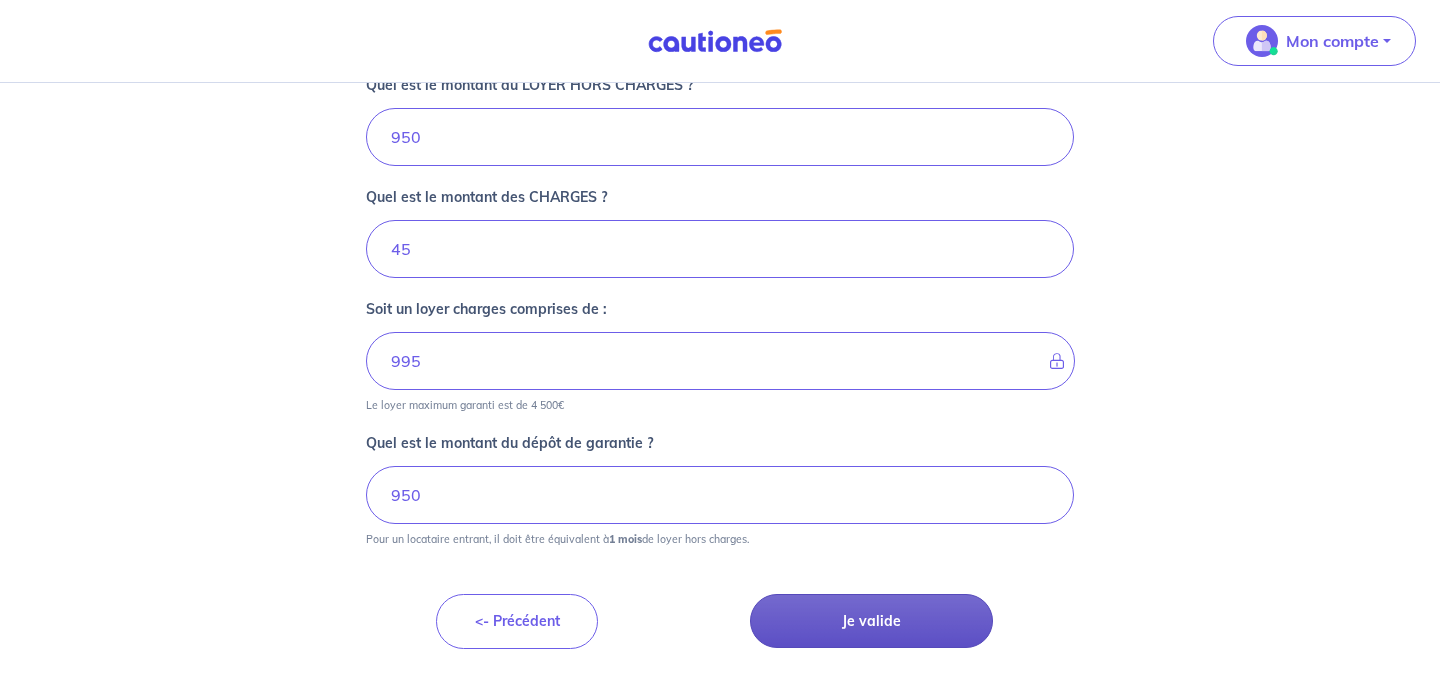 click on "Je valide" at bounding box center [871, 621] 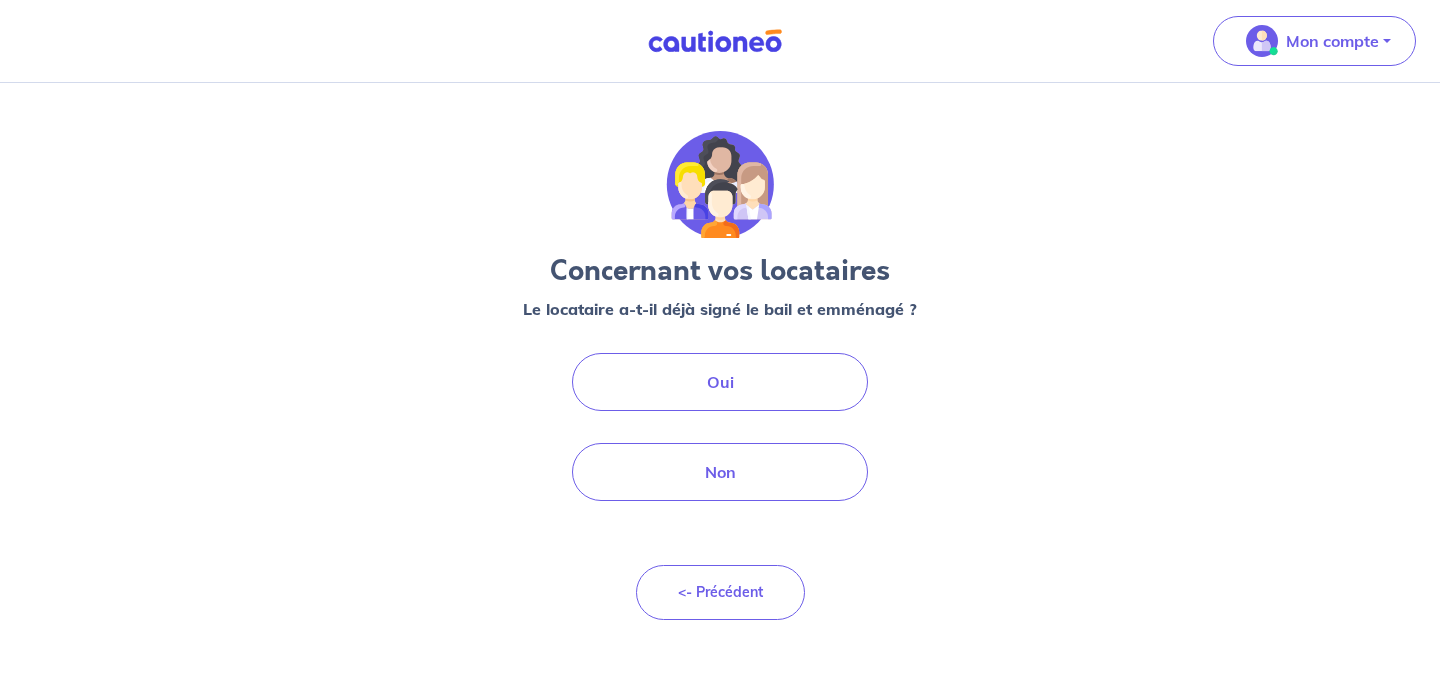 scroll, scrollTop: 0, scrollLeft: 0, axis: both 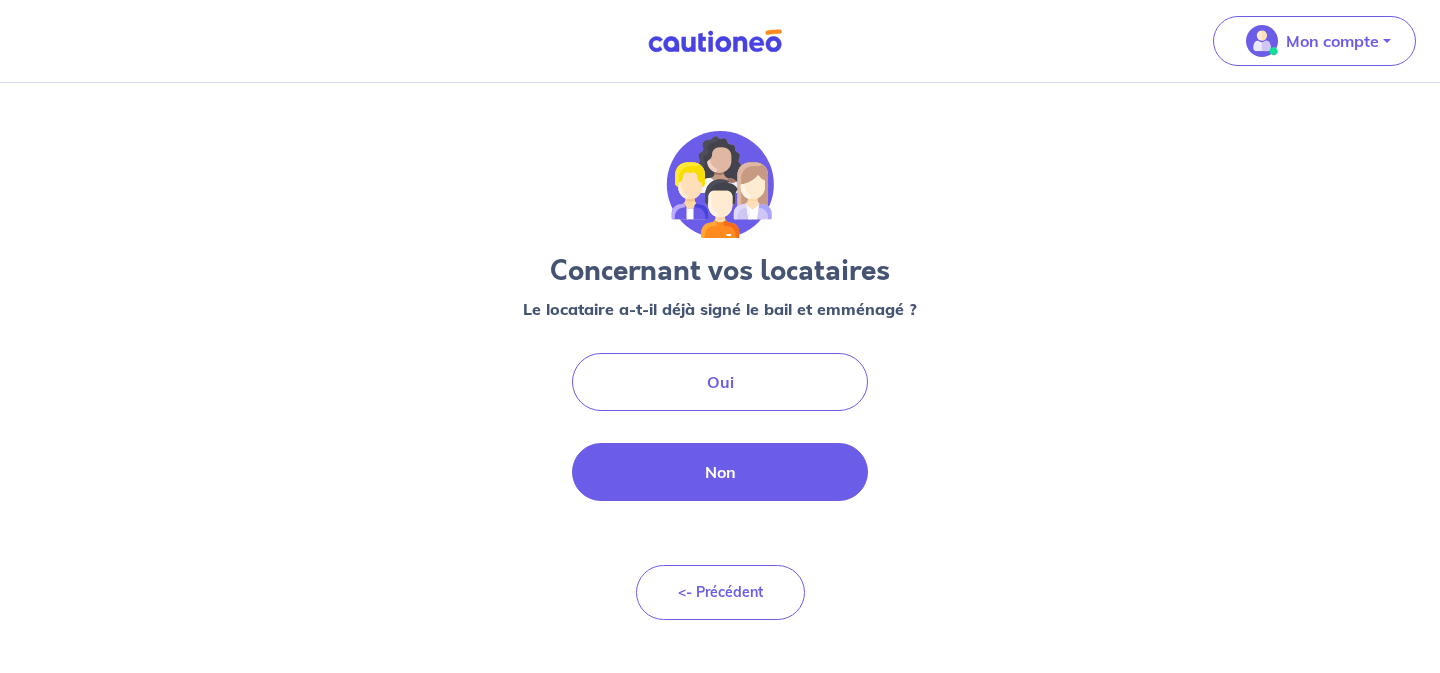 click on "Non" at bounding box center [720, 472] 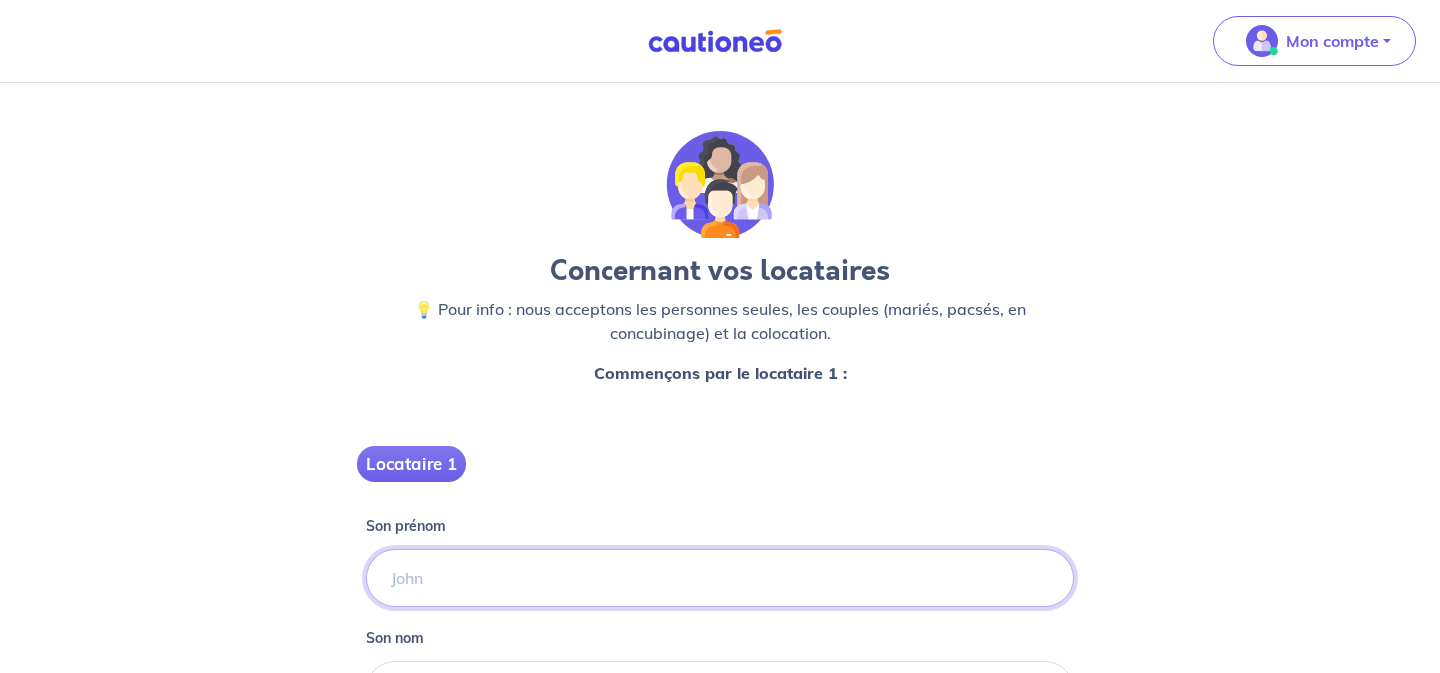 click on "Son prénom" at bounding box center [720, 578] 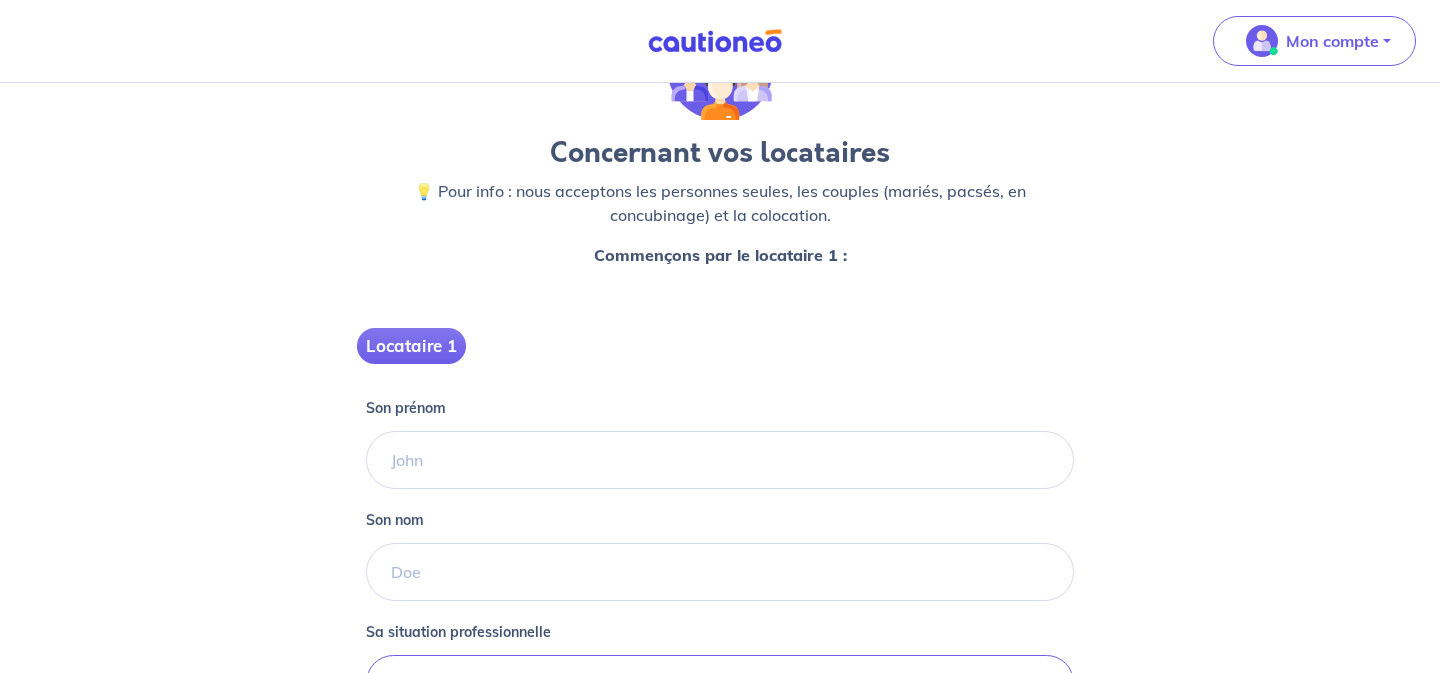scroll, scrollTop: 270, scrollLeft: 0, axis: vertical 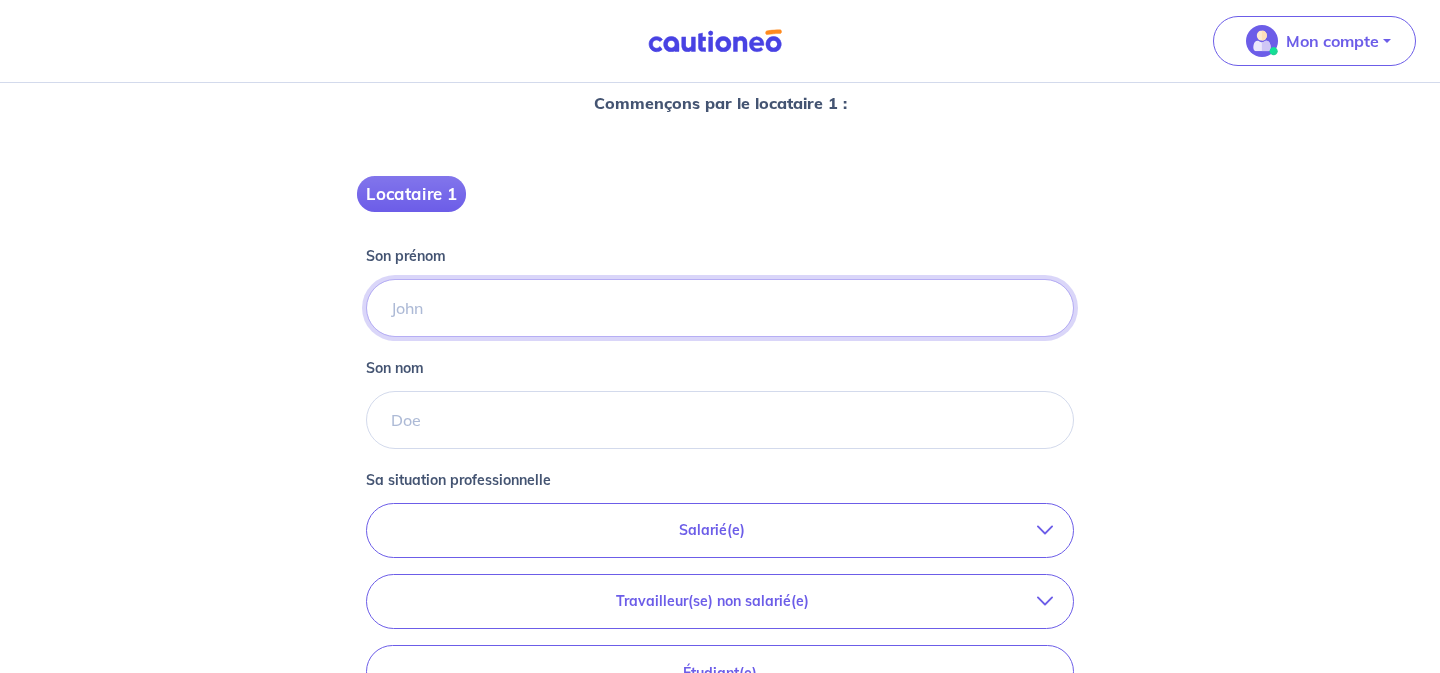 click on "Son prénom" at bounding box center (720, 308) 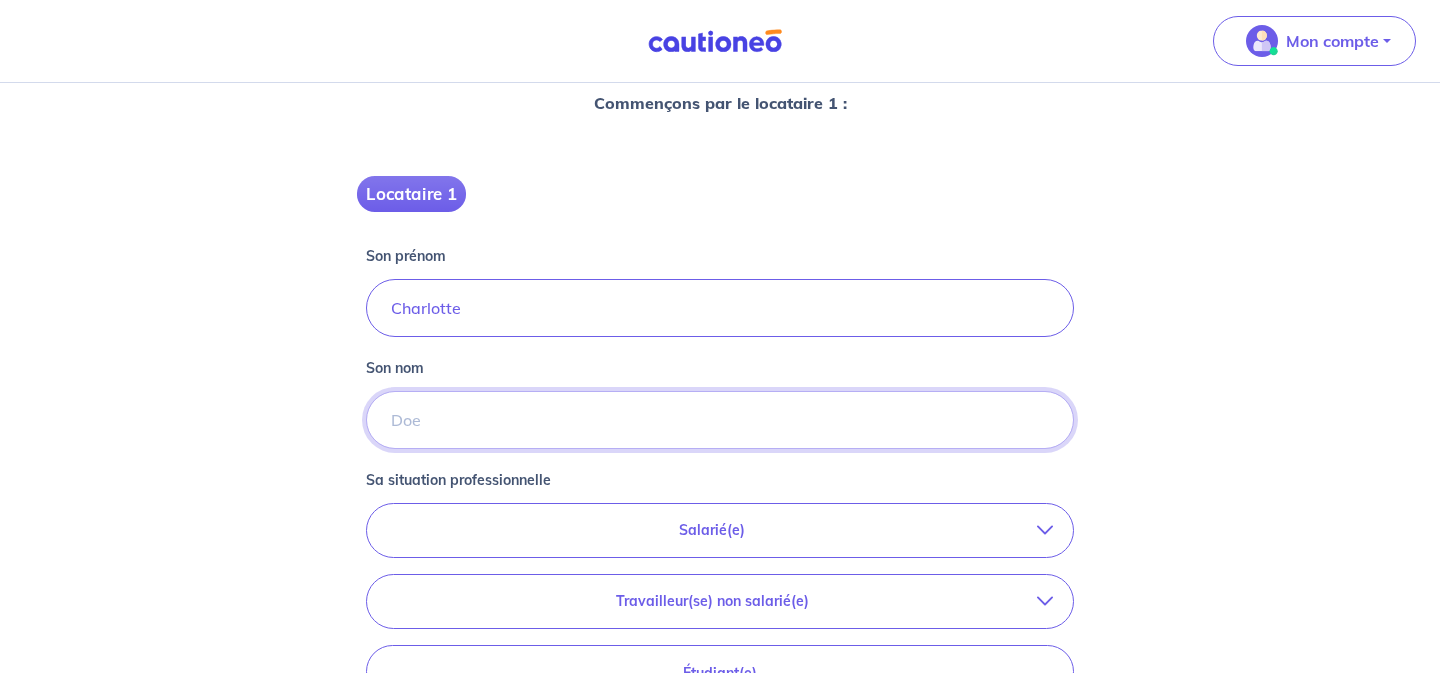 click on "Son nom" at bounding box center [720, 420] 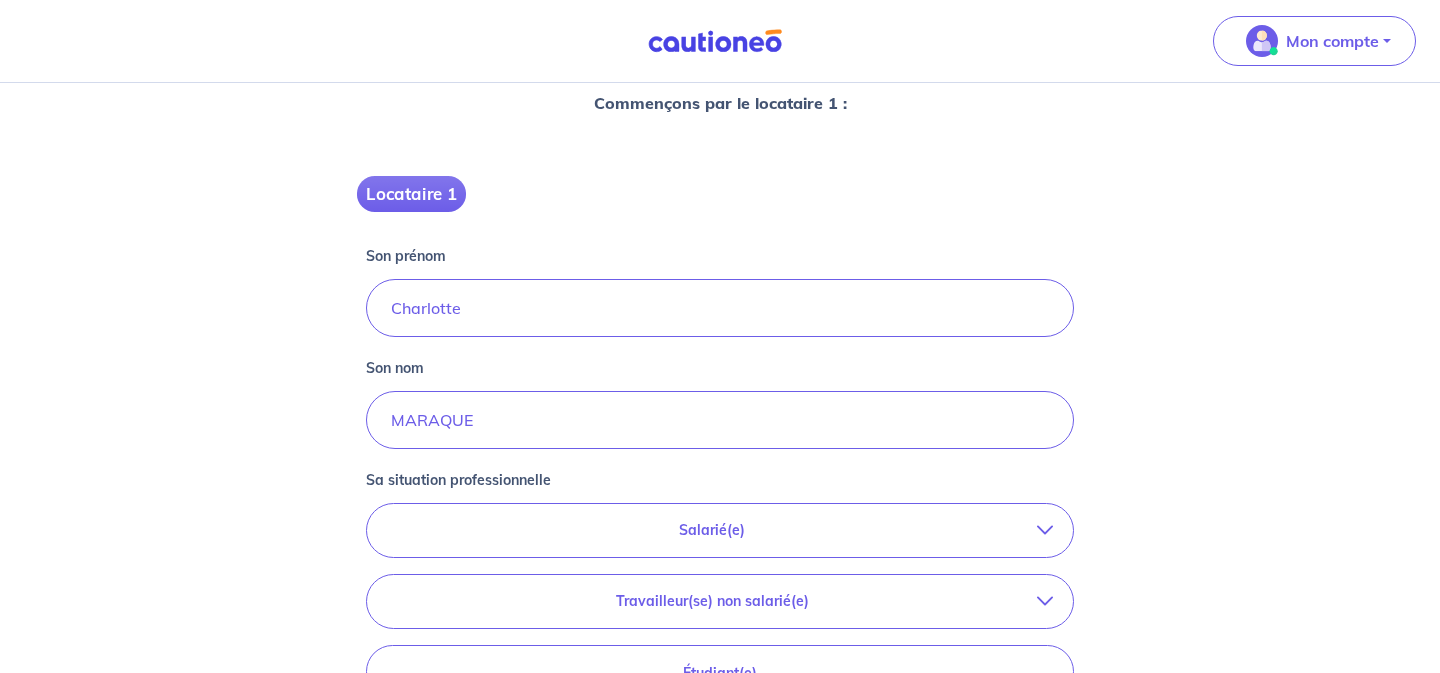 click on "Salarié(e)" at bounding box center [712, 530] 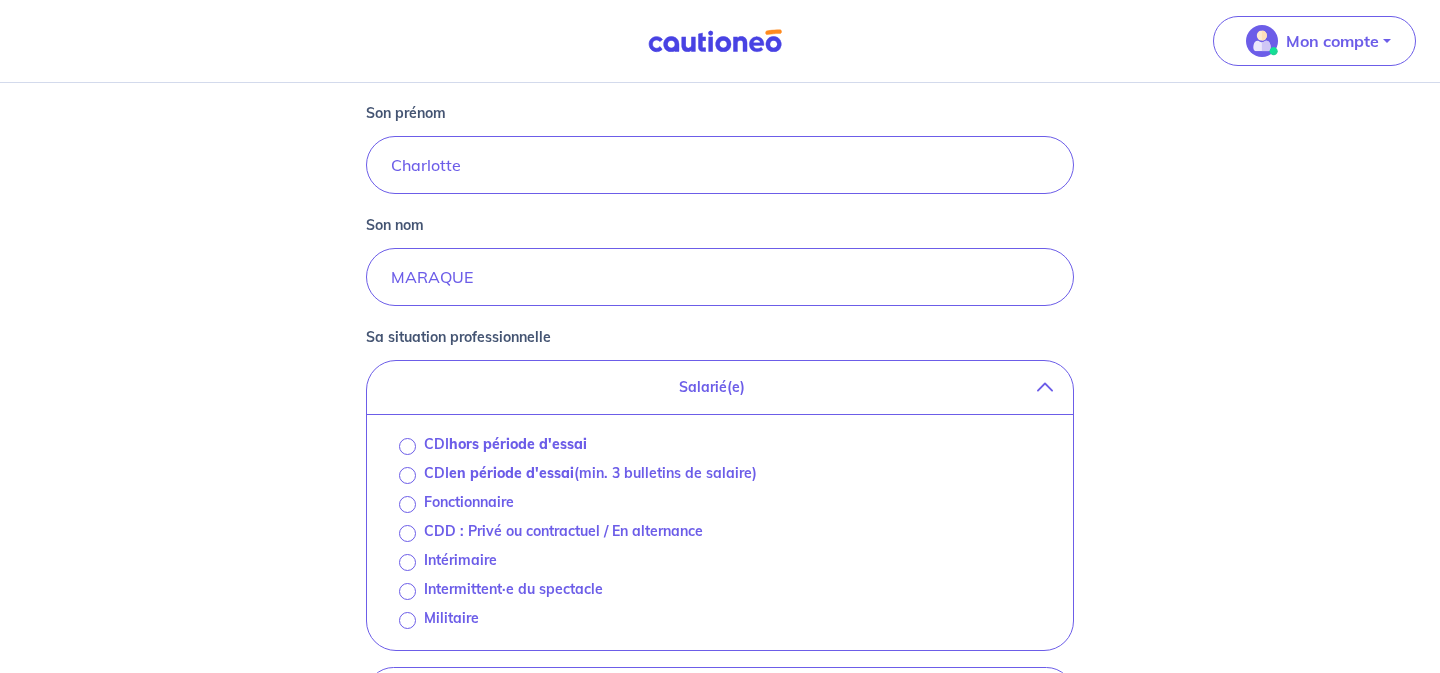 scroll, scrollTop: 478, scrollLeft: 0, axis: vertical 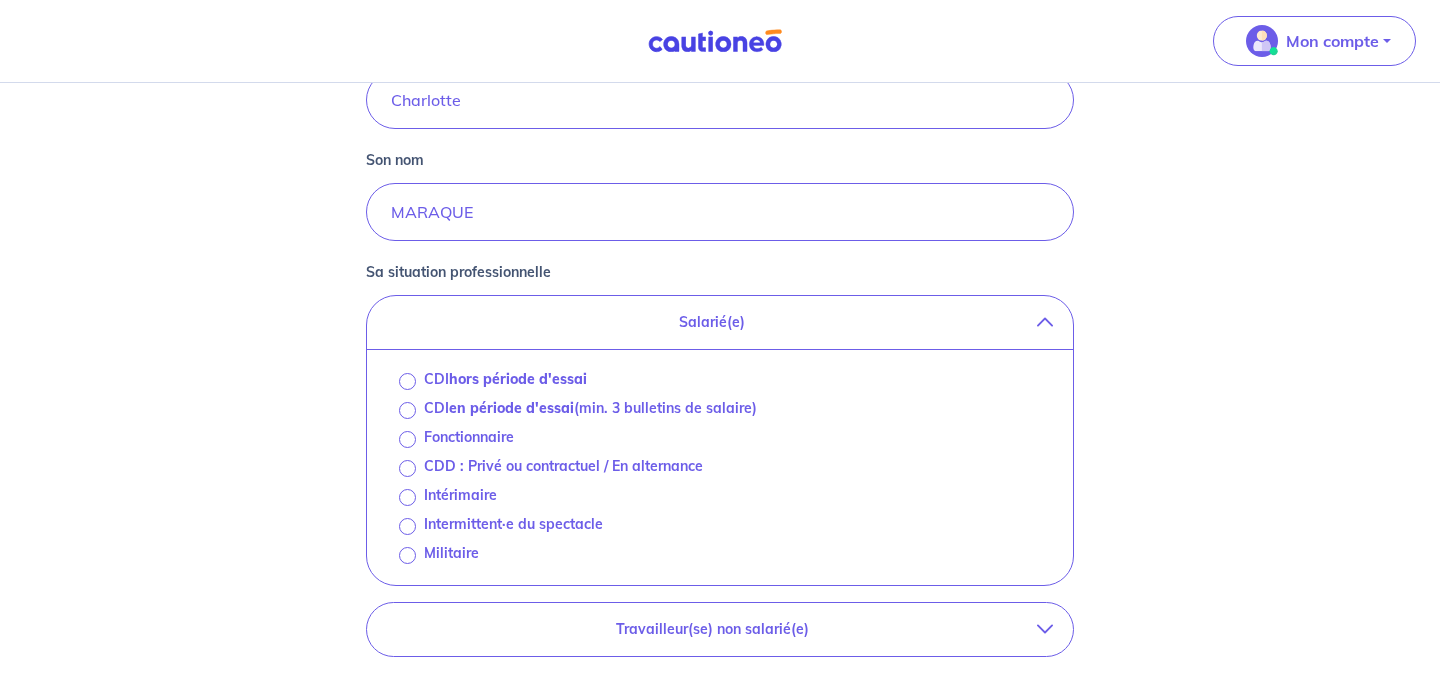 click on "hors période d'essai" at bounding box center (518, 379) 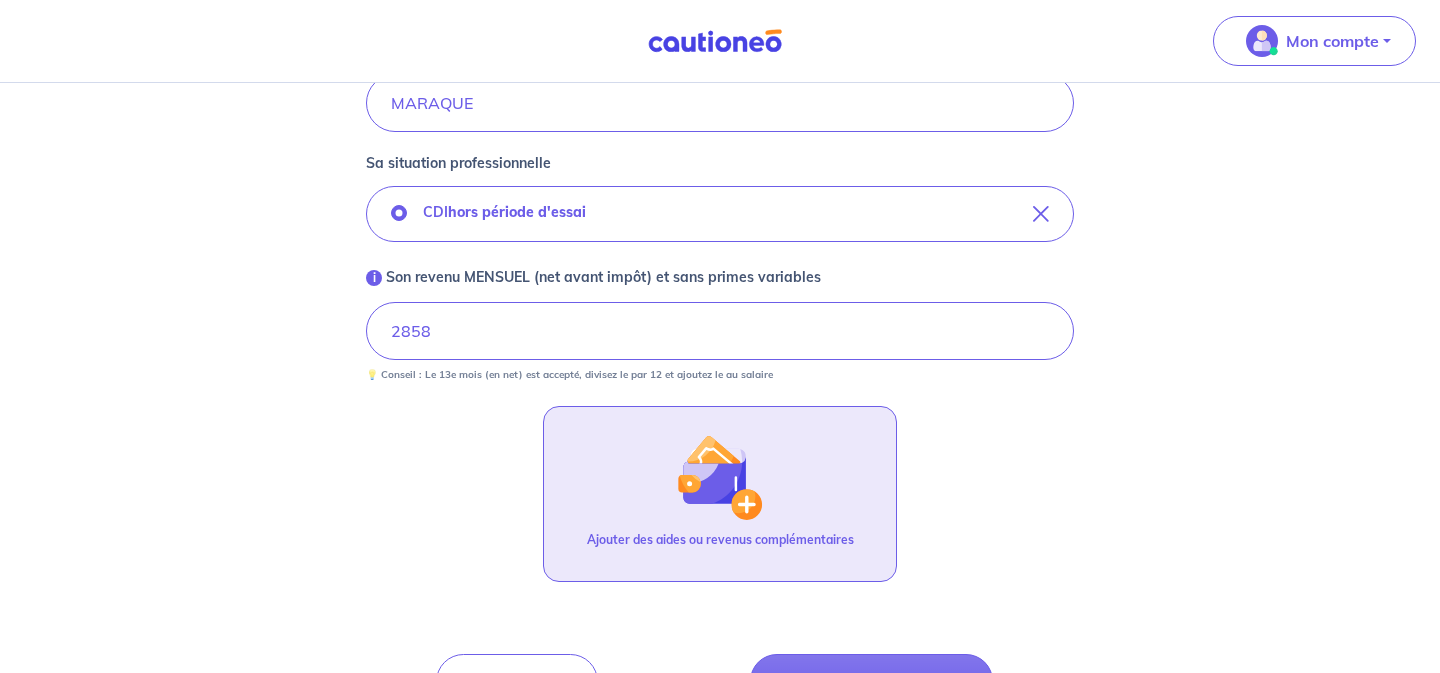 scroll, scrollTop: 647, scrollLeft: 0, axis: vertical 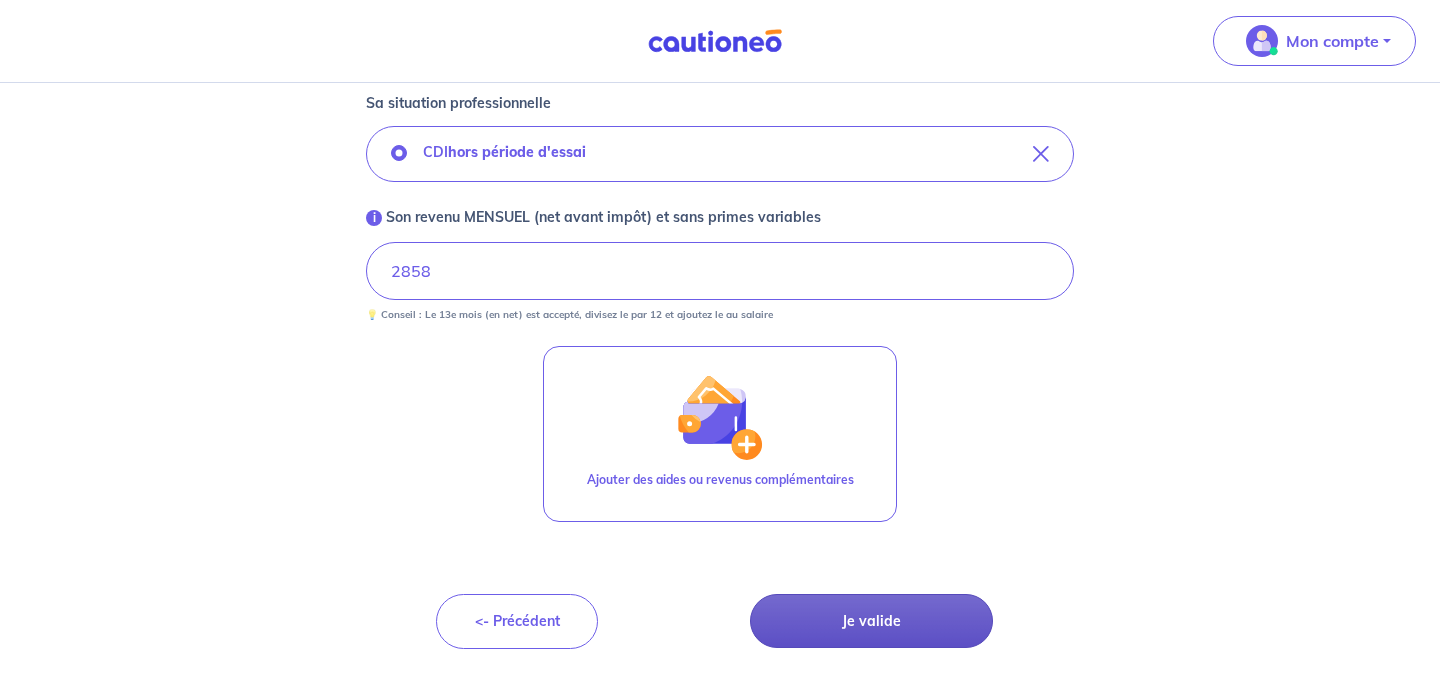 click on "Je valide" at bounding box center (871, 621) 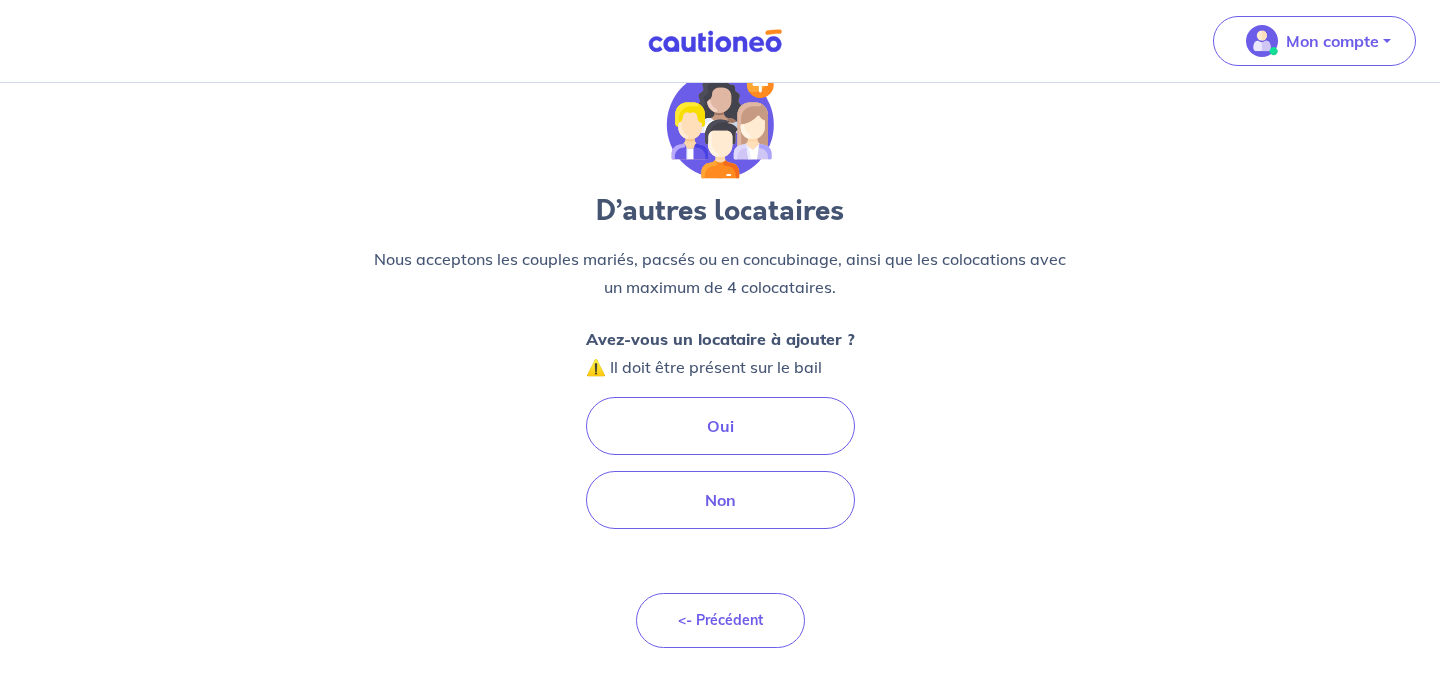 scroll, scrollTop: 0, scrollLeft: 0, axis: both 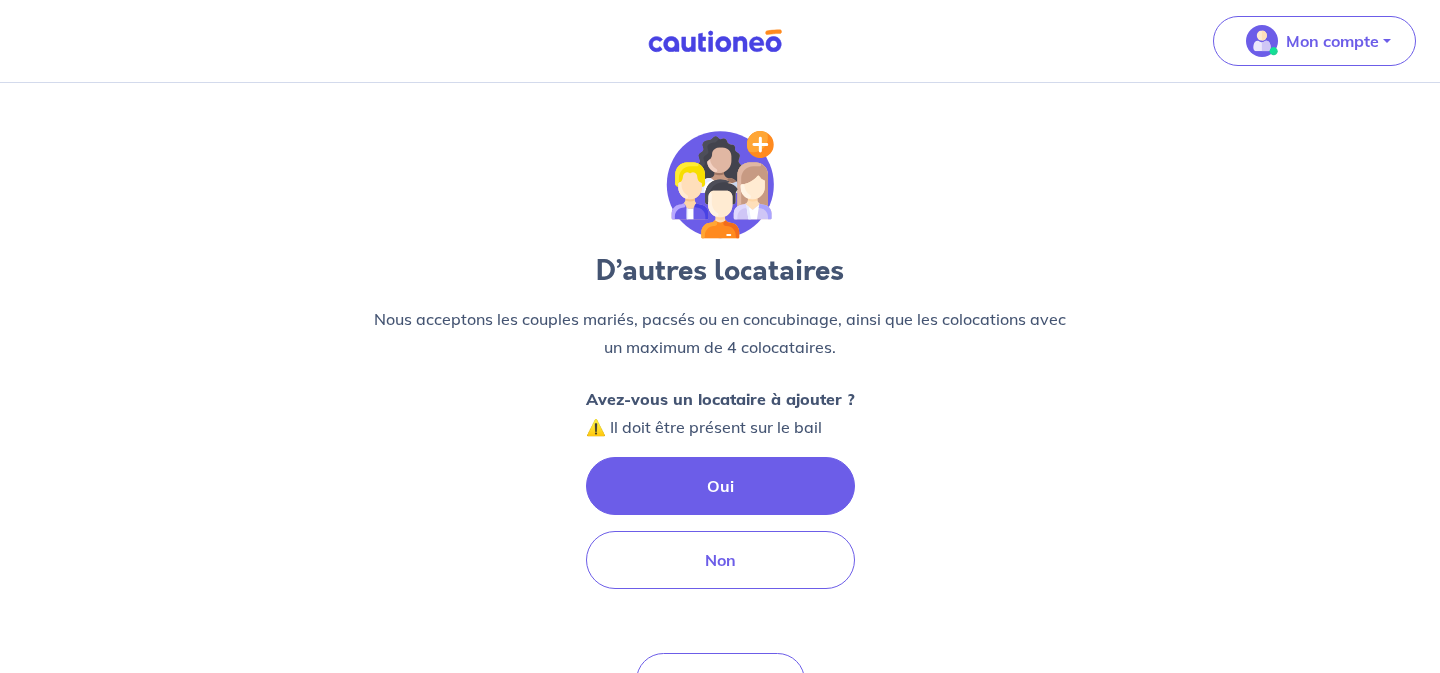 click on "Oui" at bounding box center (720, 486) 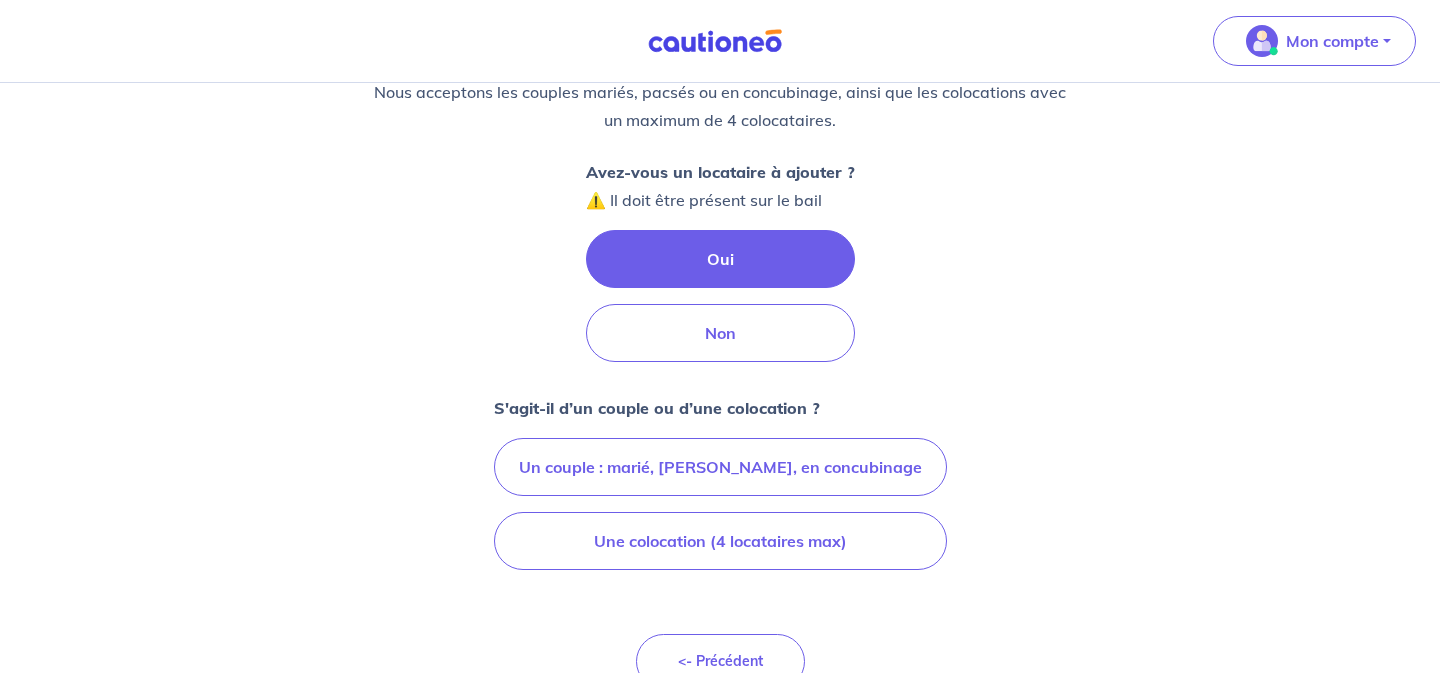scroll, scrollTop: 267, scrollLeft: 0, axis: vertical 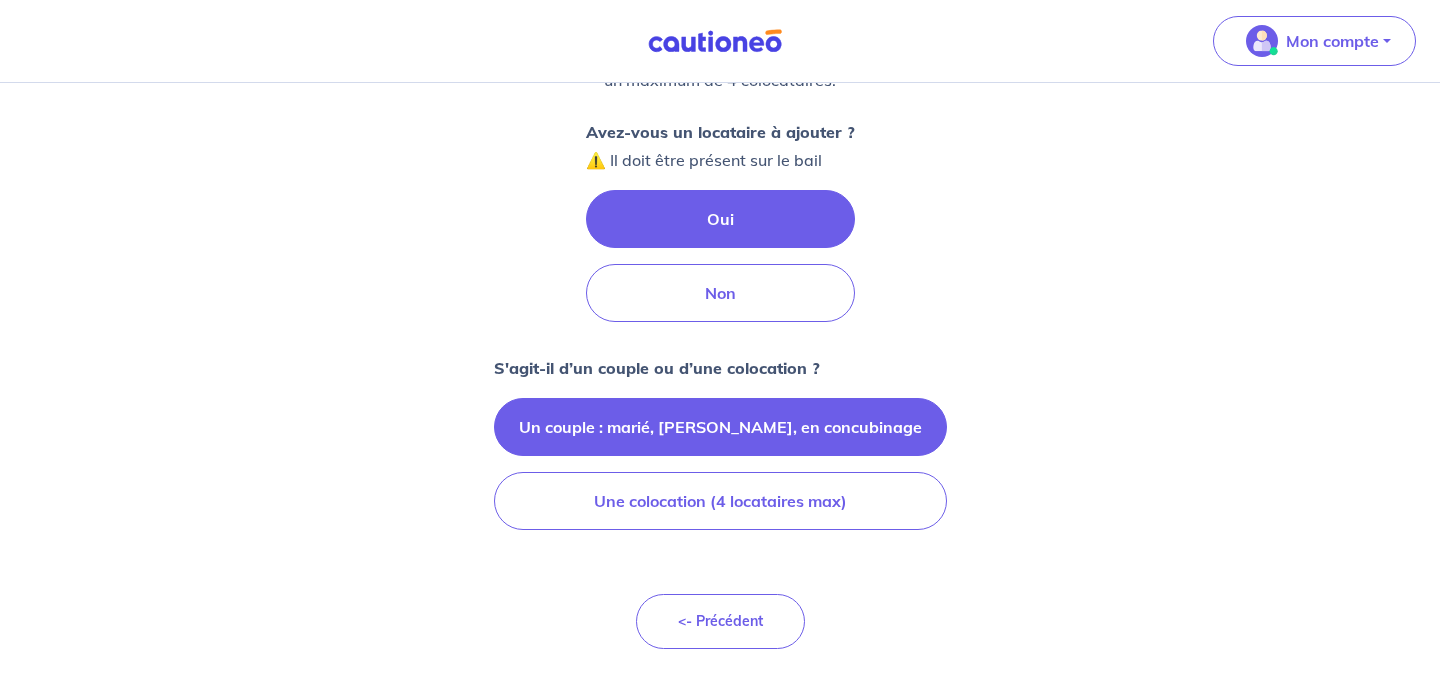 click on "Un couple : marié, [PERSON_NAME], en concubinage" at bounding box center [720, 427] 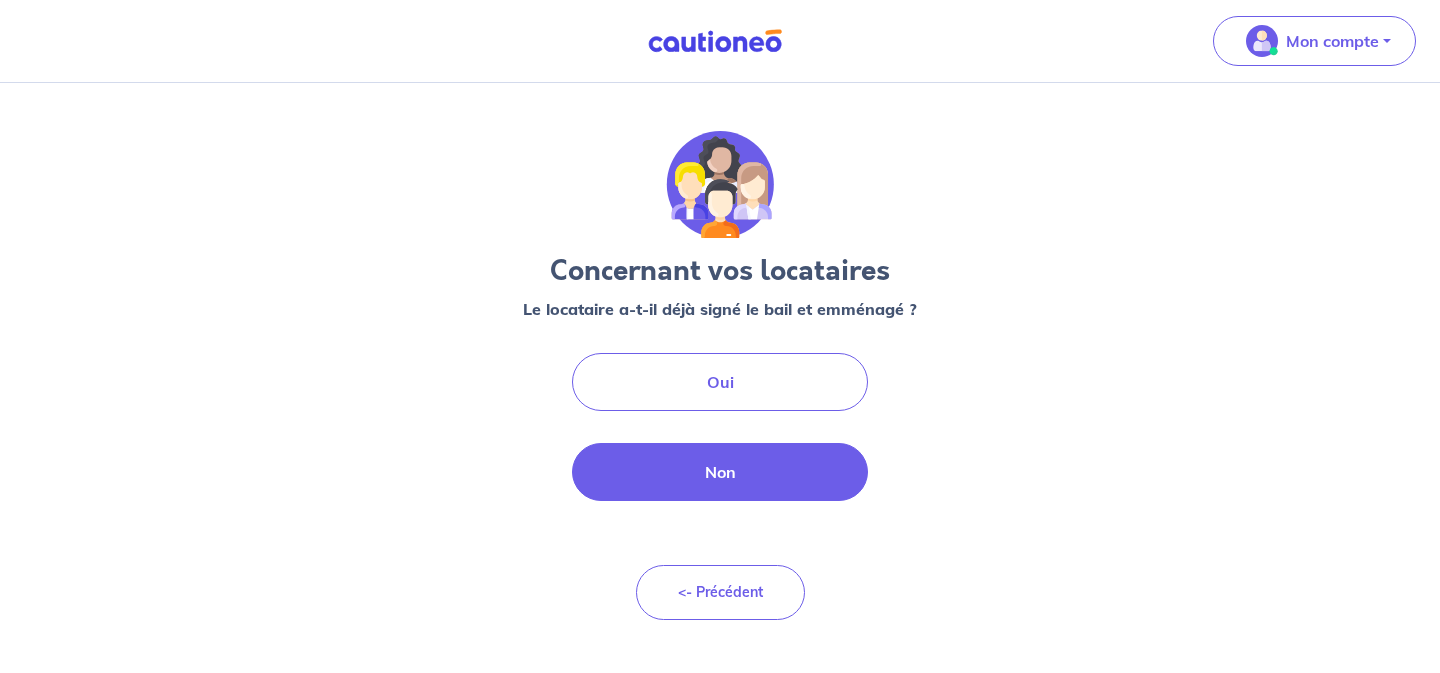 click on "Non" at bounding box center [720, 472] 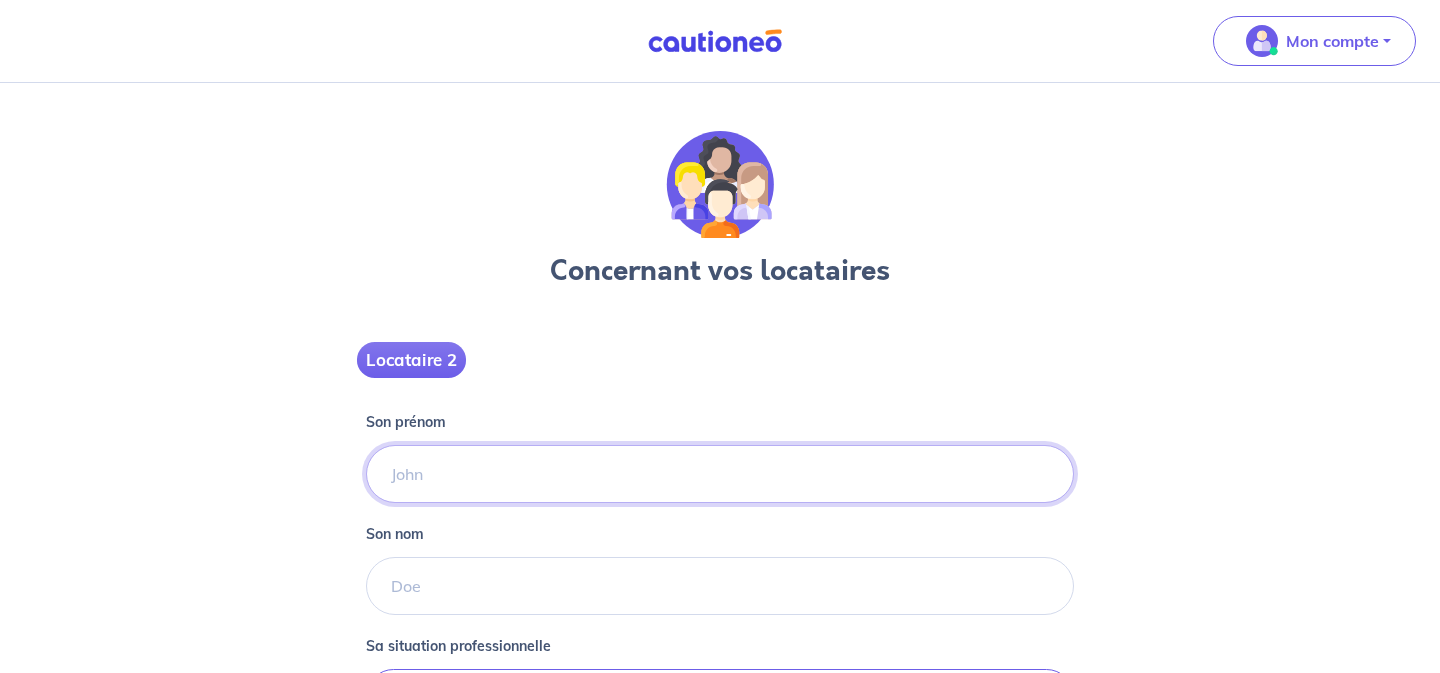 click on "Son prénom" at bounding box center [720, 474] 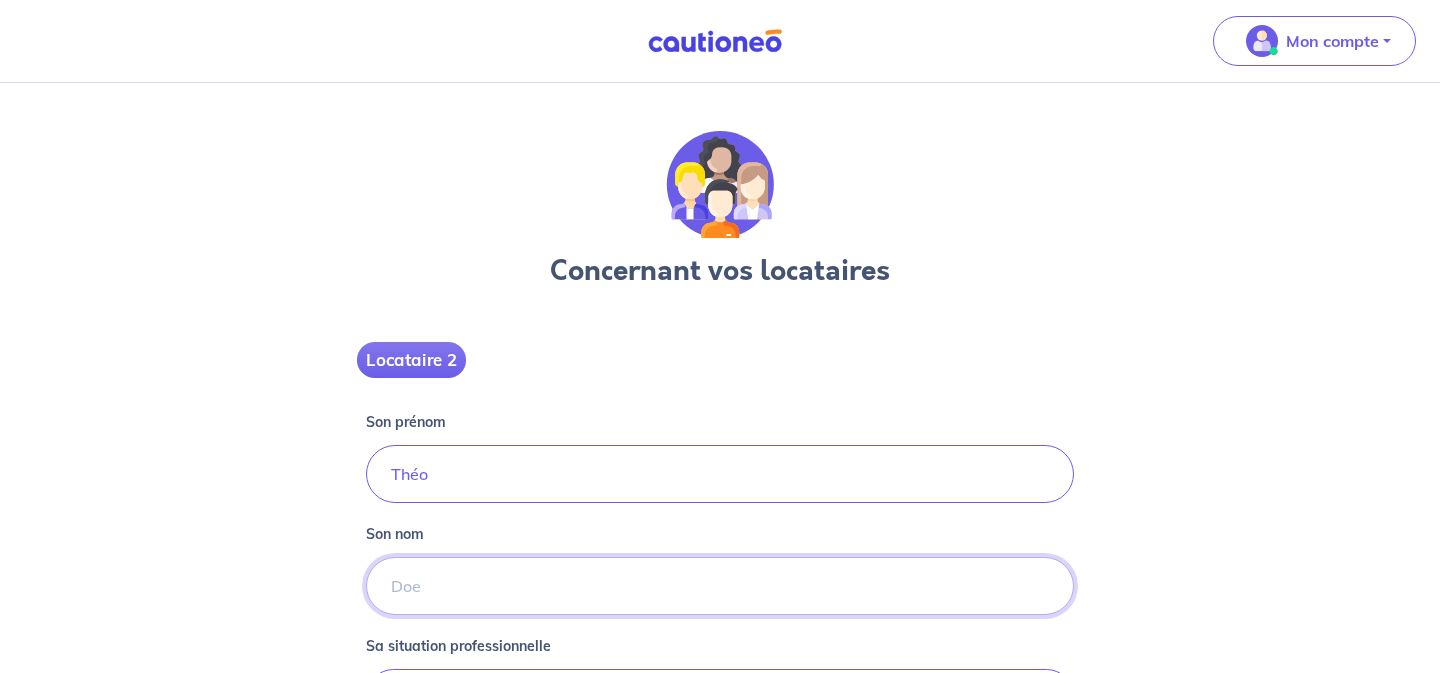 click on "Son nom" at bounding box center (720, 586) 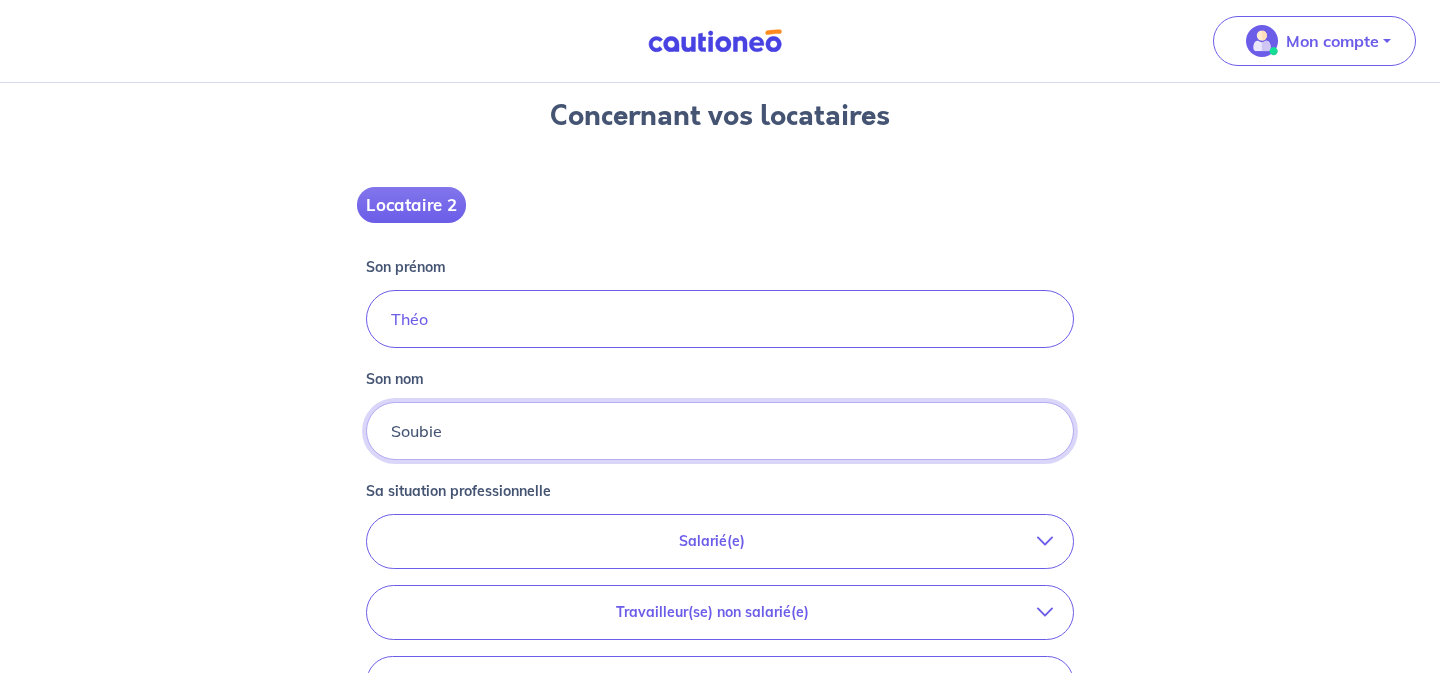 scroll, scrollTop: 405, scrollLeft: 0, axis: vertical 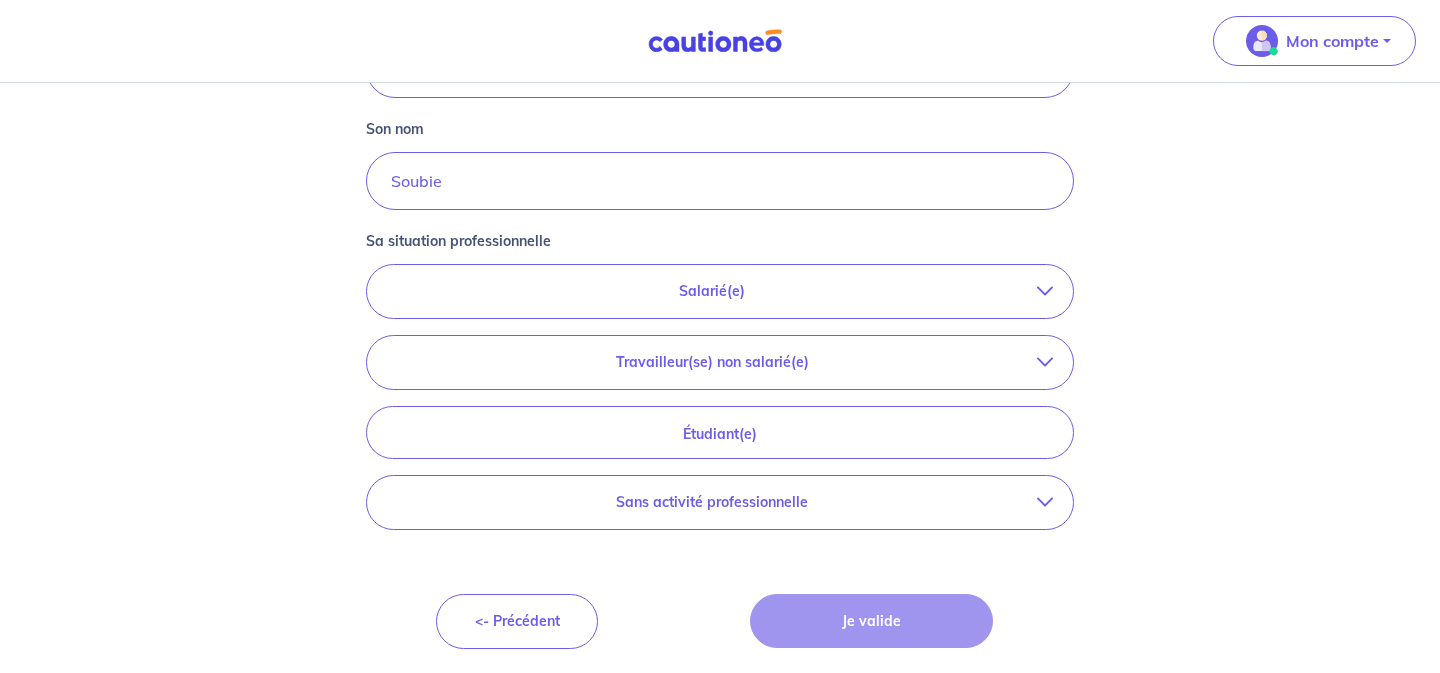click on "Salarié(e)" at bounding box center [712, 291] 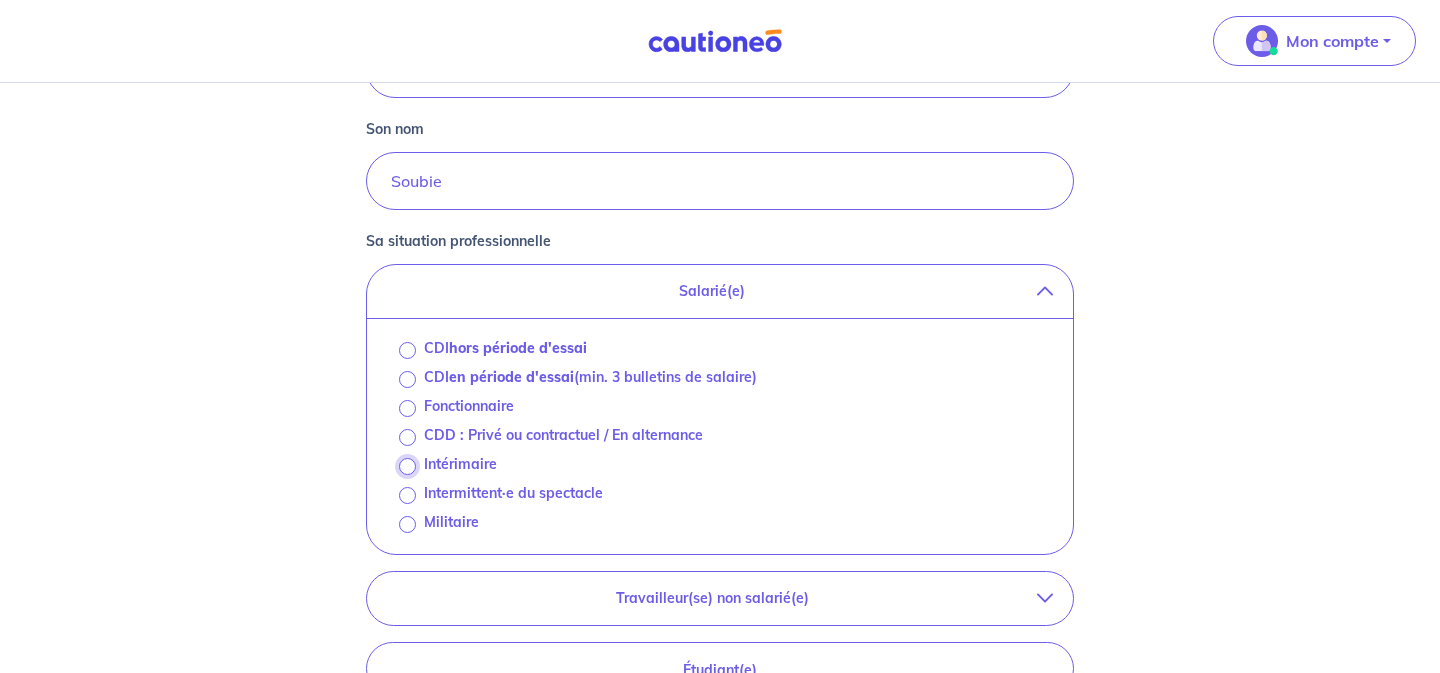click on "Intérimaire" at bounding box center (407, 466) 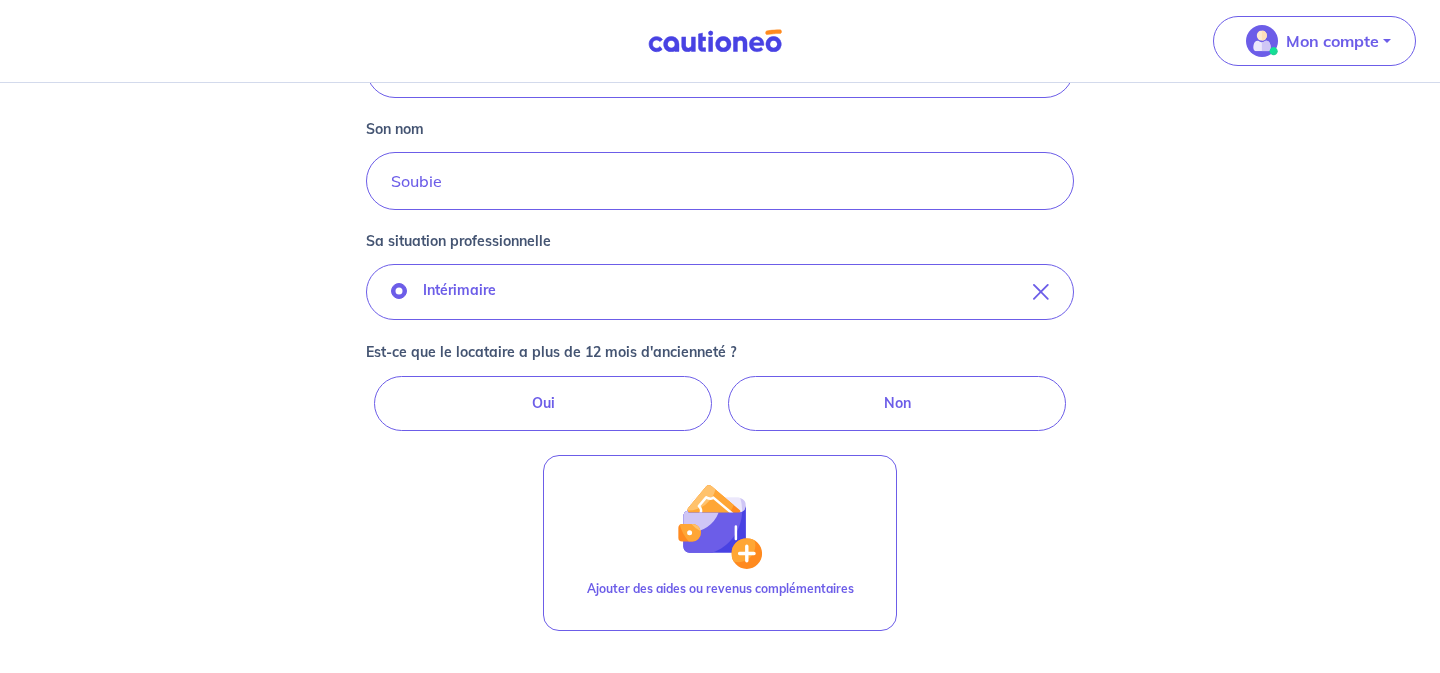 click on "Oui" at bounding box center [543, 403] 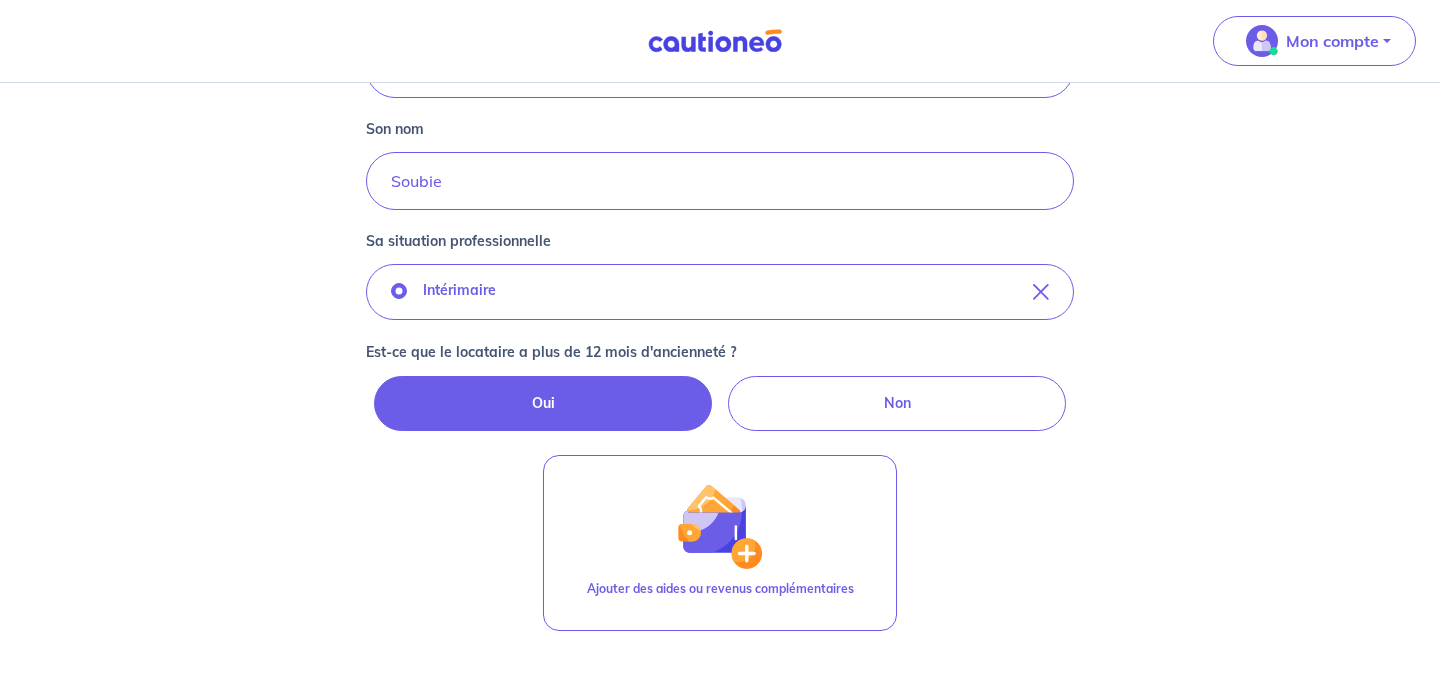 radio on "true" 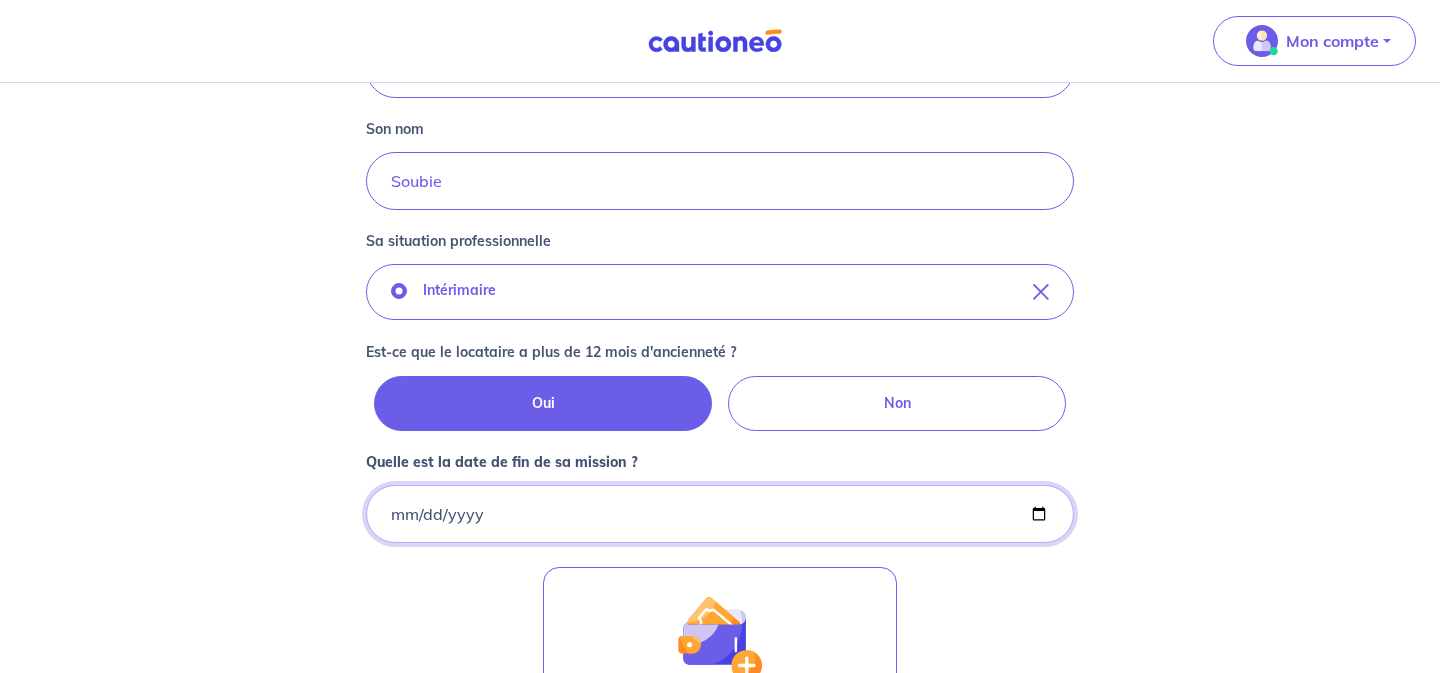 click on "Quelle est la date de fin de sa mission ?" at bounding box center [720, 514] 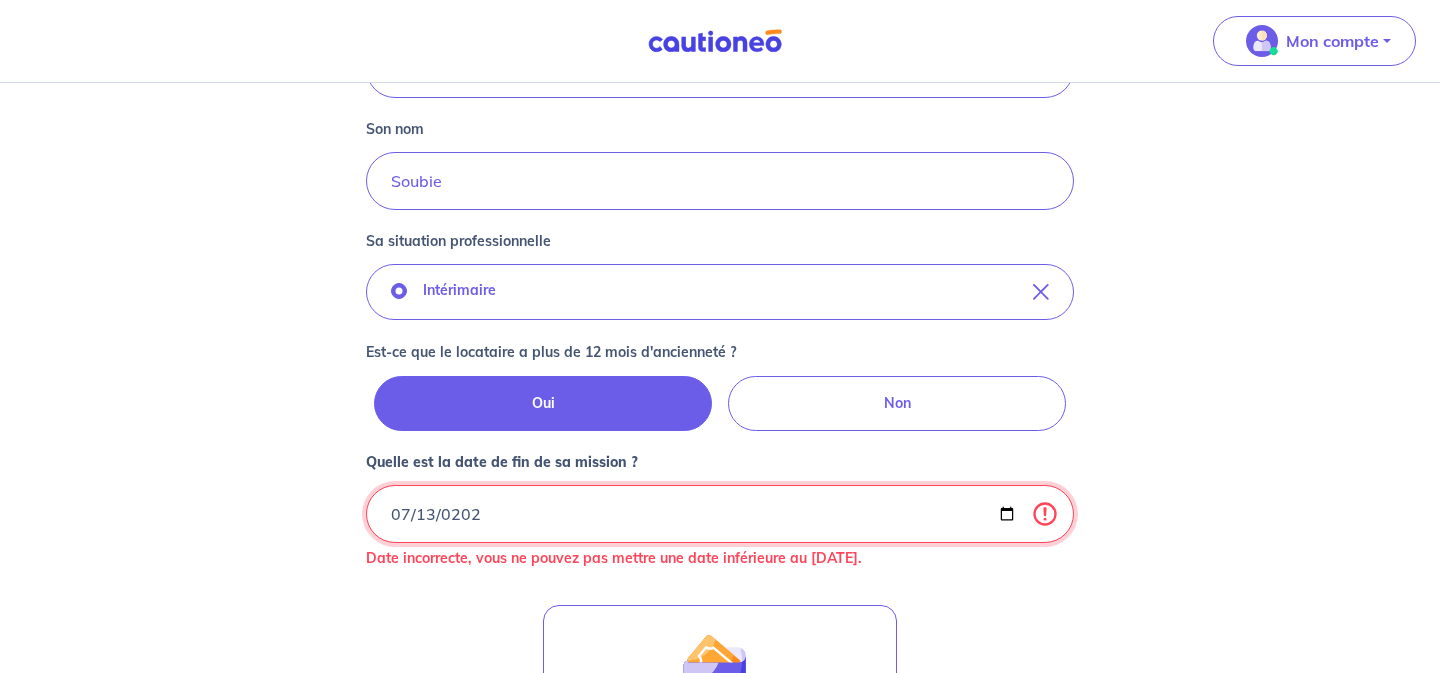 type on "[DATE]" 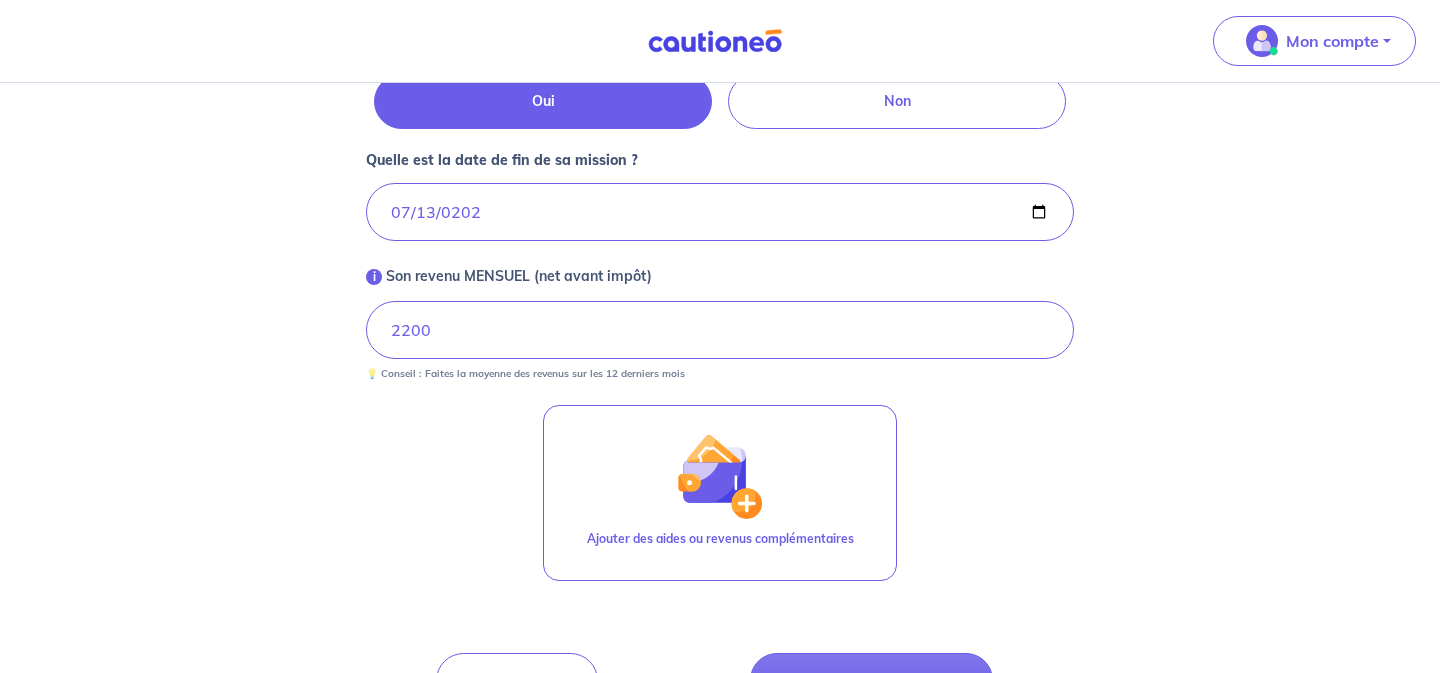 scroll, scrollTop: 766, scrollLeft: 0, axis: vertical 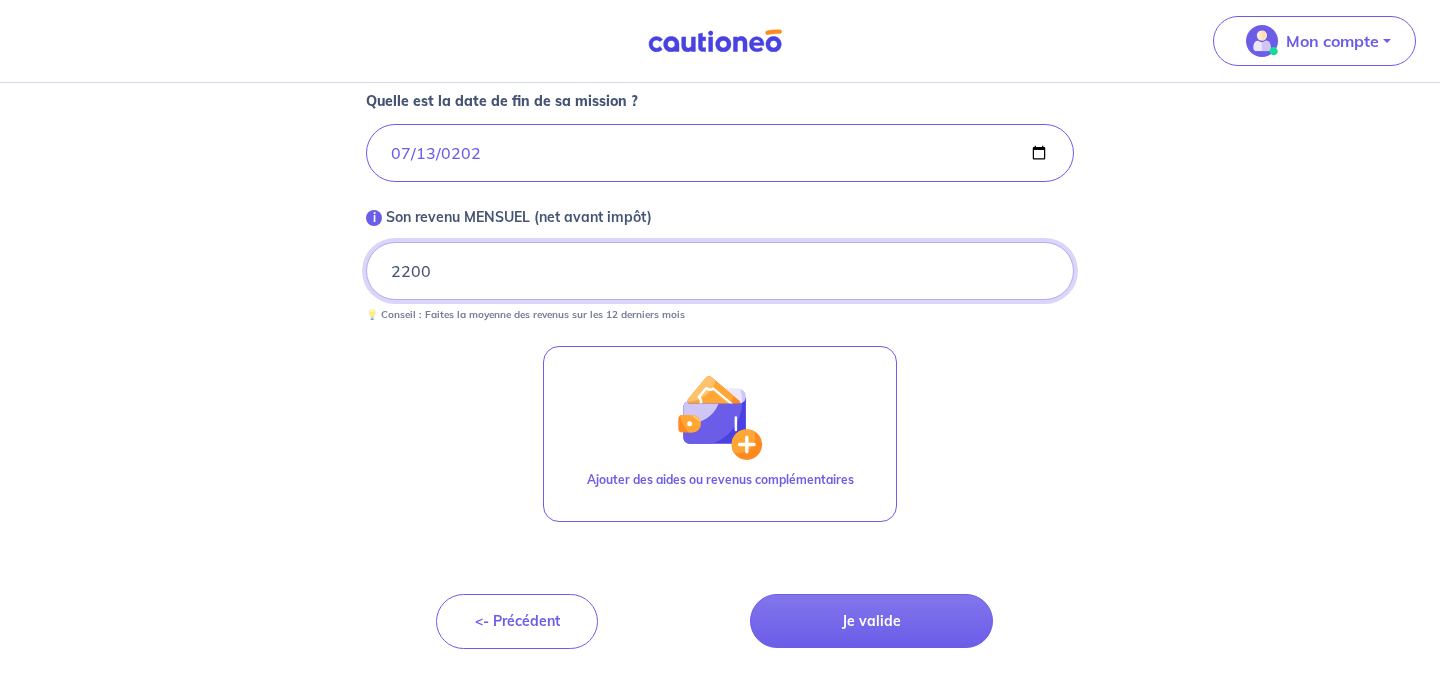 click on "2200" at bounding box center [720, 271] 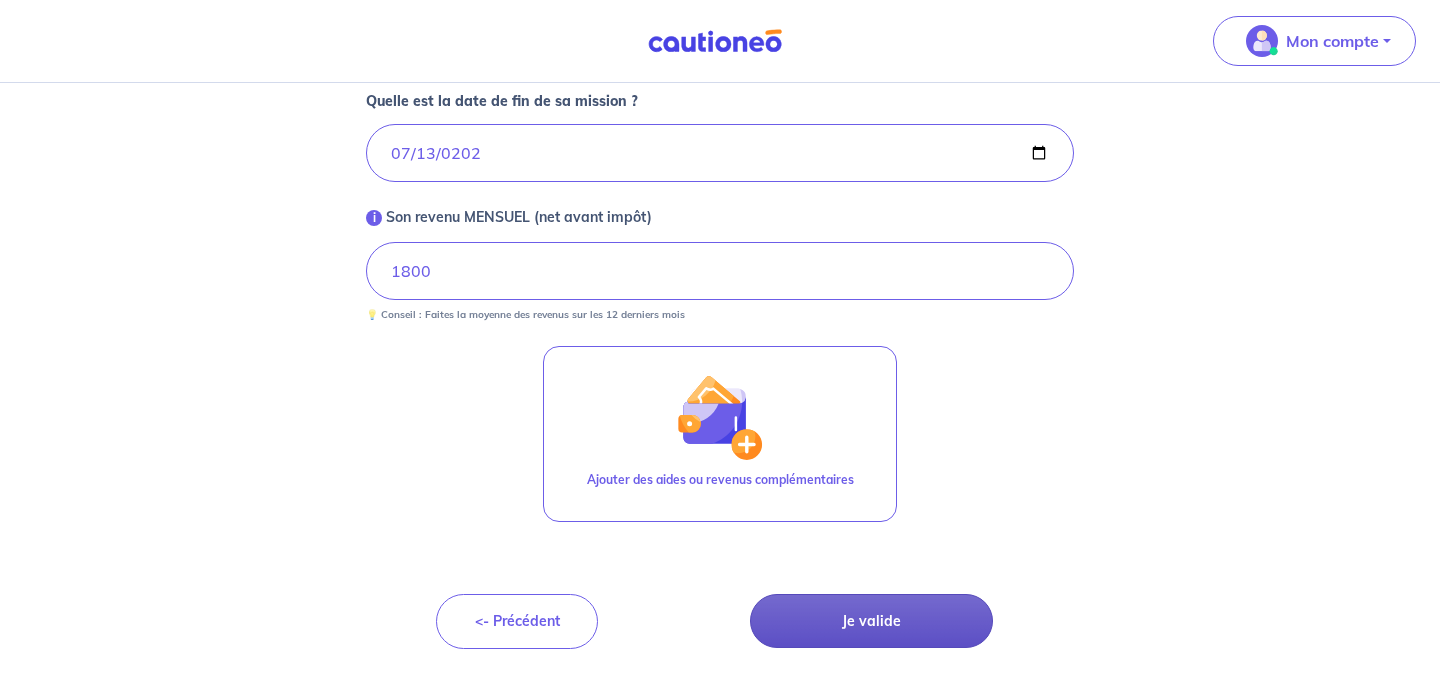 click on "Je valide" at bounding box center (871, 621) 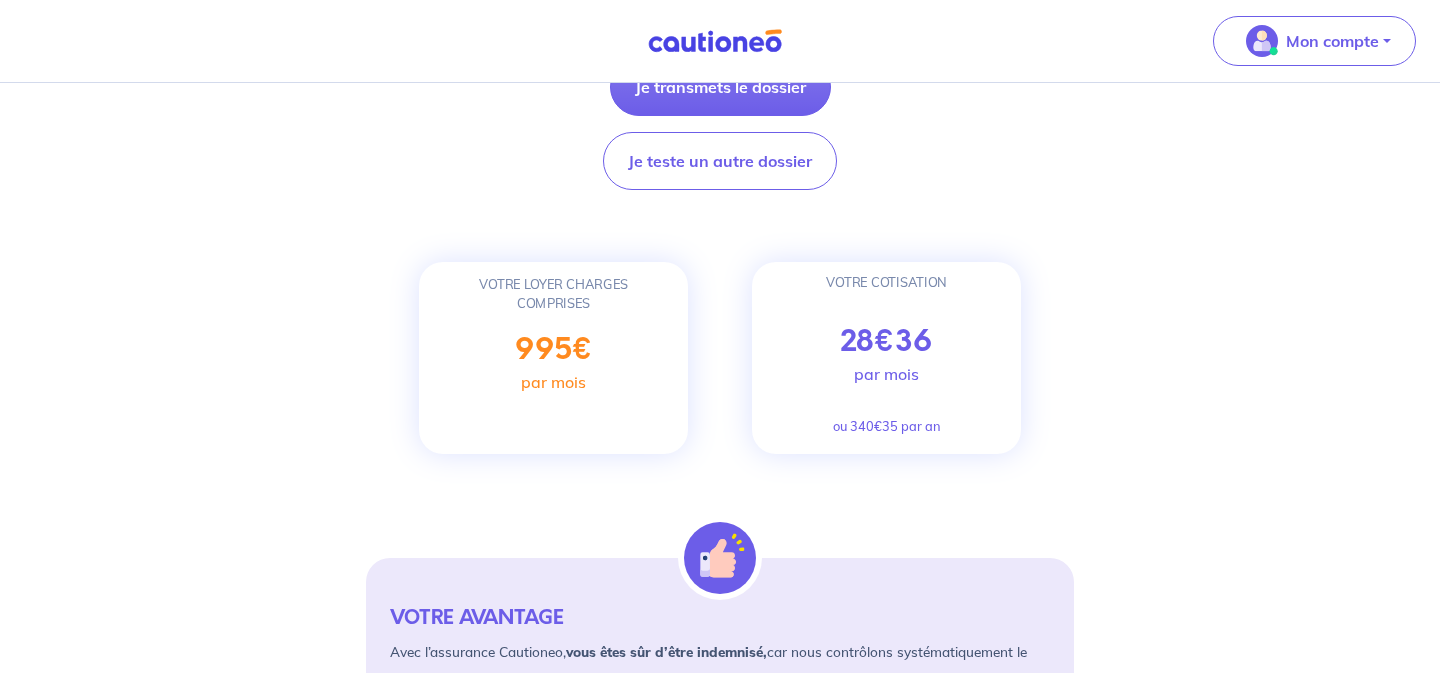 scroll, scrollTop: 627, scrollLeft: 0, axis: vertical 